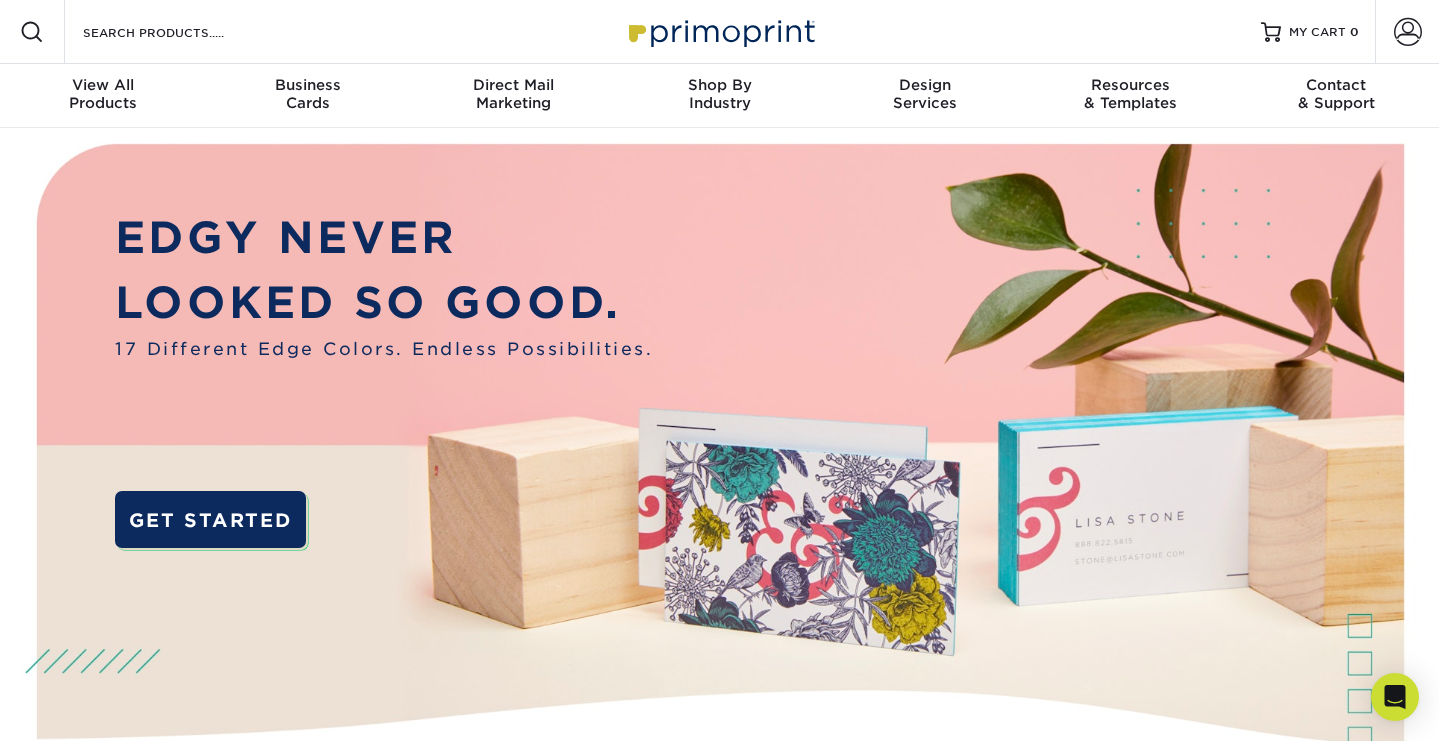 scroll, scrollTop: 0, scrollLeft: 0, axis: both 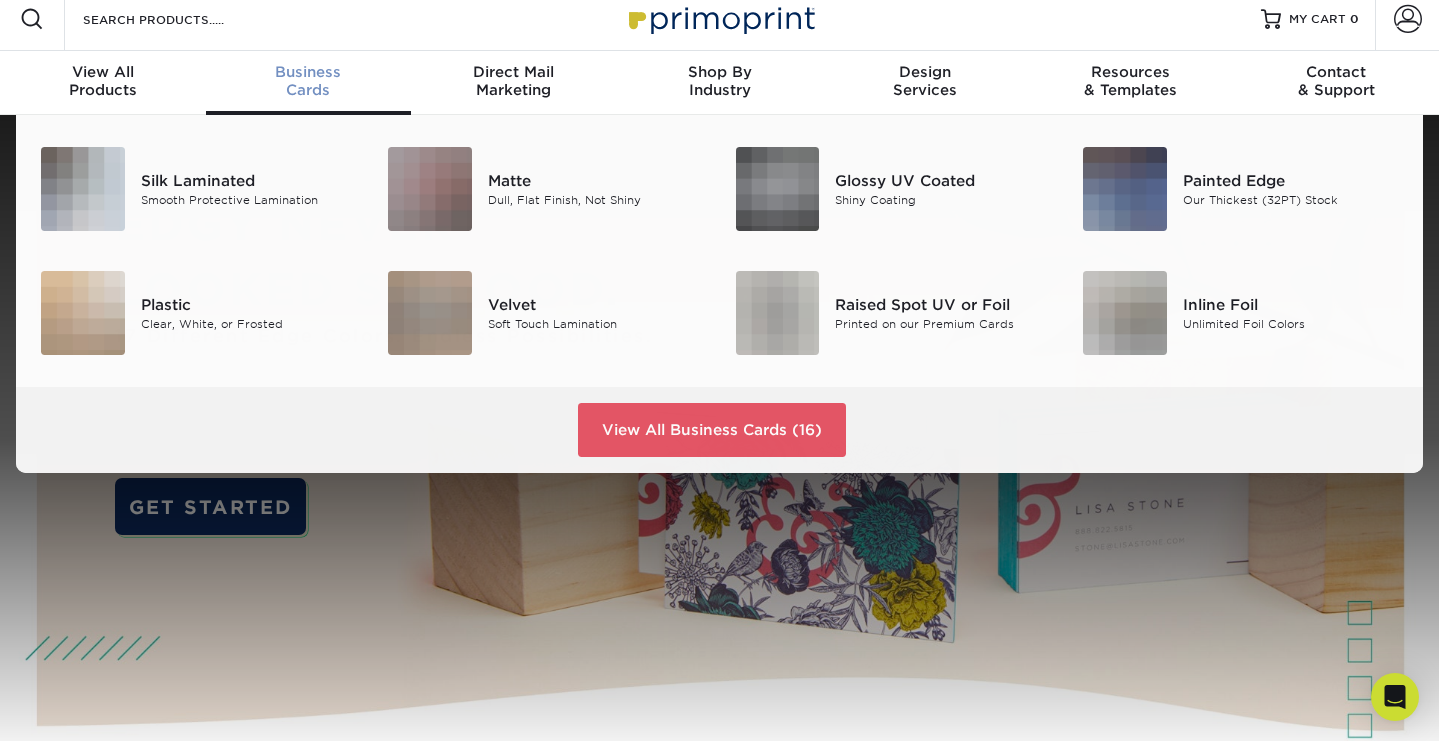 click on "Business" at bounding box center [309, 72] 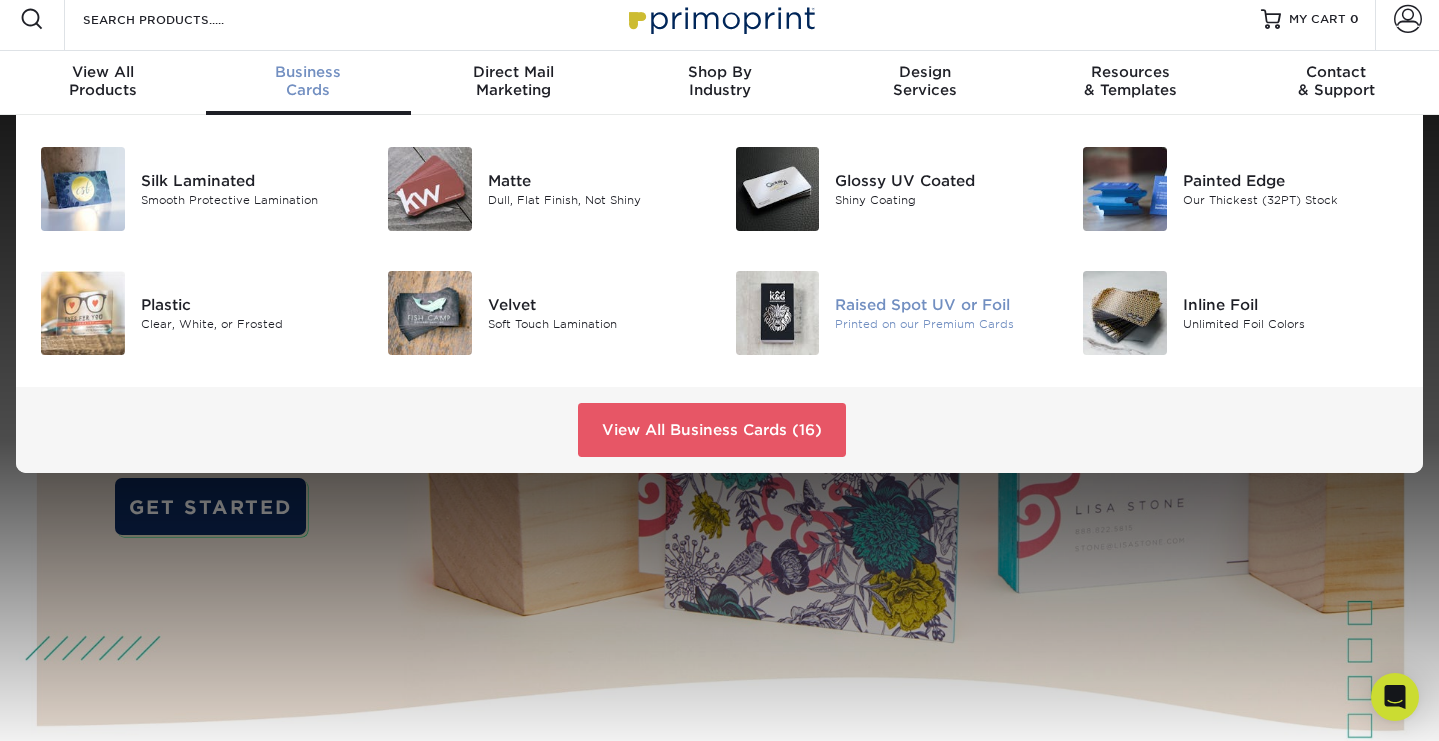 click at bounding box center (778, 313) 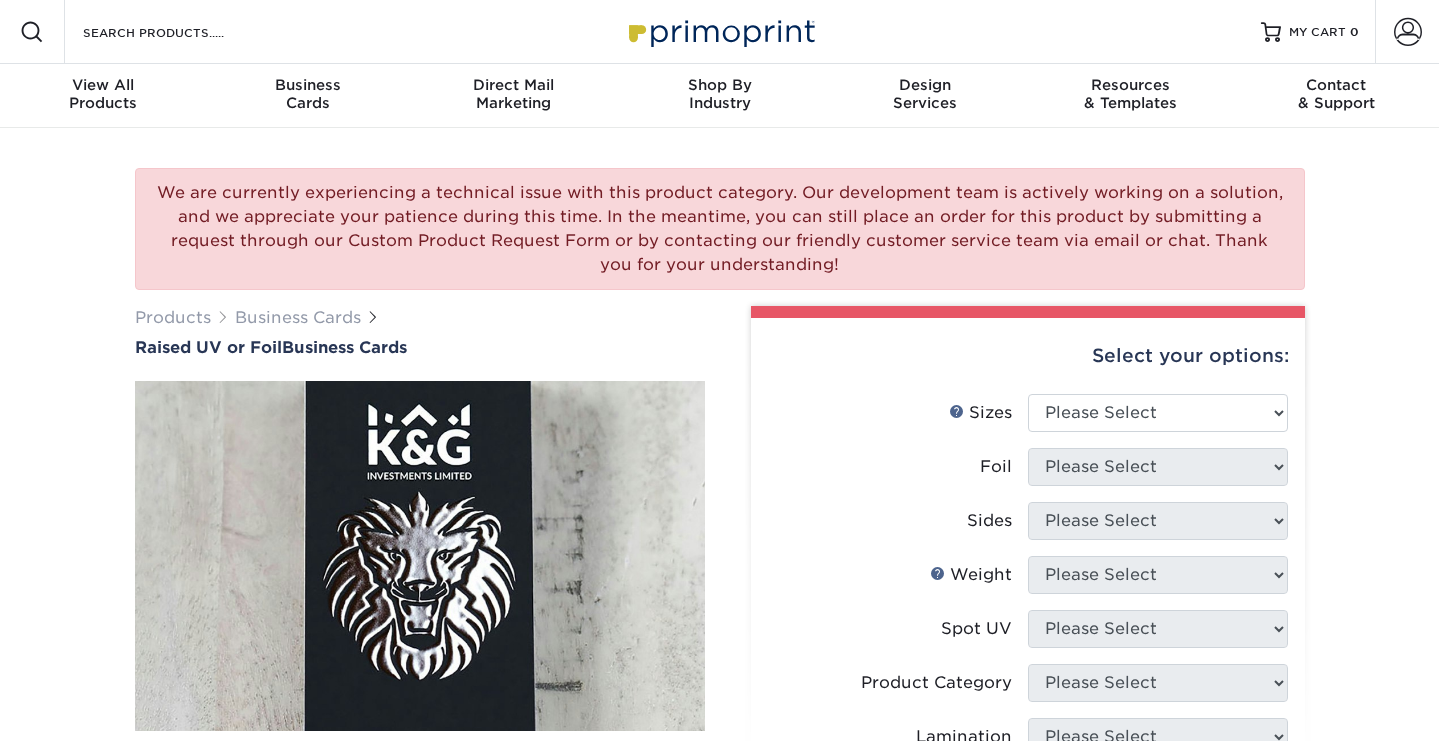 scroll, scrollTop: 0, scrollLeft: 0, axis: both 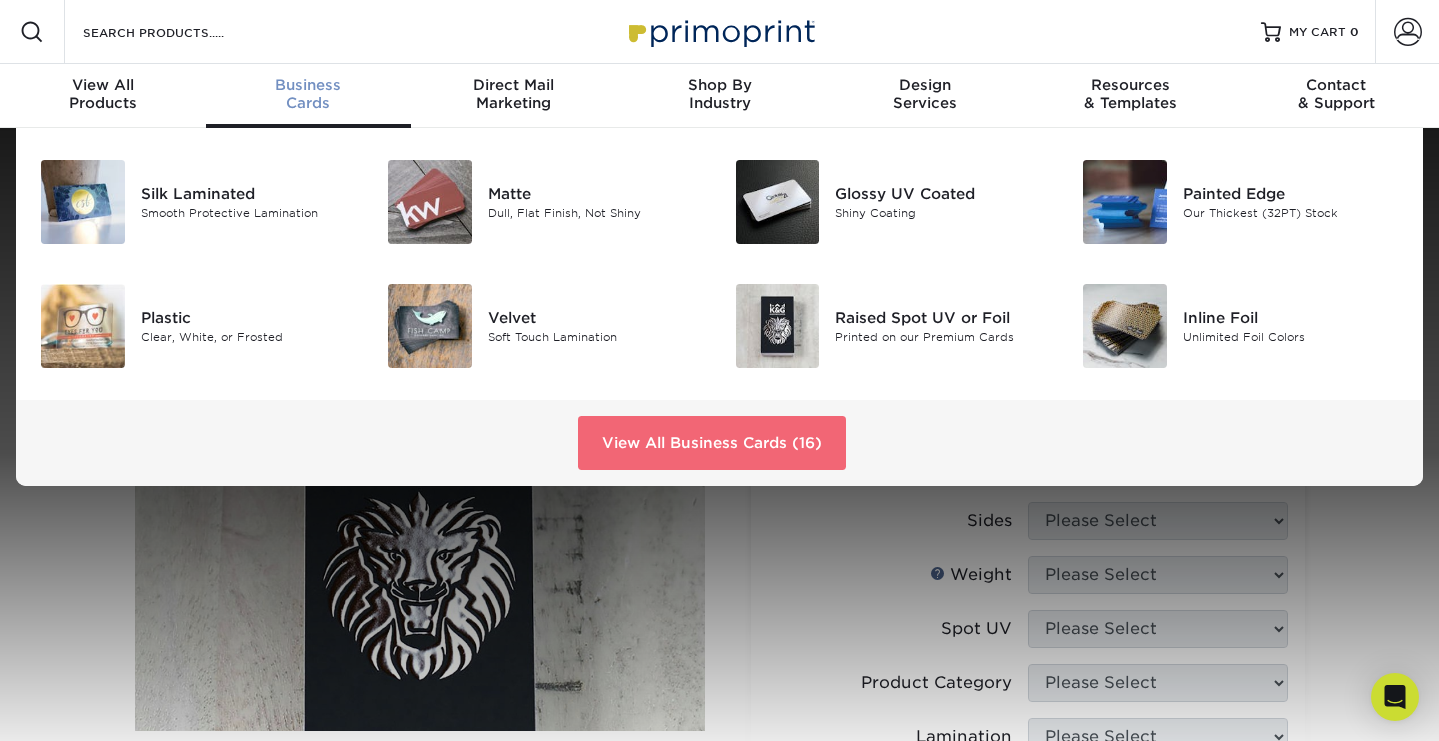 click on "View All Business Cards (16)" at bounding box center [712, 443] 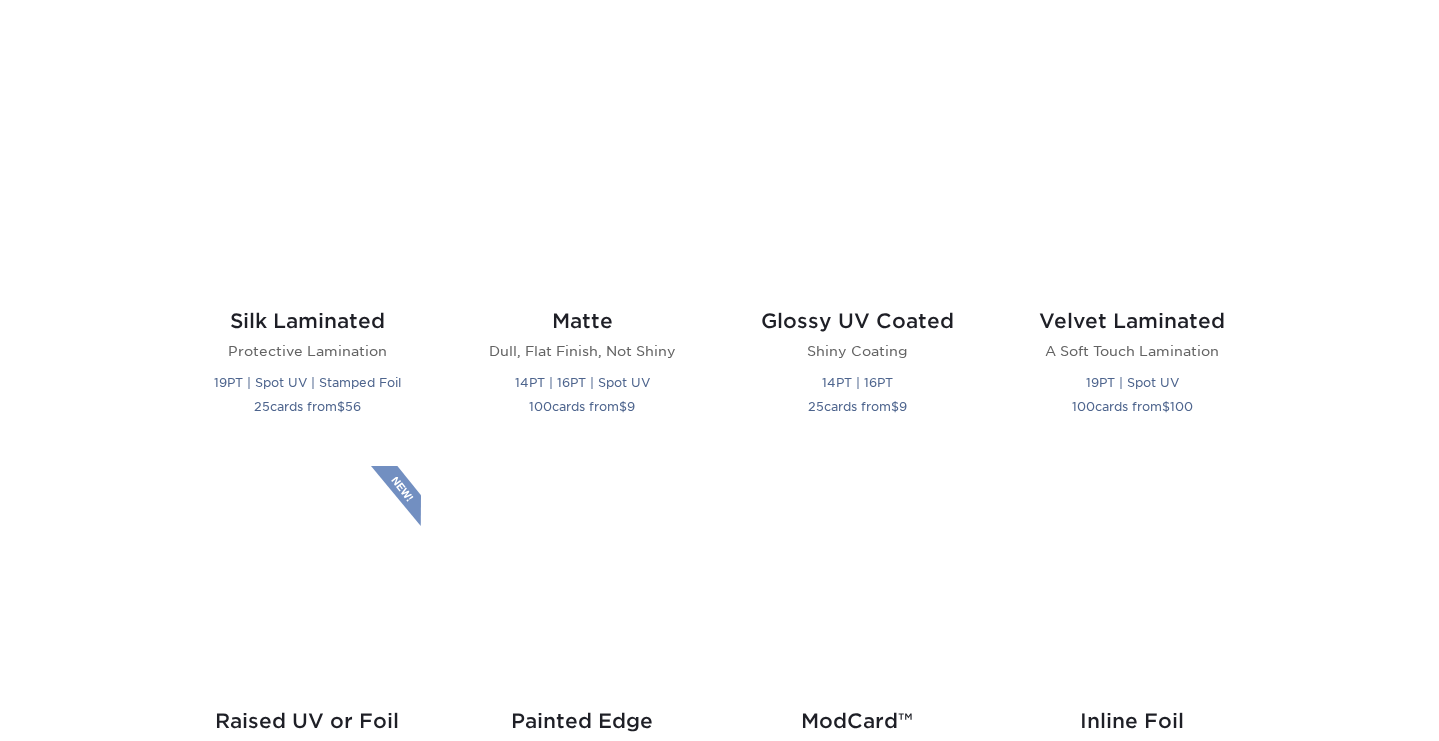 scroll, scrollTop: 1223, scrollLeft: 0, axis: vertical 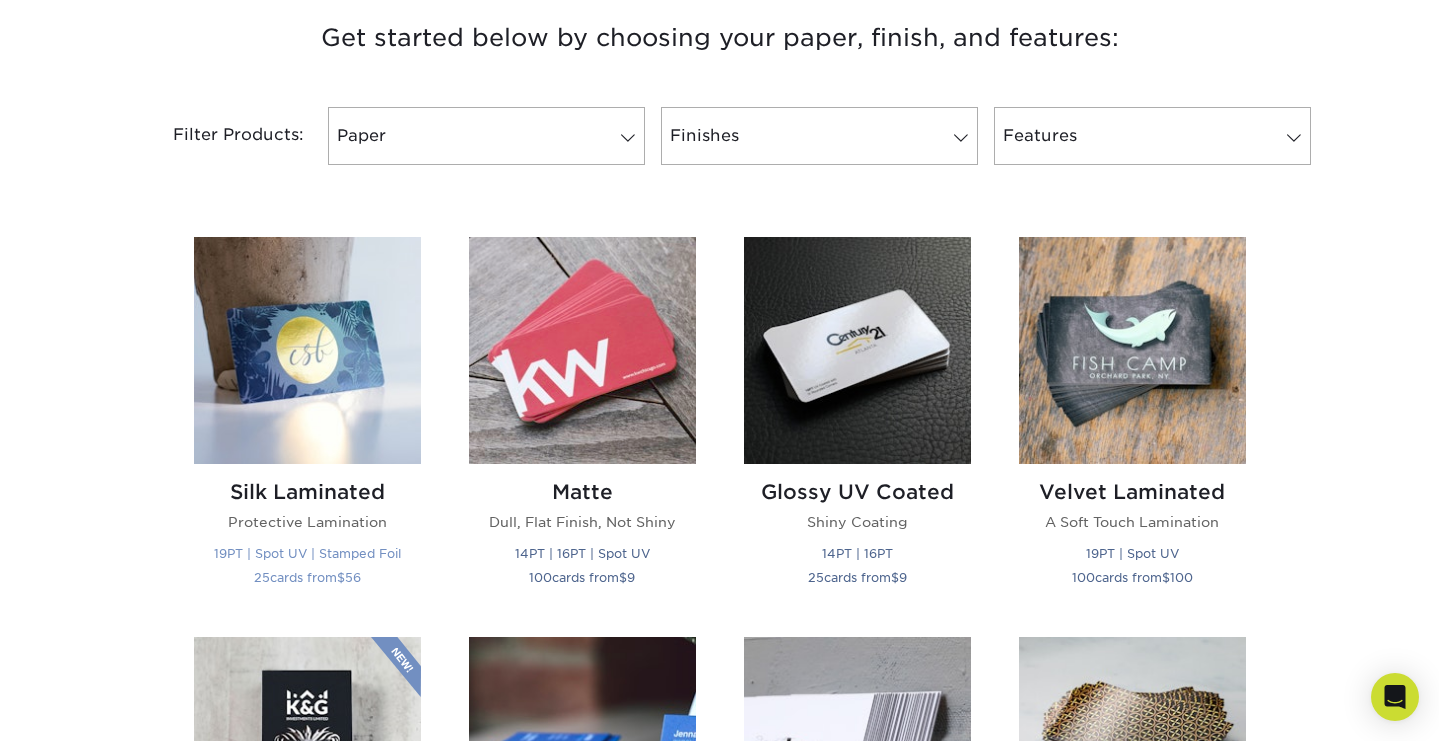 click at bounding box center [307, 350] 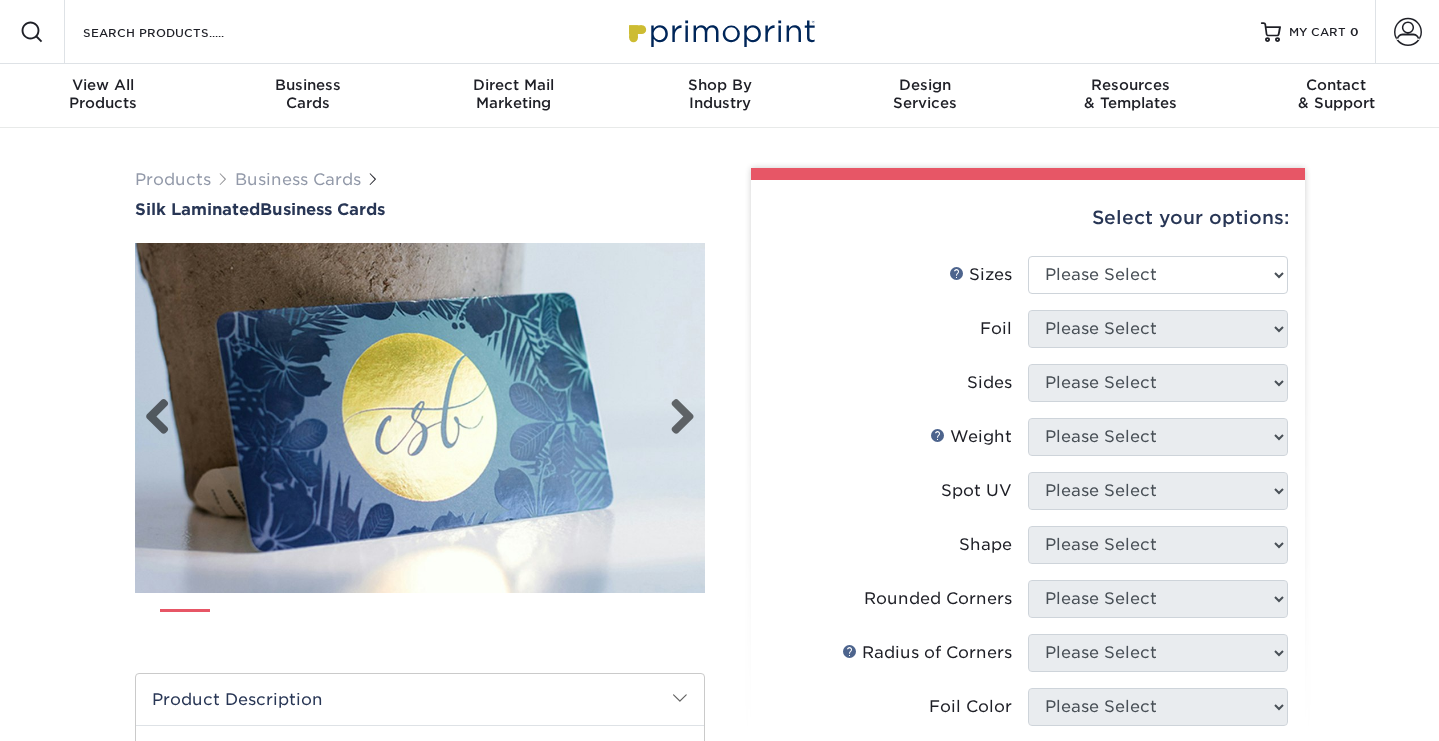 scroll, scrollTop: 0, scrollLeft: 0, axis: both 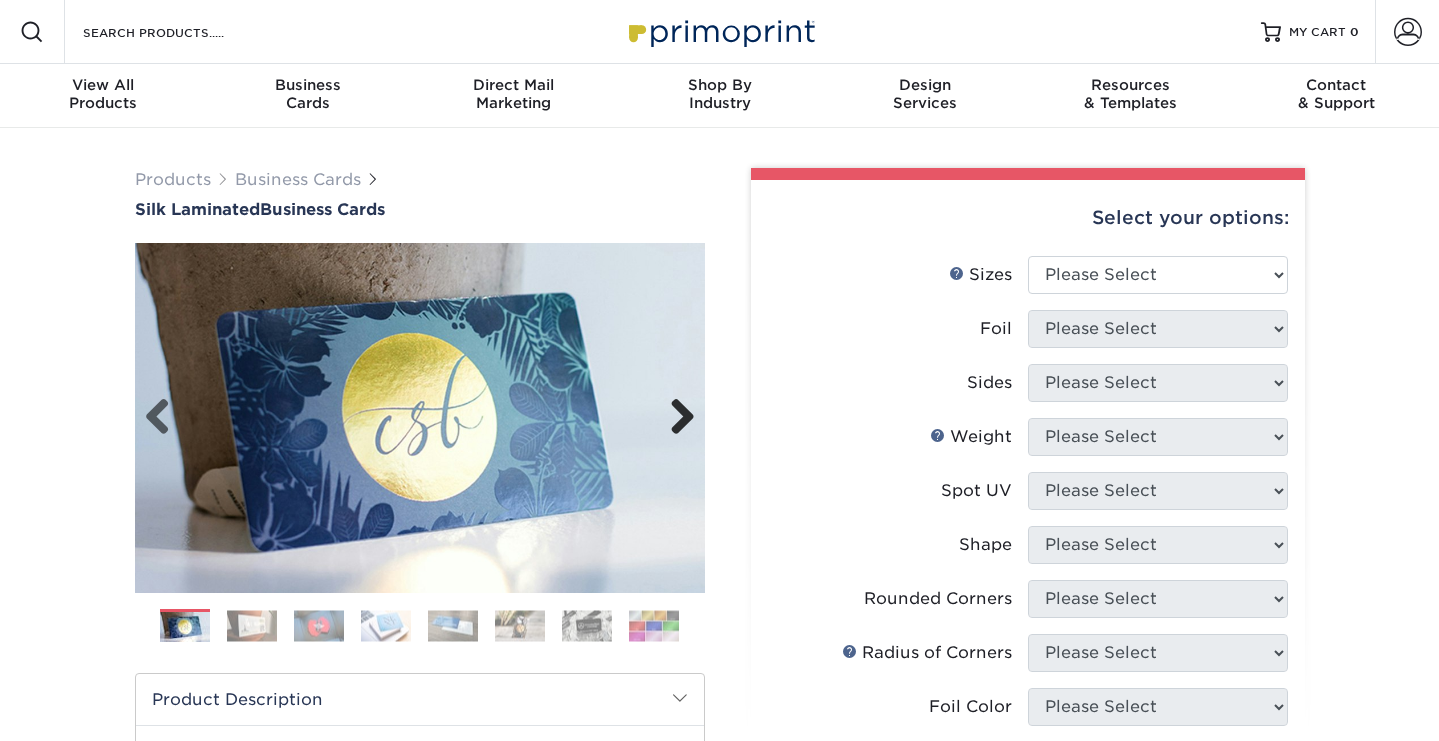 click on "Next" at bounding box center [675, 418] 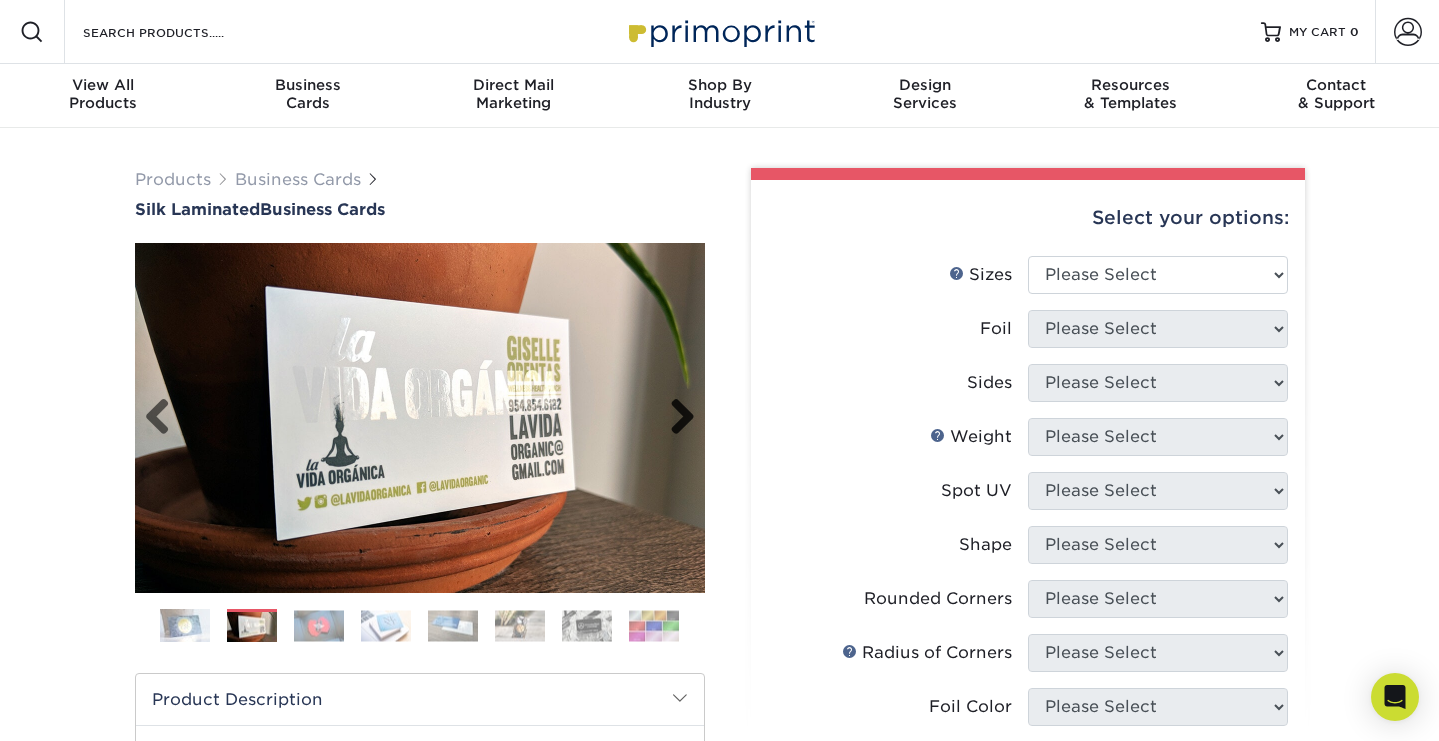 click on "Next" at bounding box center [675, 418] 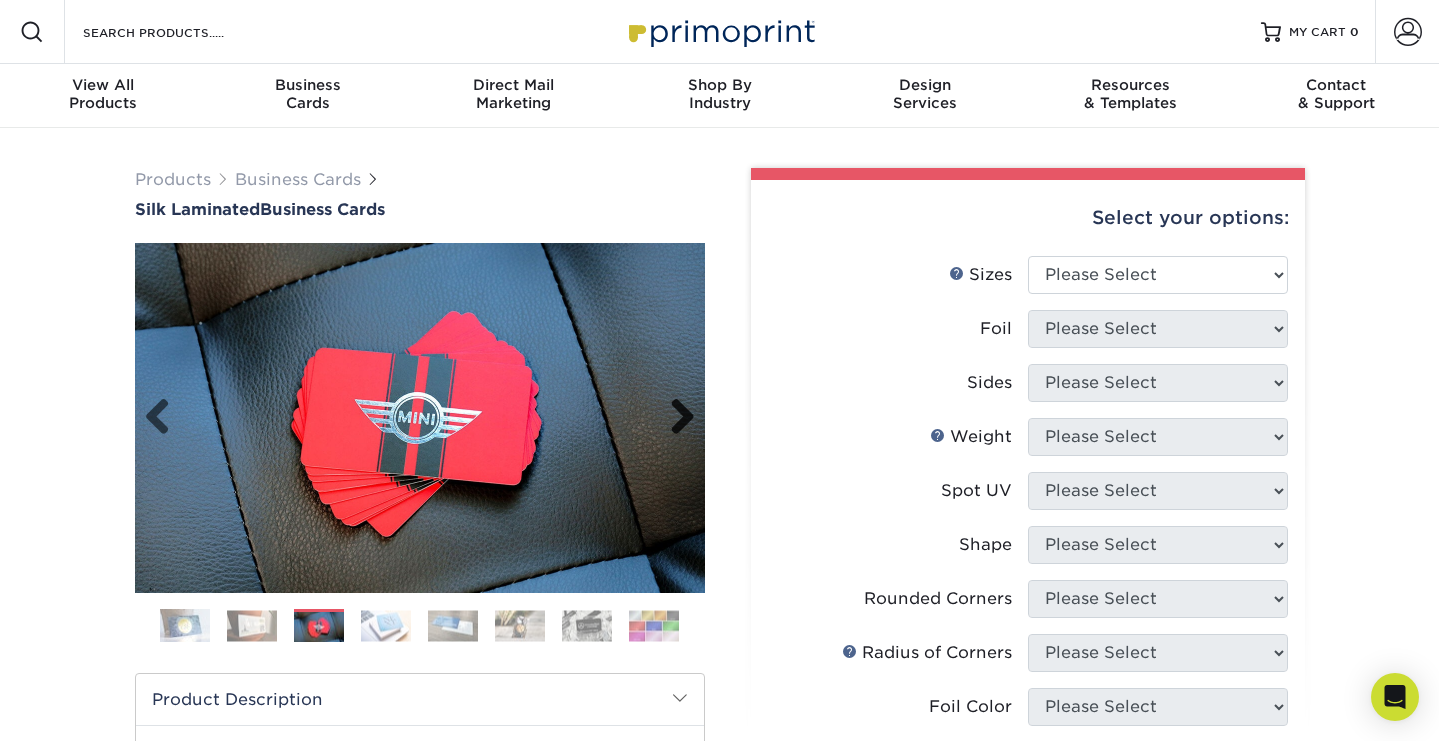 click on "Next" at bounding box center (675, 418) 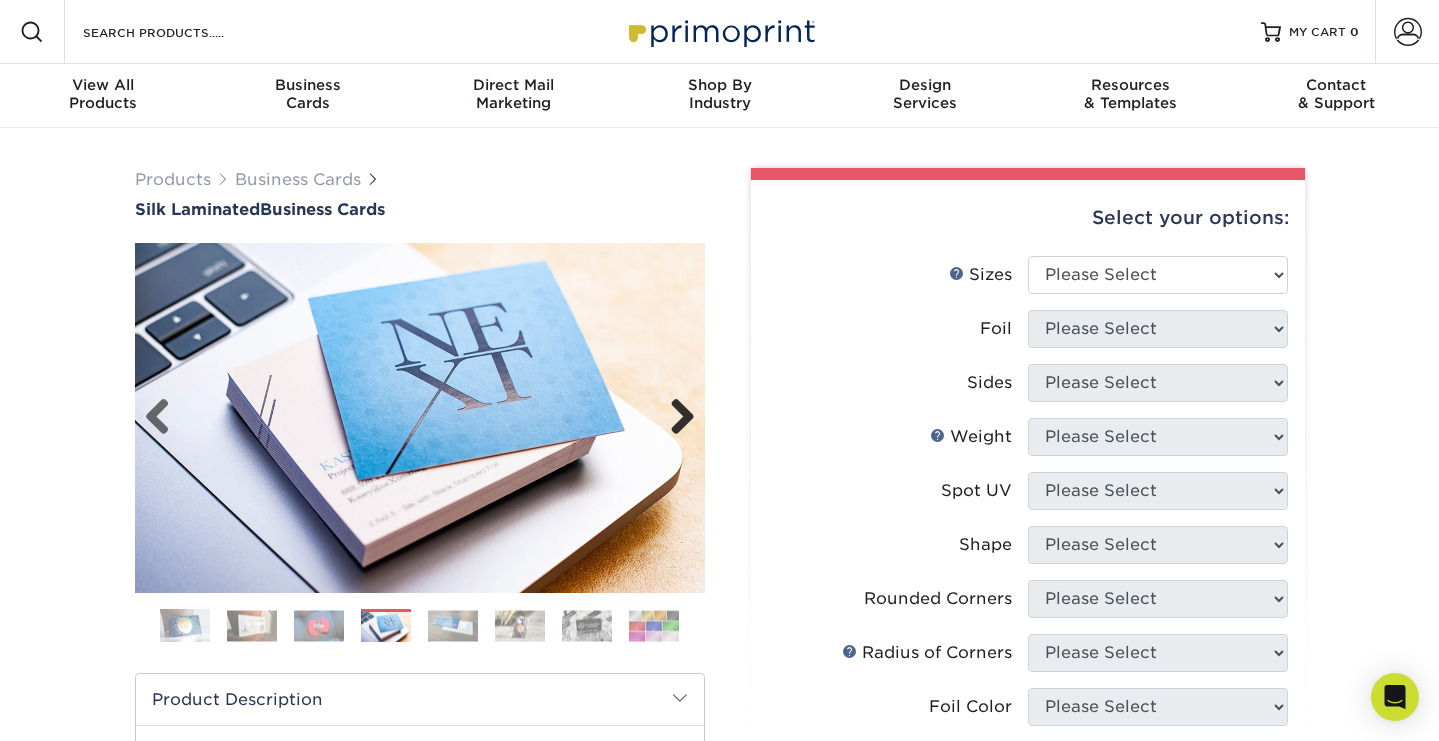 click on "Next" at bounding box center [675, 418] 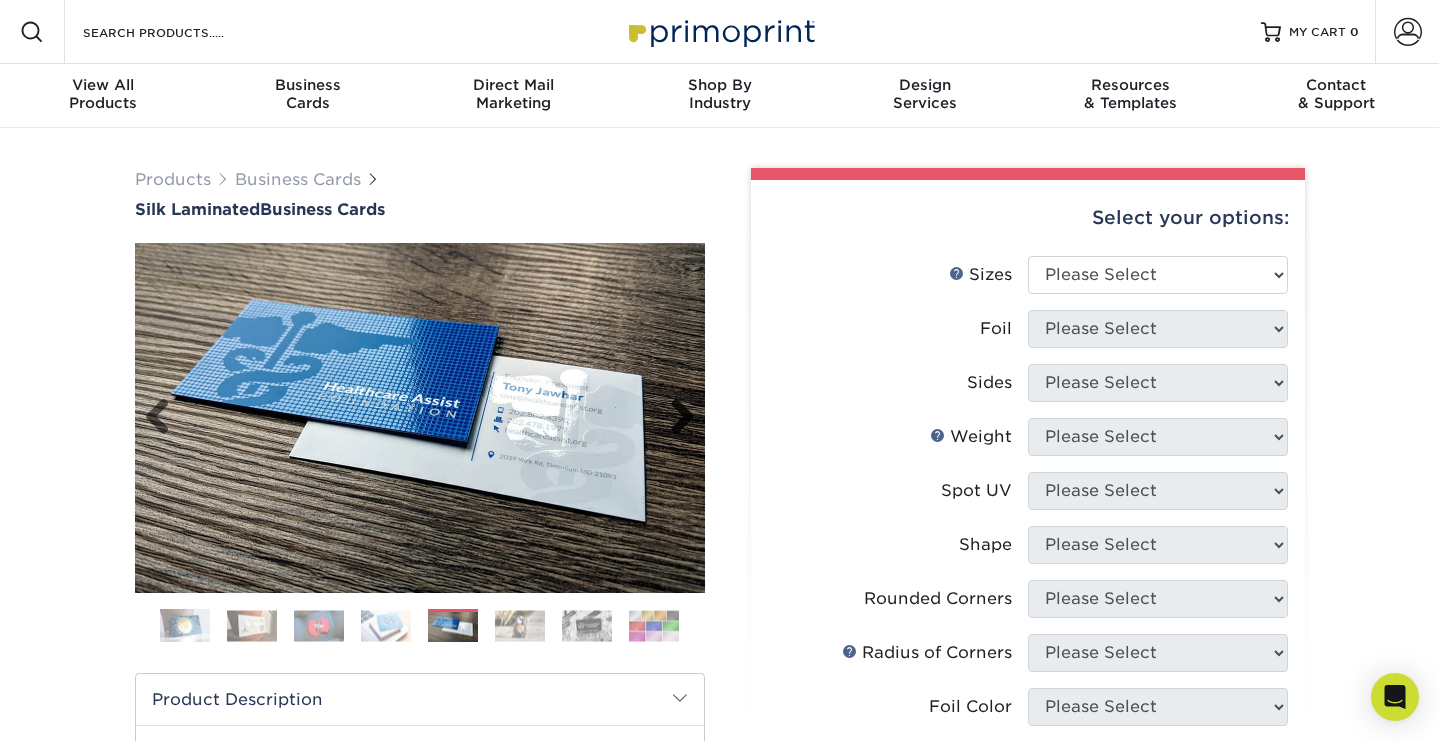 click on "Next" at bounding box center [675, 418] 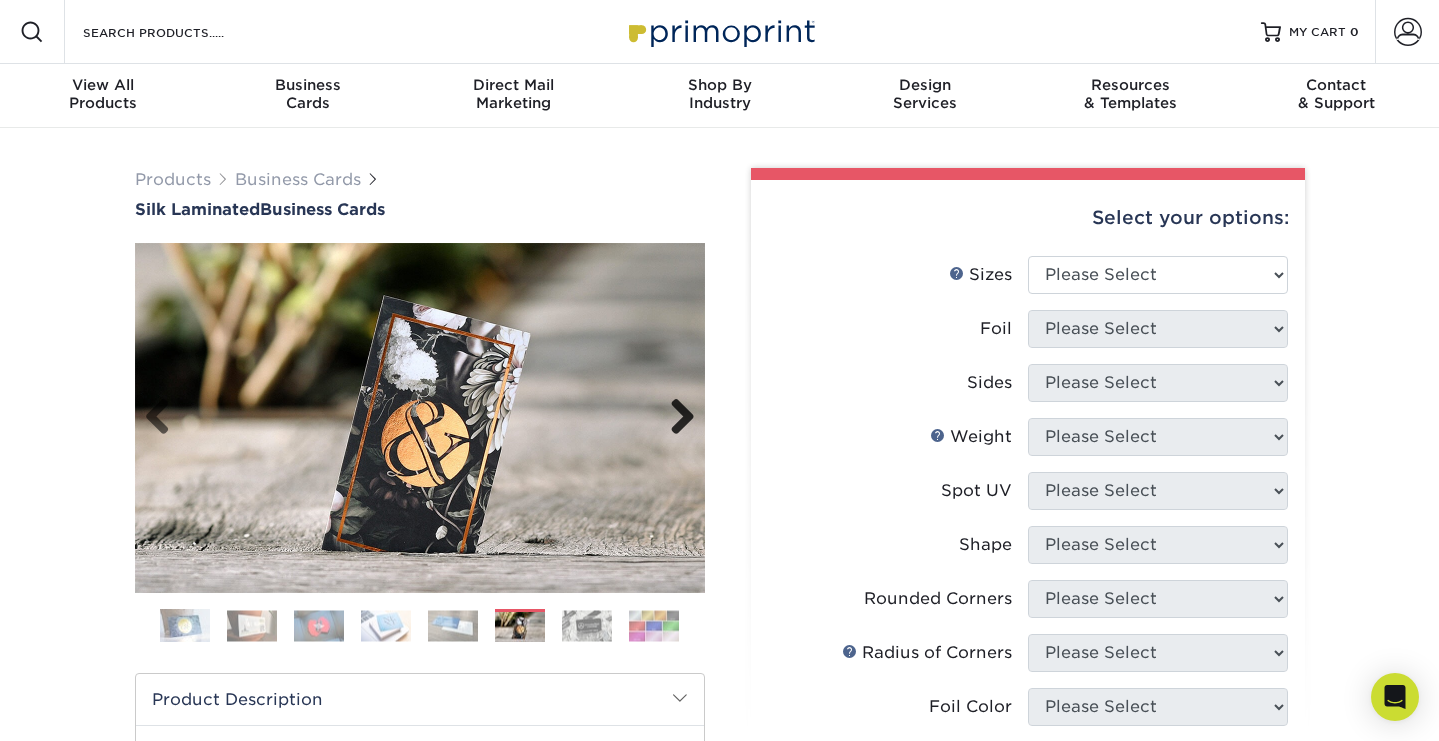click on "Next" at bounding box center (675, 418) 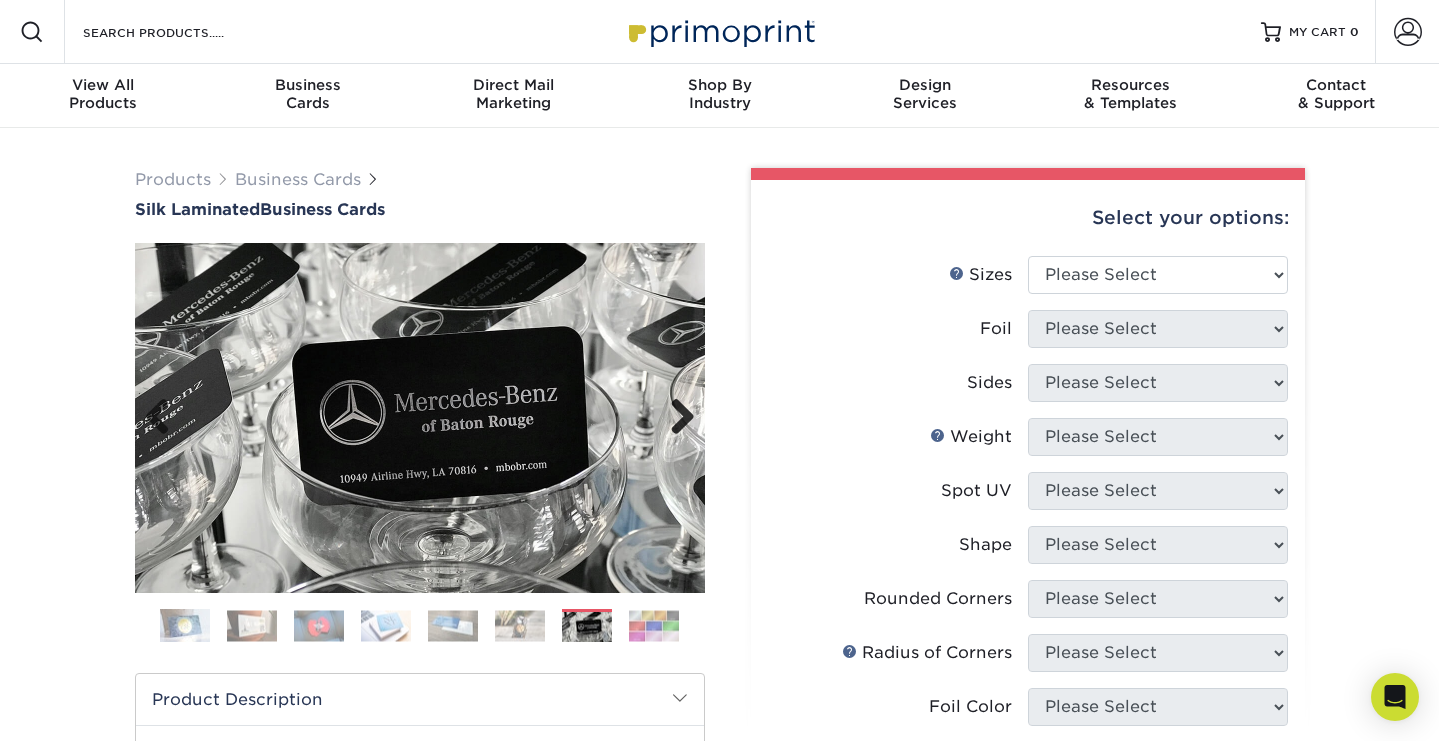click on "Next" at bounding box center [675, 418] 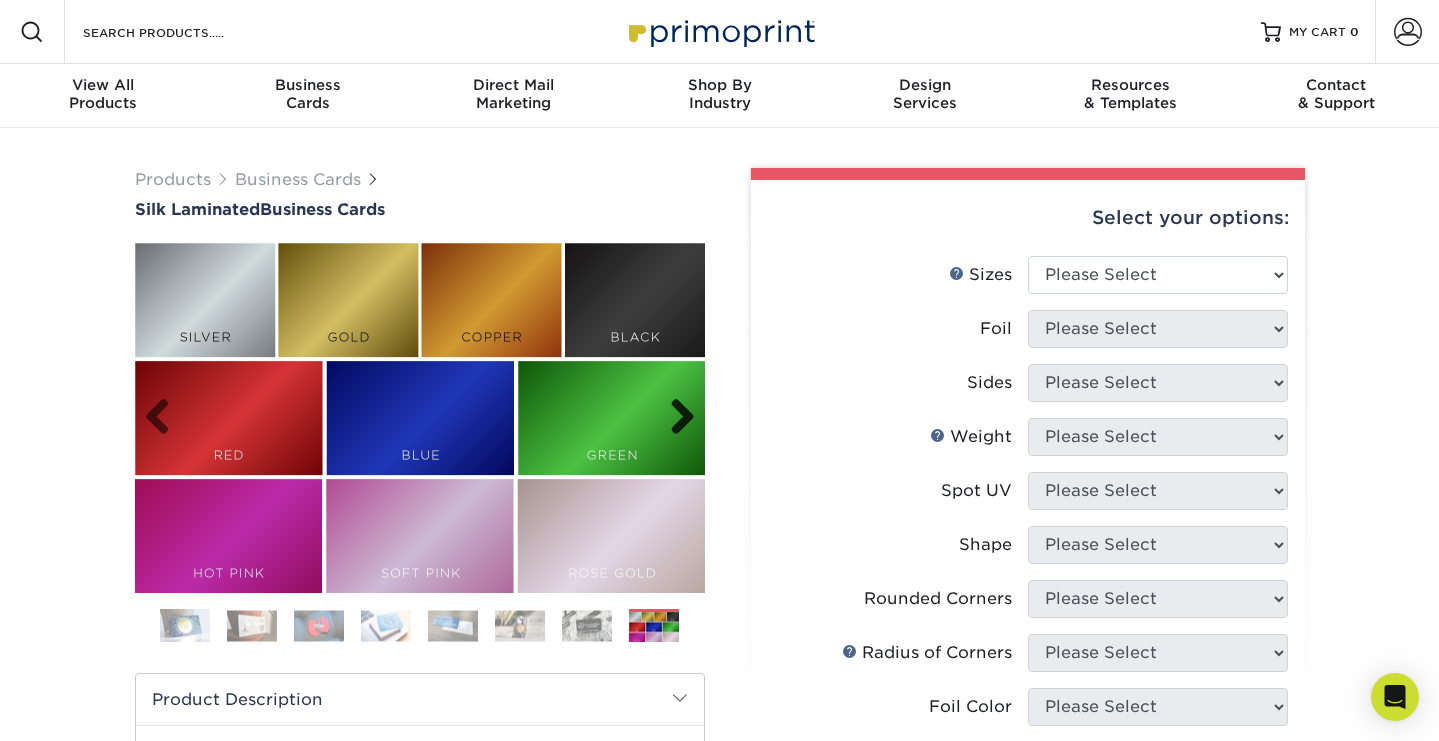 click on "Next" at bounding box center (675, 418) 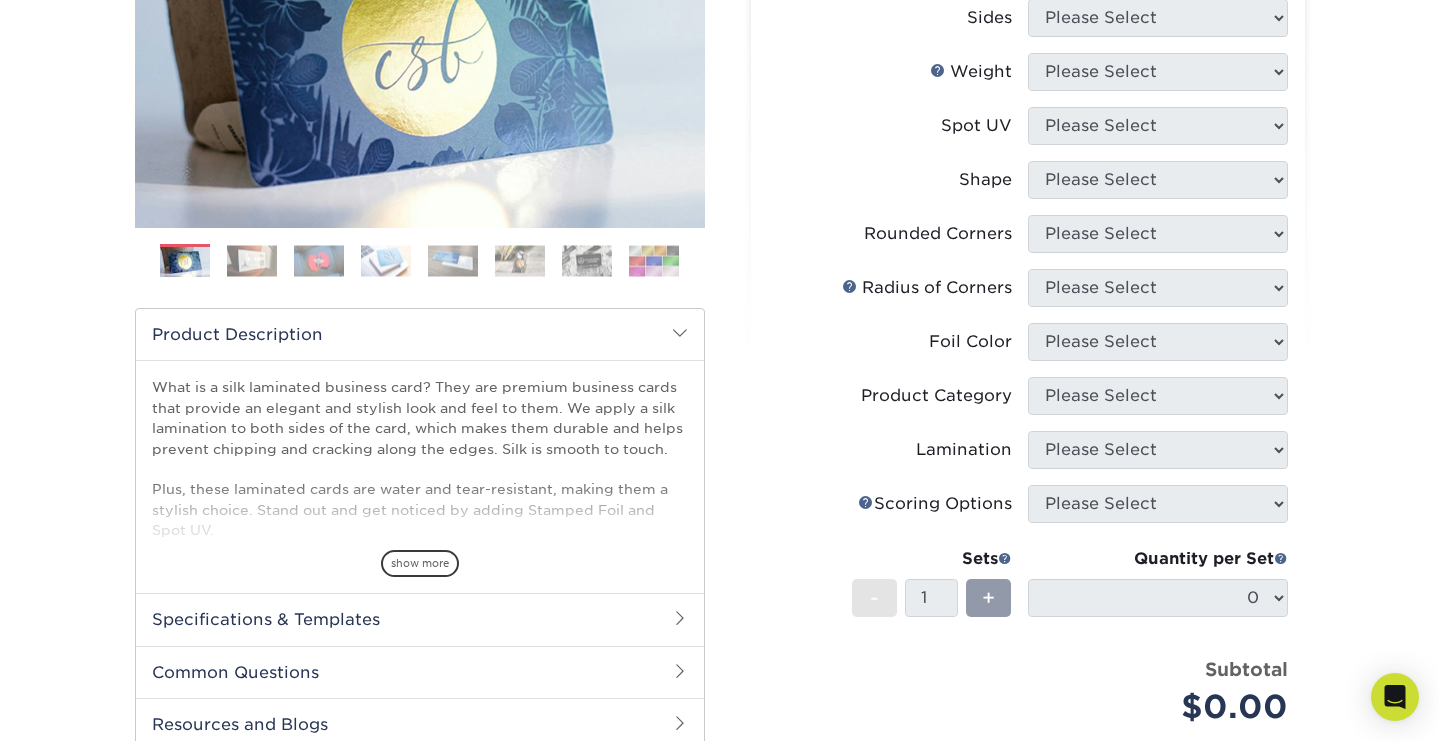 scroll, scrollTop: 368, scrollLeft: 0, axis: vertical 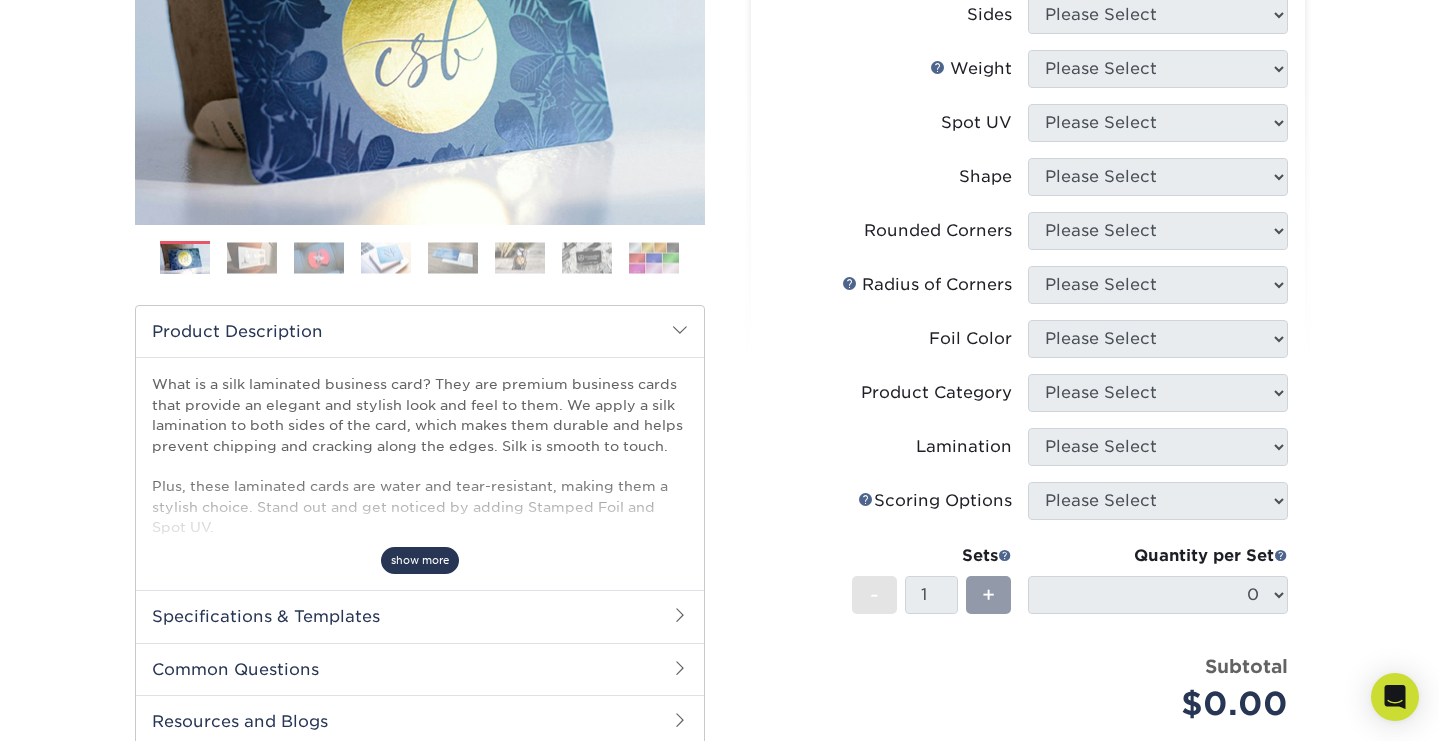 click on "show more" at bounding box center [420, 560] 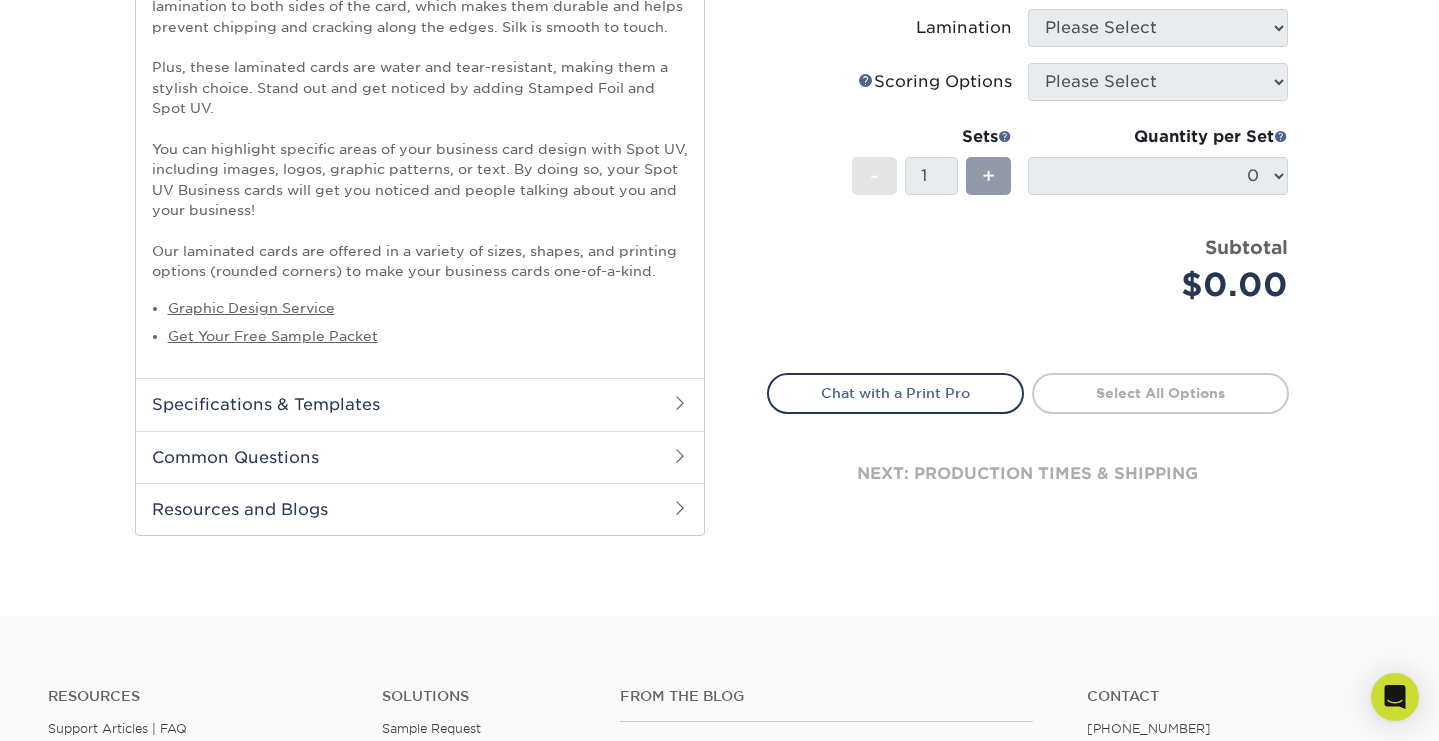 scroll, scrollTop: 790, scrollLeft: 0, axis: vertical 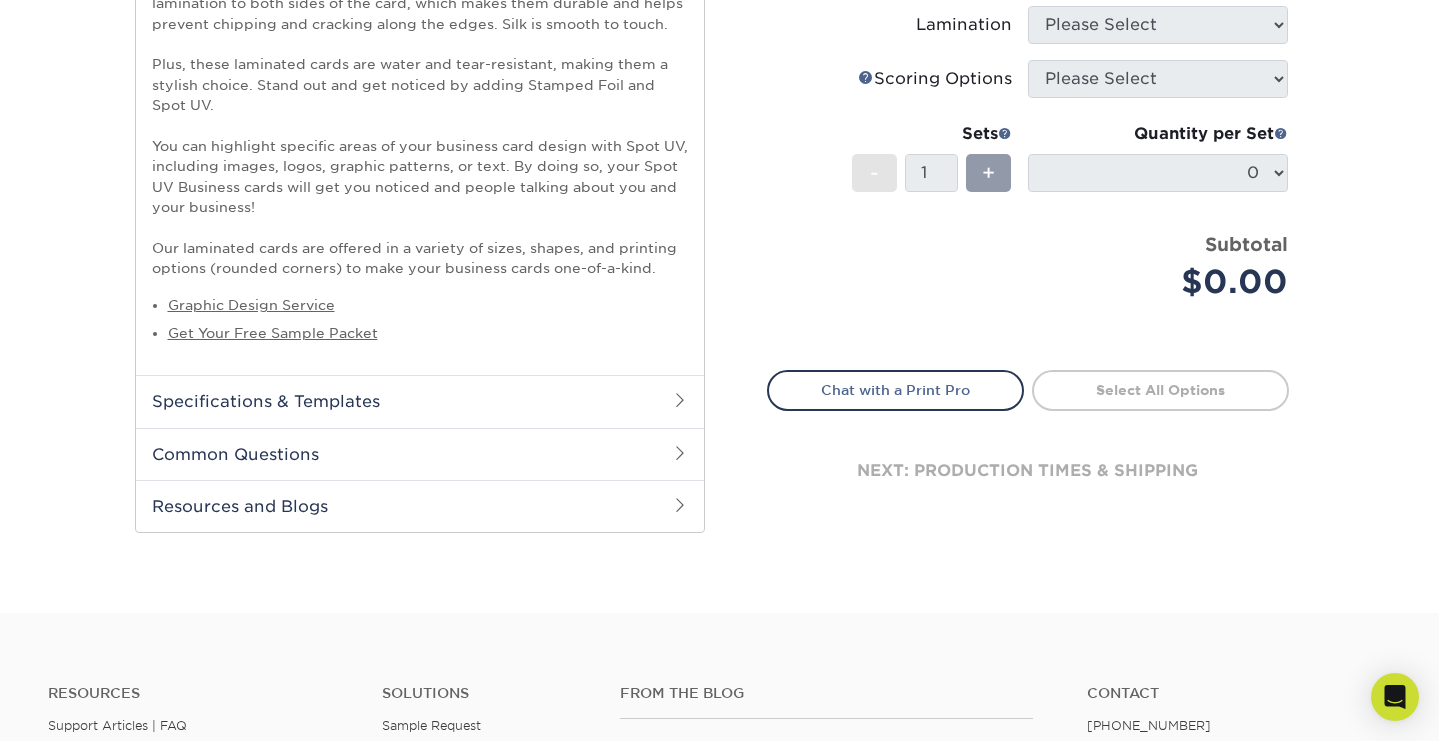 click on "Specifications & Templates" at bounding box center [420, 401] 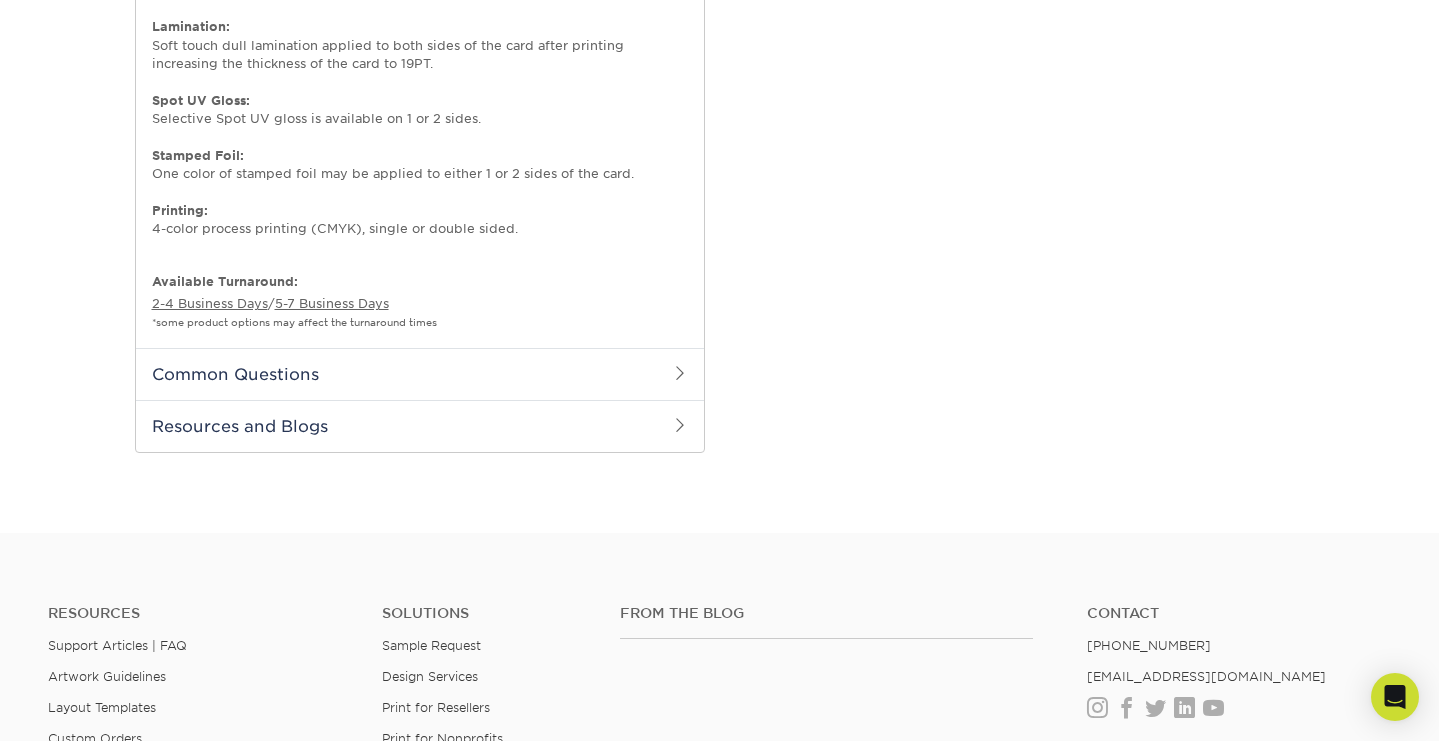 scroll, scrollTop: 1312, scrollLeft: 0, axis: vertical 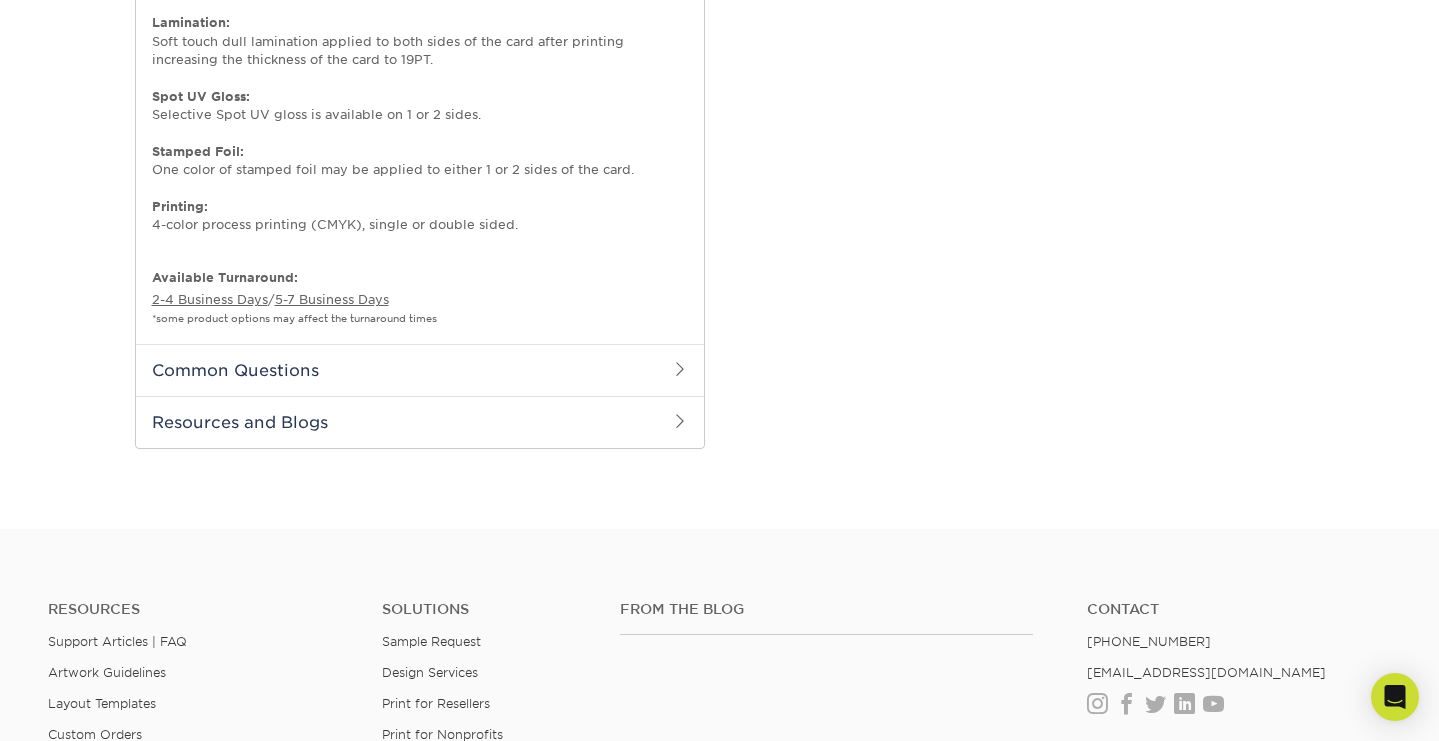 click on "Common Questions" at bounding box center (420, 370) 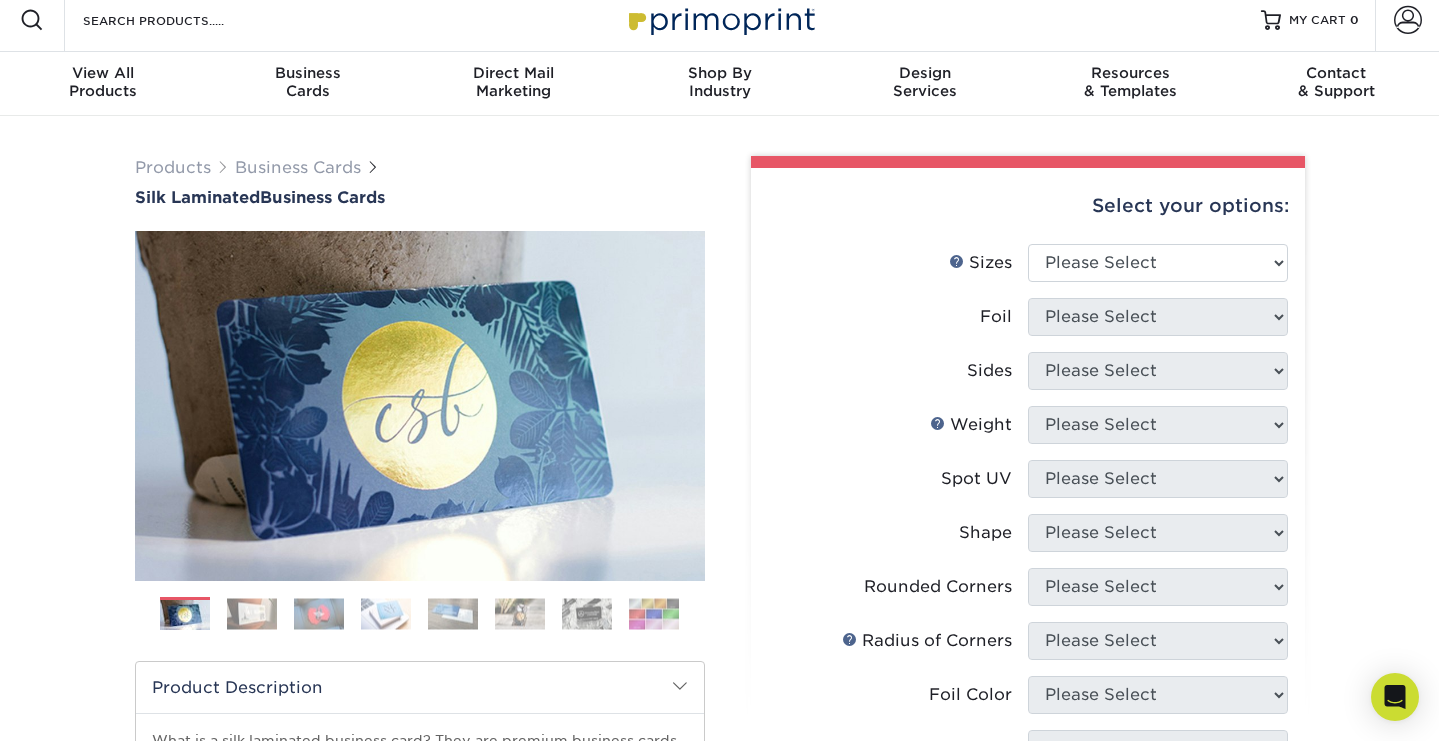 scroll, scrollTop: 0, scrollLeft: 0, axis: both 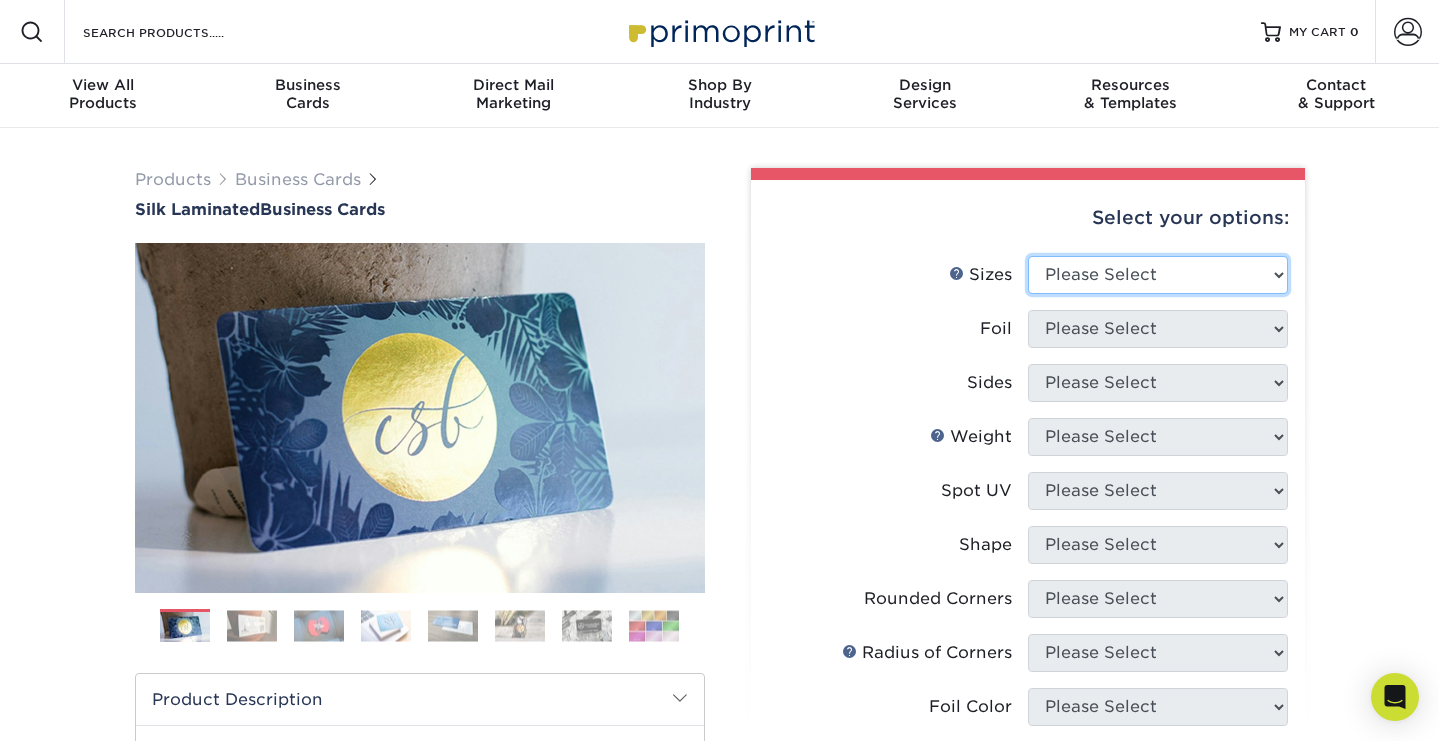 click on "Please Select
1.5" x 3.5"  - Mini
1.75" x 3.5" - Mini
2" x 2" - Square
2" x 3" - Mini
2" x 3.5" - Standard
2" x 7" - Foldover Card
2.125" x 3.375" - European
2.5" x 2.5" - Square 3.5" x 4" - Foldover Card" at bounding box center [1158, 275] 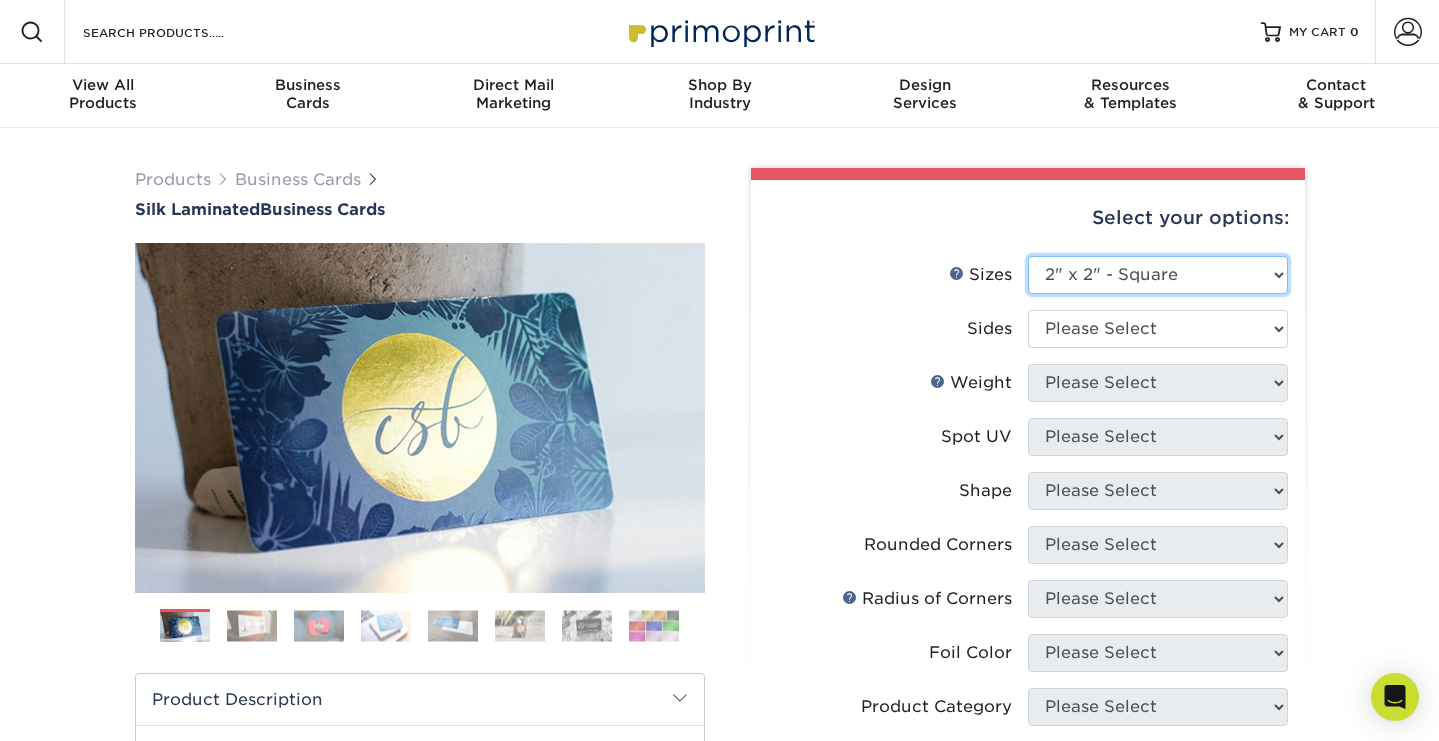 click on "Please Select
1.5" x 3.5"  - Mini
1.75" x 3.5" - Mini
2" x 2" - Square
2" x 3" - Mini
2" x 3.5" - Standard
2" x 7" - Foldover Card
2.125" x 3.375" - European
2.5" x 2.5" - Square 3.5" x 4" - Foldover Card" at bounding box center [1158, 275] 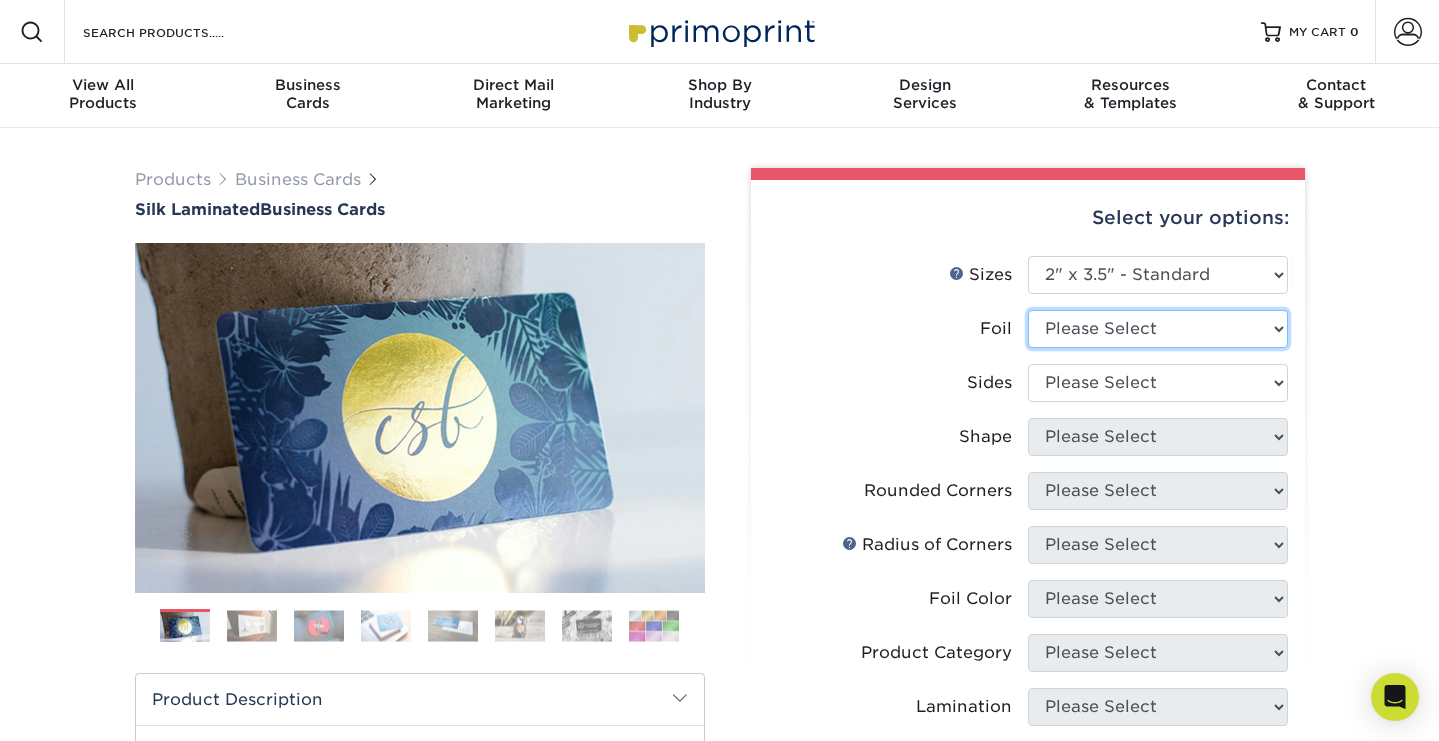 click on "Please Select Yes No" at bounding box center [1158, 329] 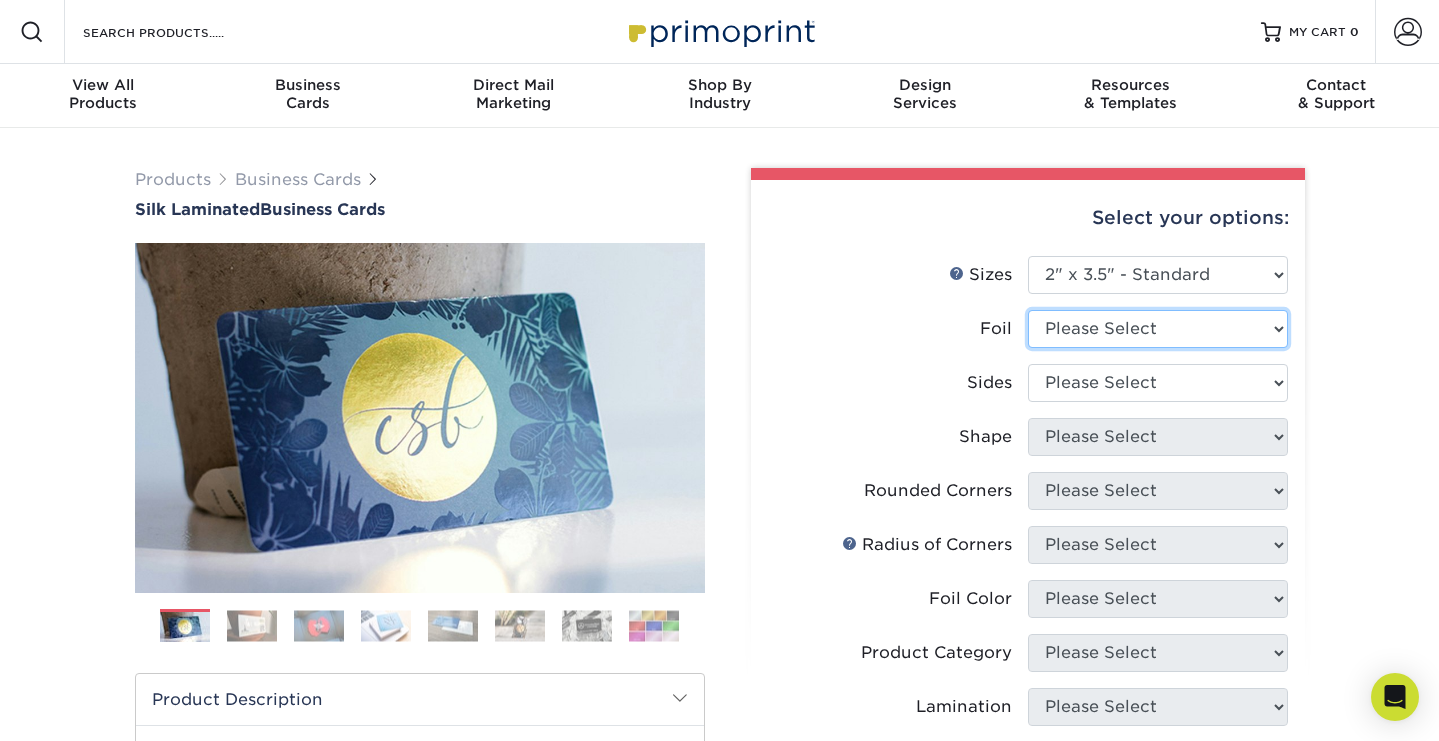 select on "1" 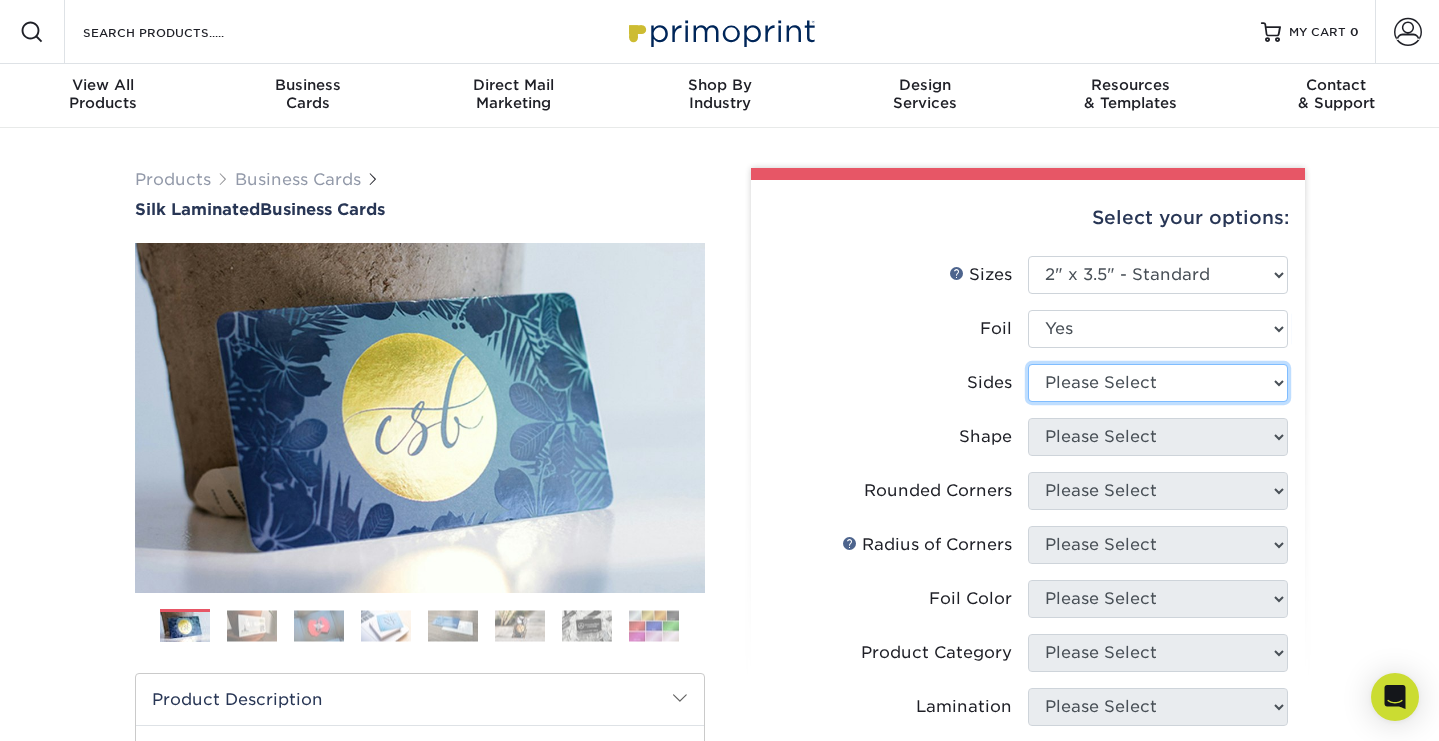click on "Please Select Print Both Sides - Foil Both Sides Print Both Sides - Foil Front Only Print Front Only - Foil Front Only" at bounding box center [1158, 383] 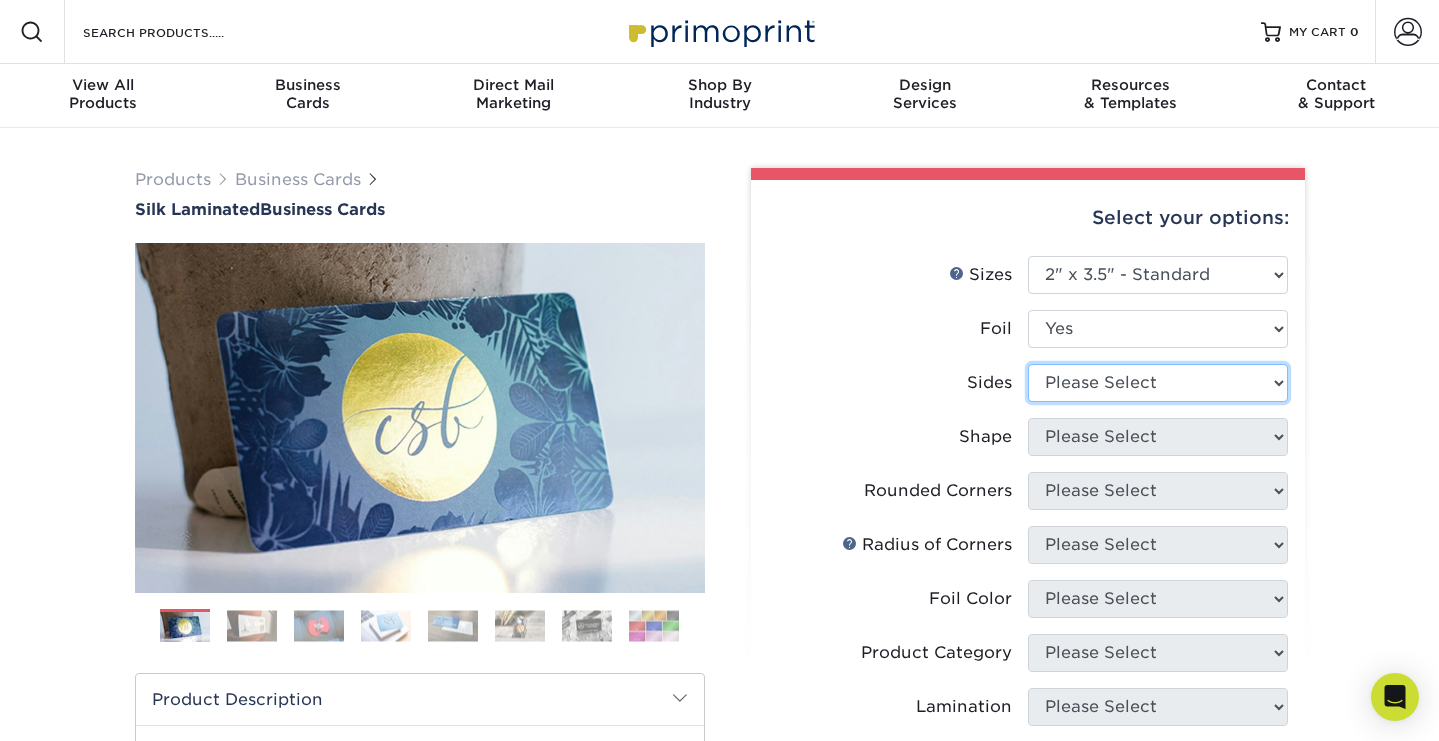 select on "34527644-b4fd-4ffb-9092-1318eefcd9d9" 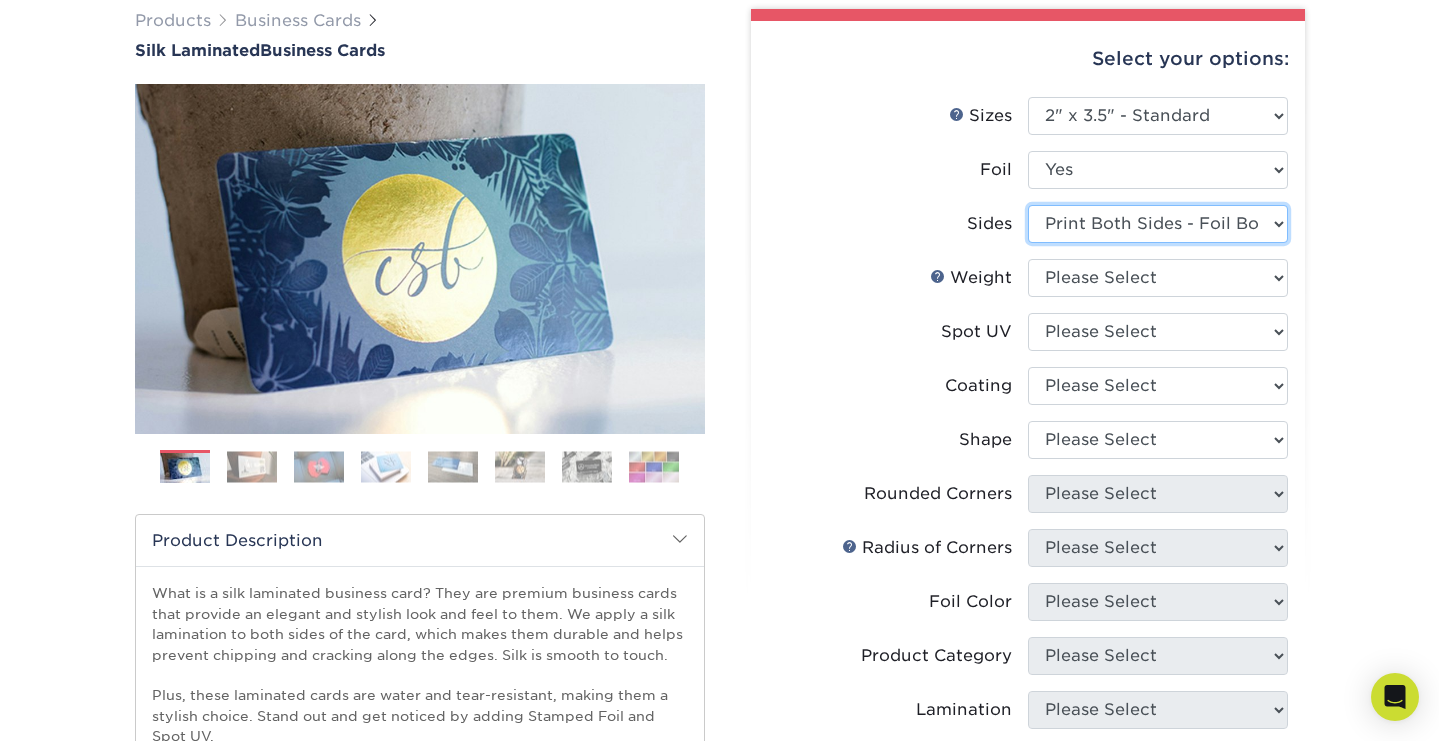 scroll, scrollTop: 163, scrollLeft: 0, axis: vertical 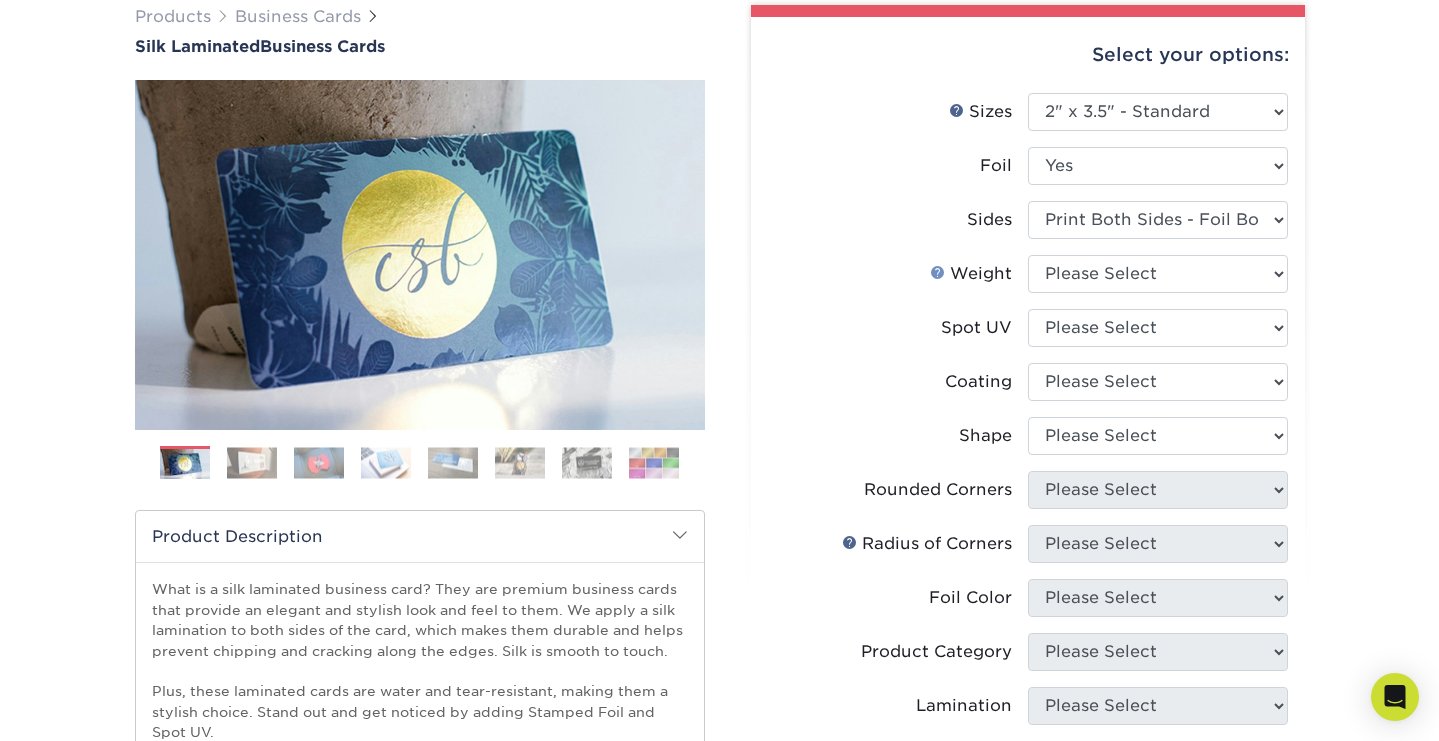 click on "Weight Help" at bounding box center (938, 272) 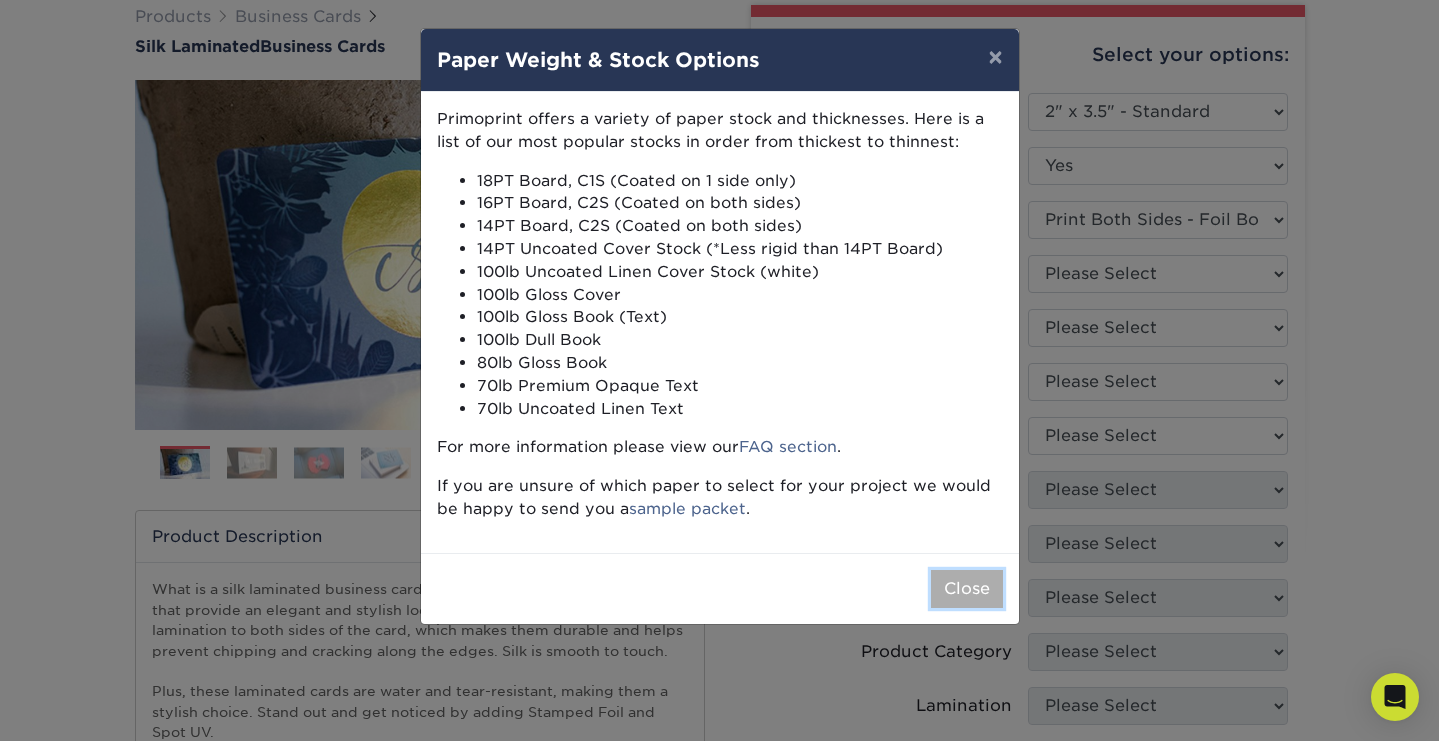 click on "Close" at bounding box center [967, 589] 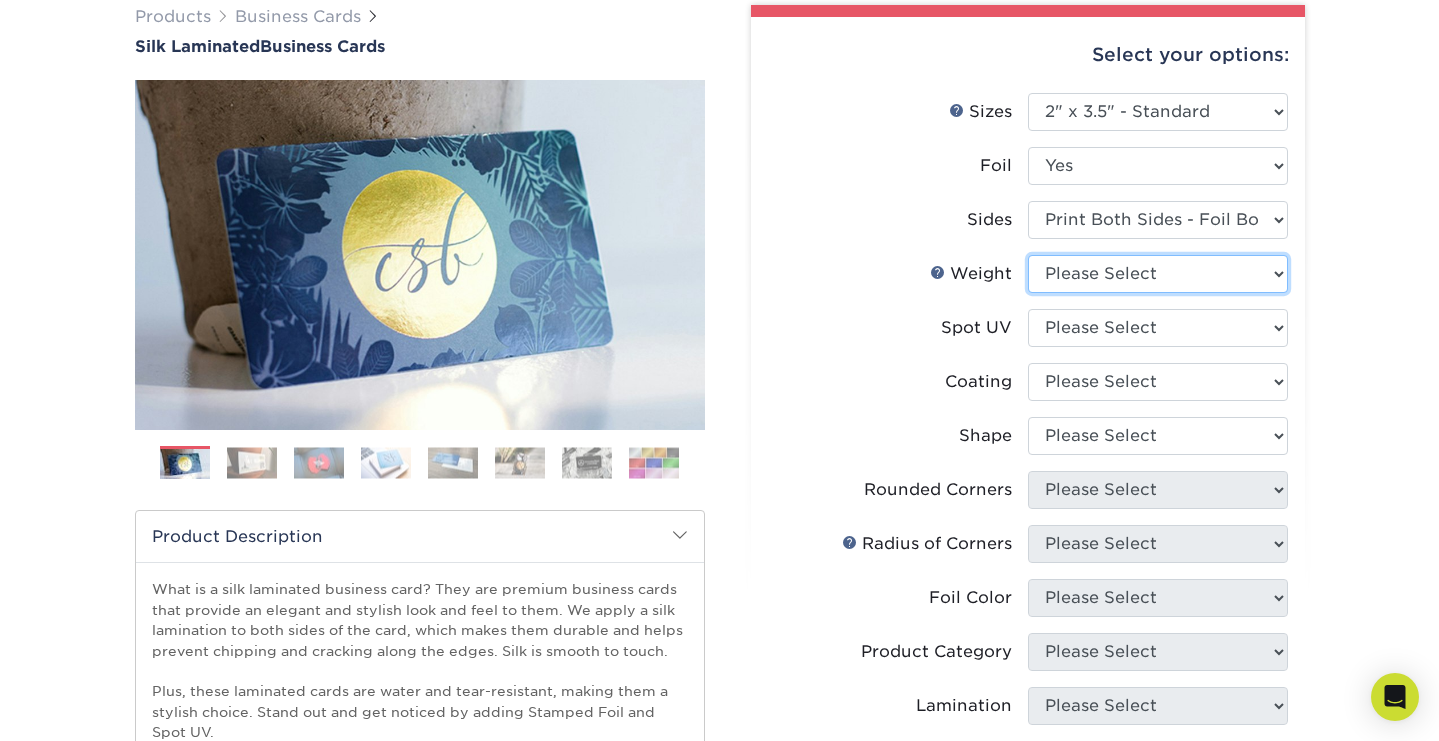 click on "Please Select 16PT" at bounding box center (1158, 274) 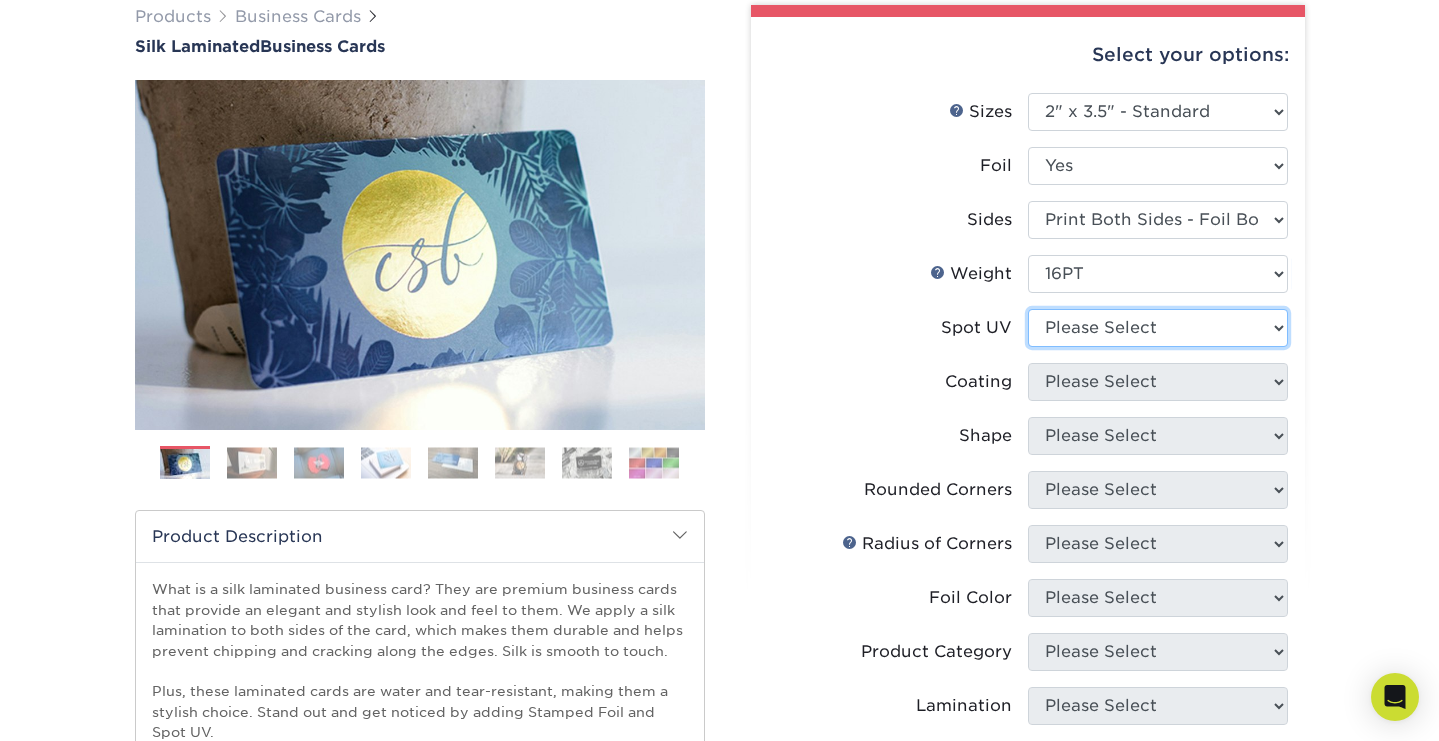 click on "Please Select No Spot UV Front and Back (Both Sides) Front Only Back Only" at bounding box center (1158, 328) 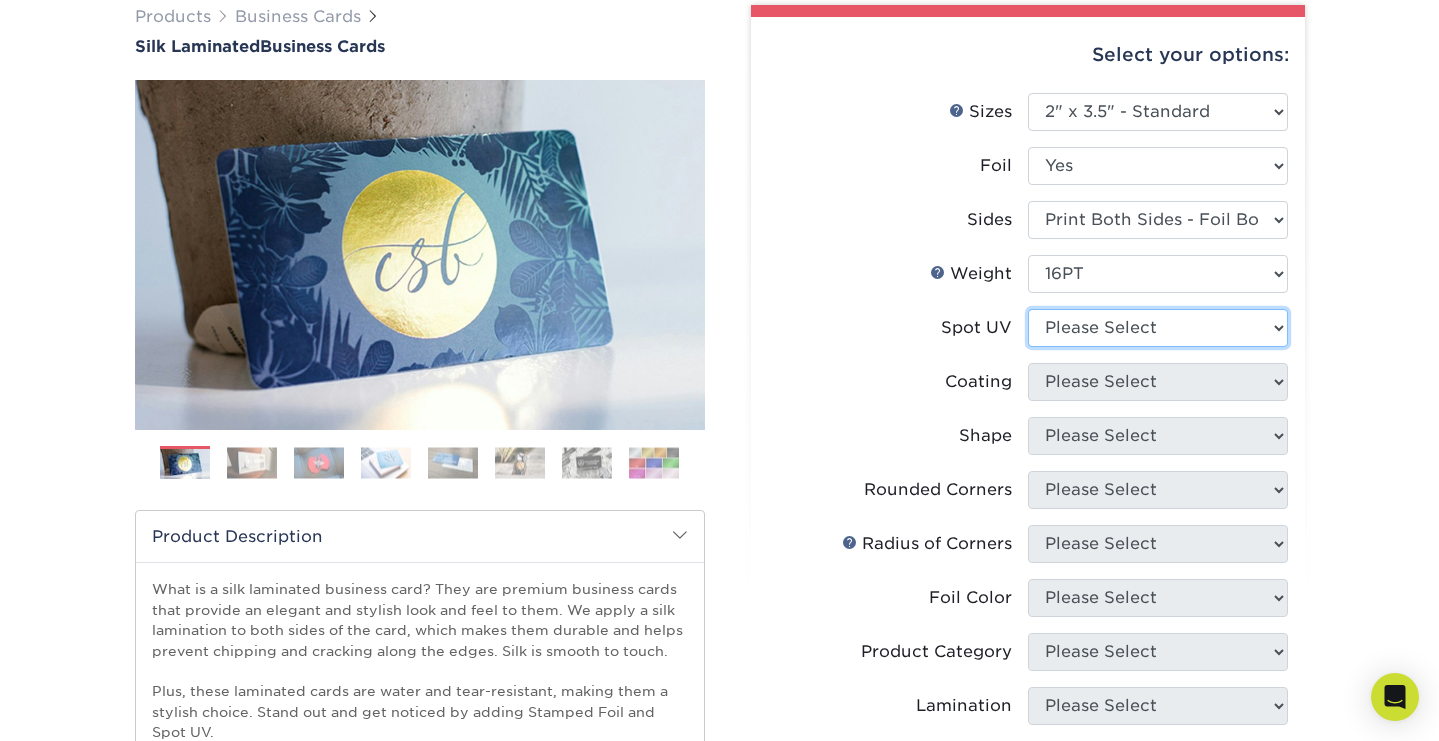 select on "3" 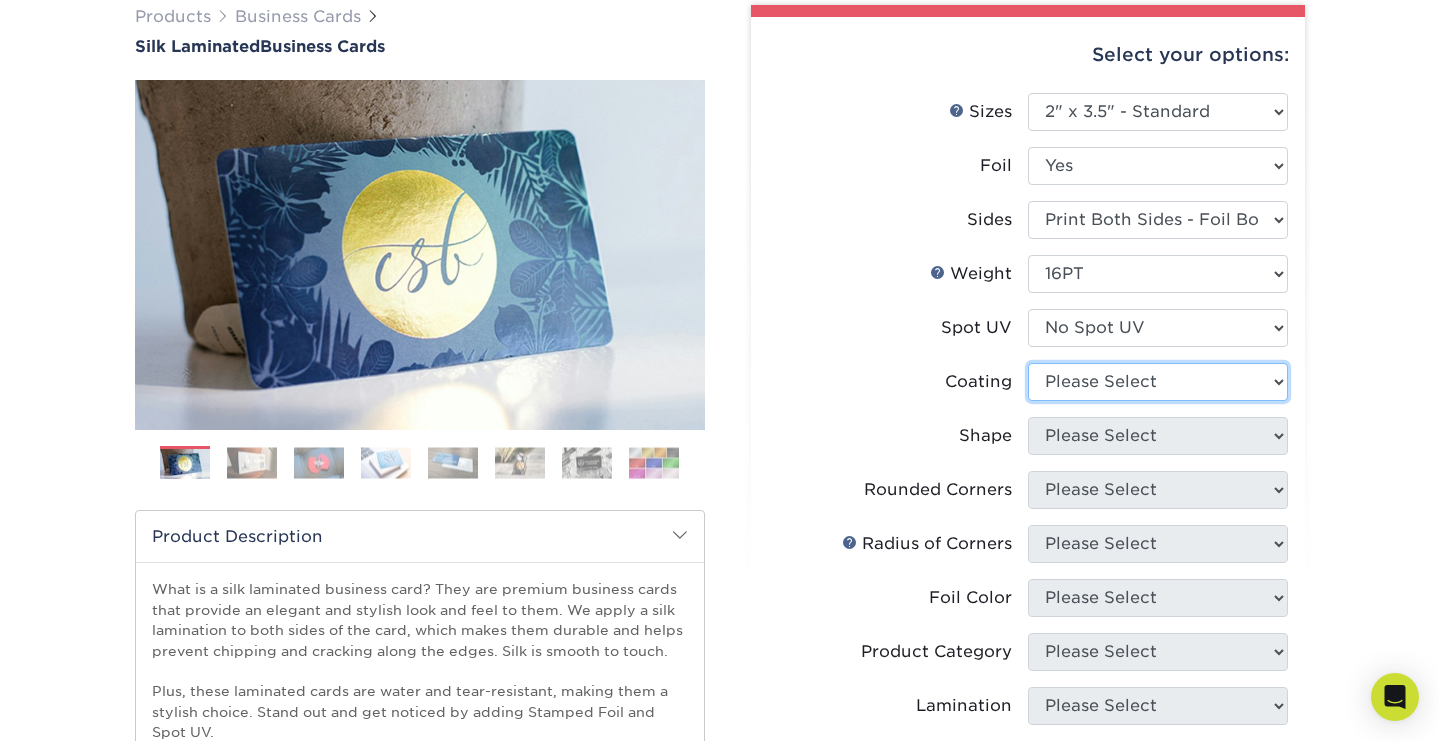 click at bounding box center [1158, 382] 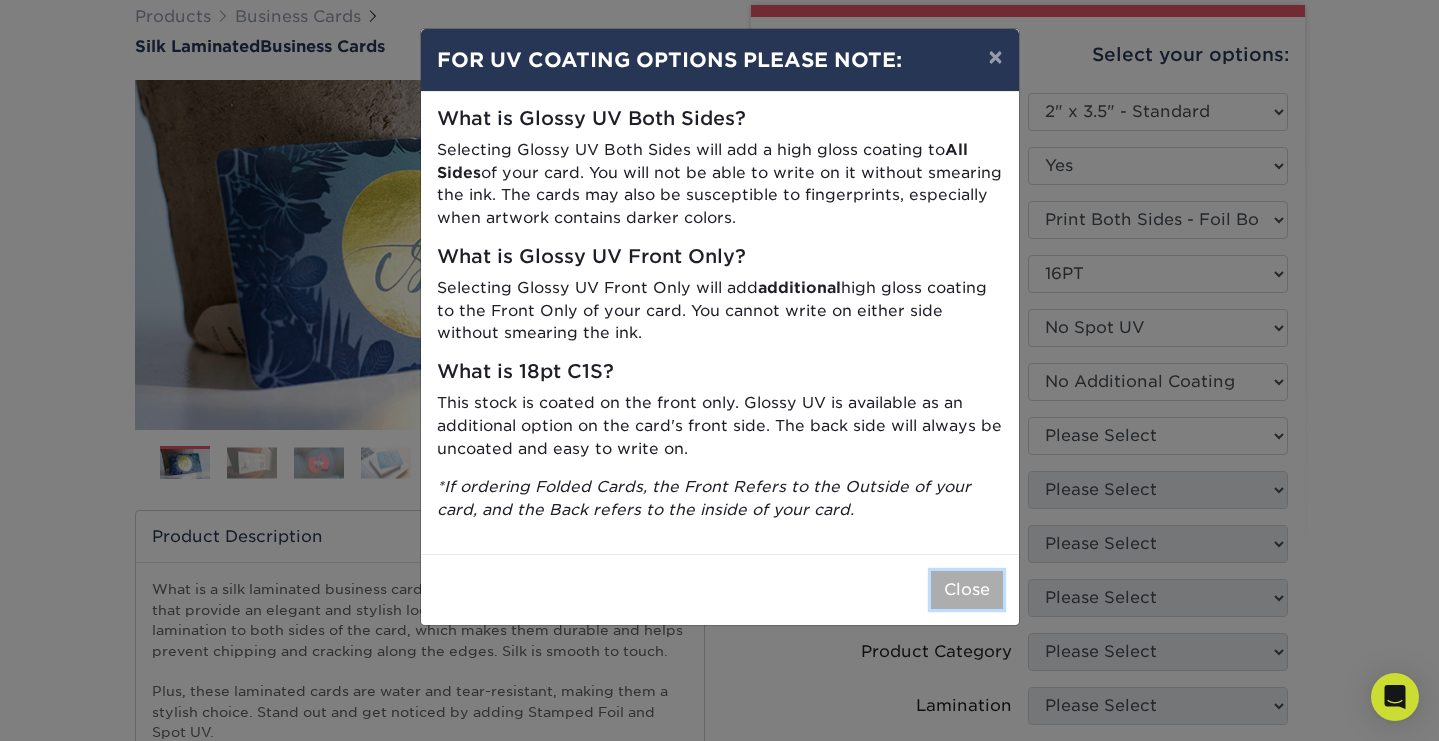 click on "Close" at bounding box center [967, 590] 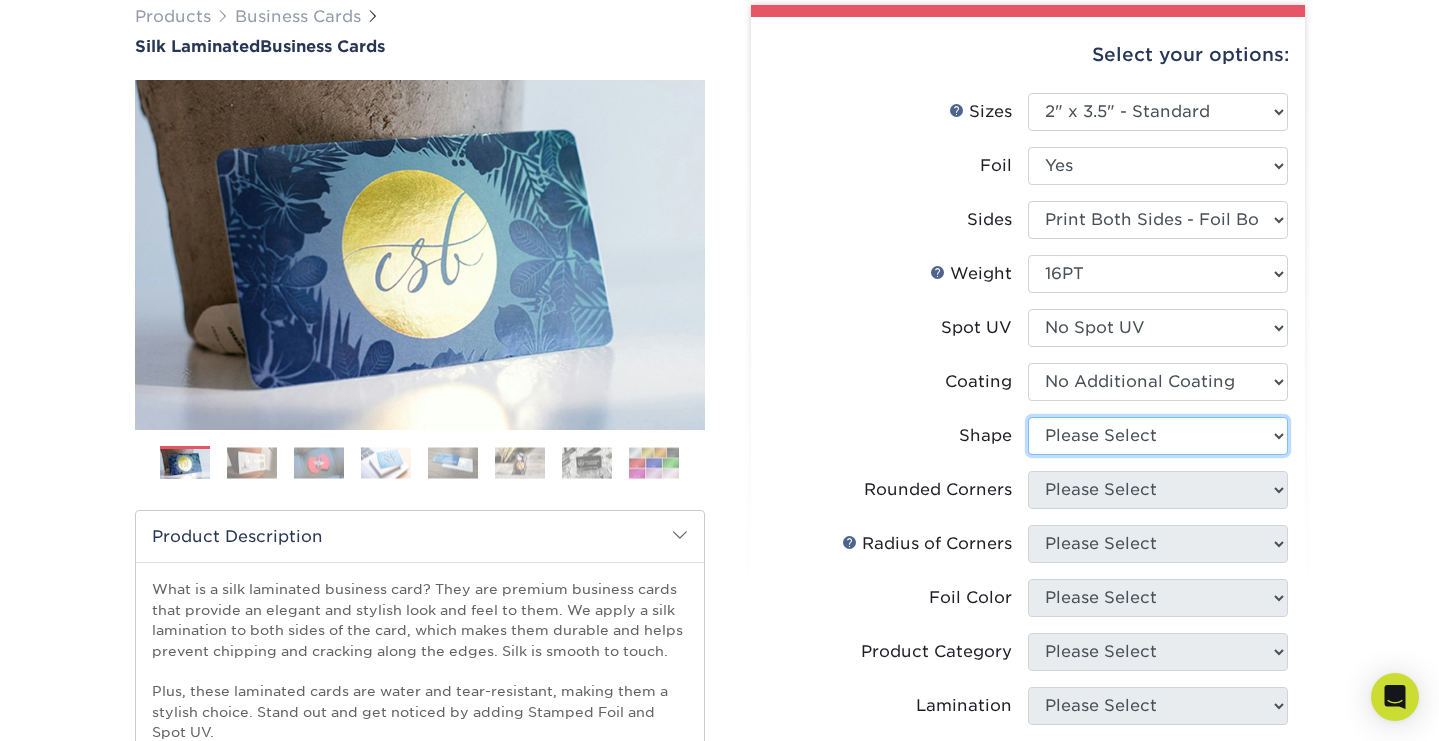 click on "Please Select Standard" at bounding box center (1158, 436) 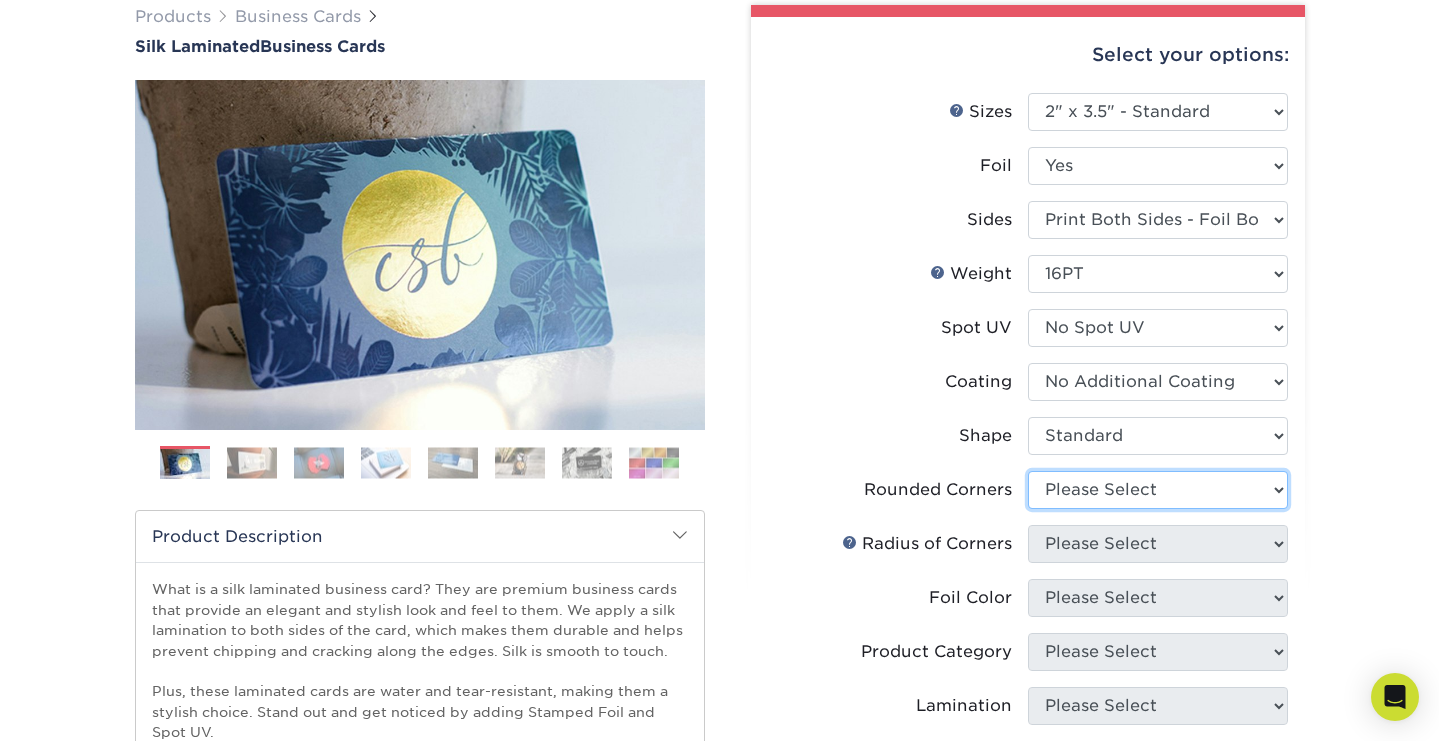 click on "Please Select
Yes - Round 2 Corners                                                    Yes - Round 4 Corners                                                    No" at bounding box center [1158, 490] 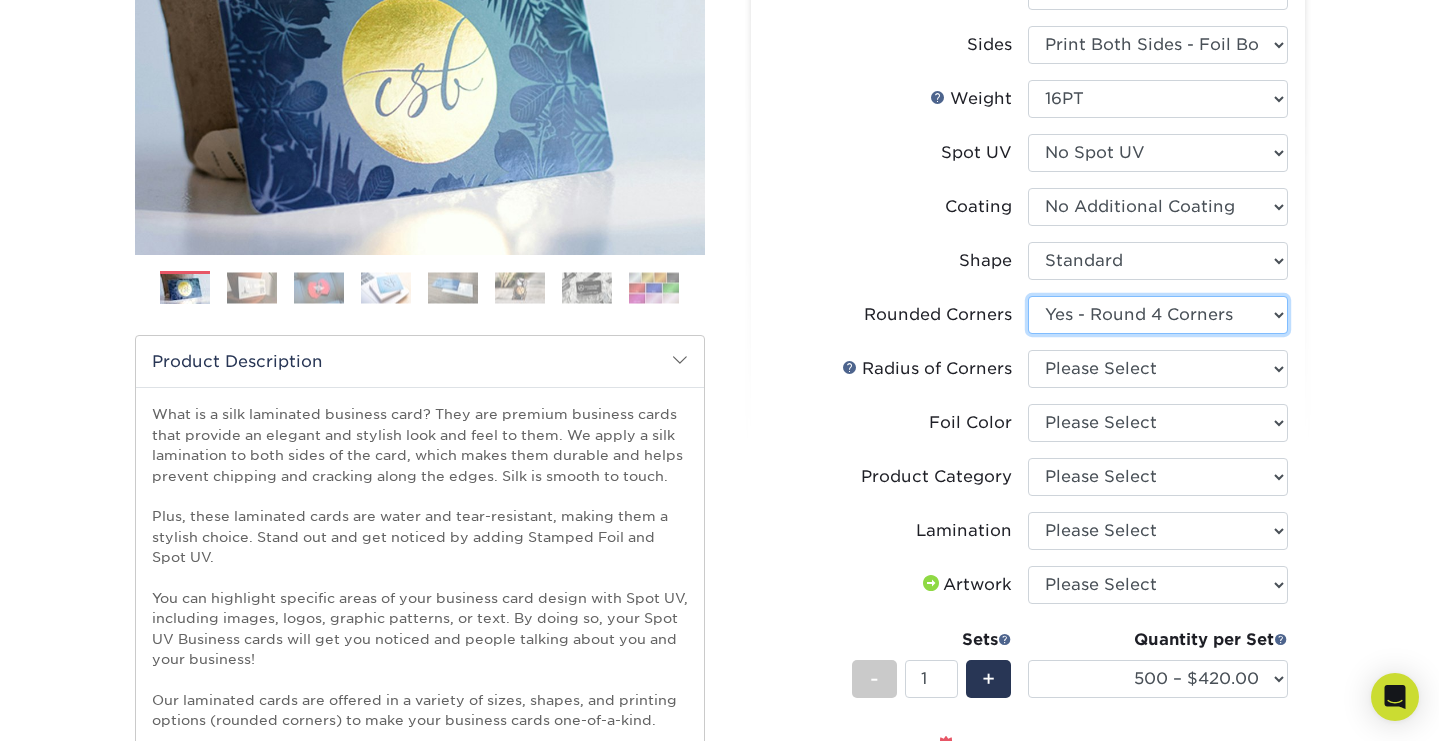 scroll, scrollTop: 361, scrollLeft: 0, axis: vertical 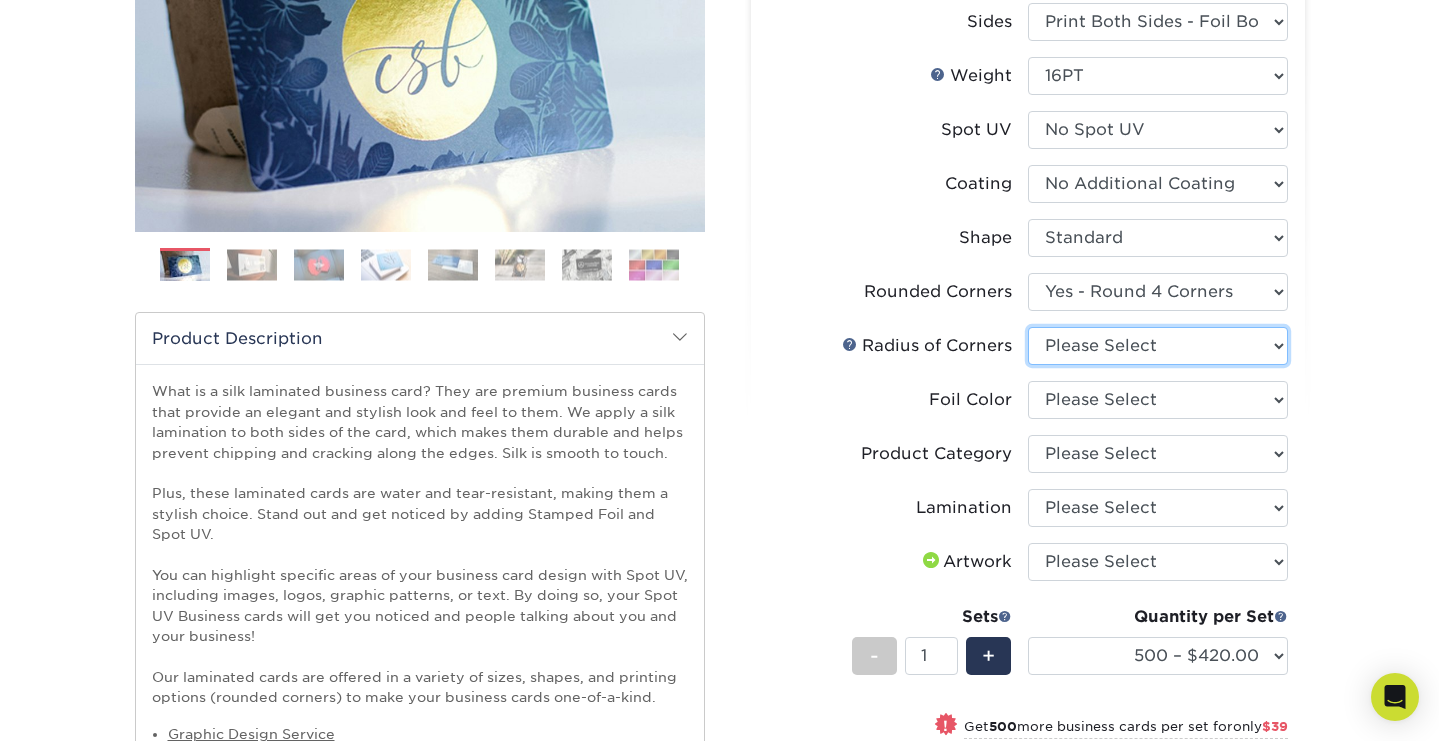 click on "Please Select Rounded 1/8" Rounded 1/4"" at bounding box center (1158, 346) 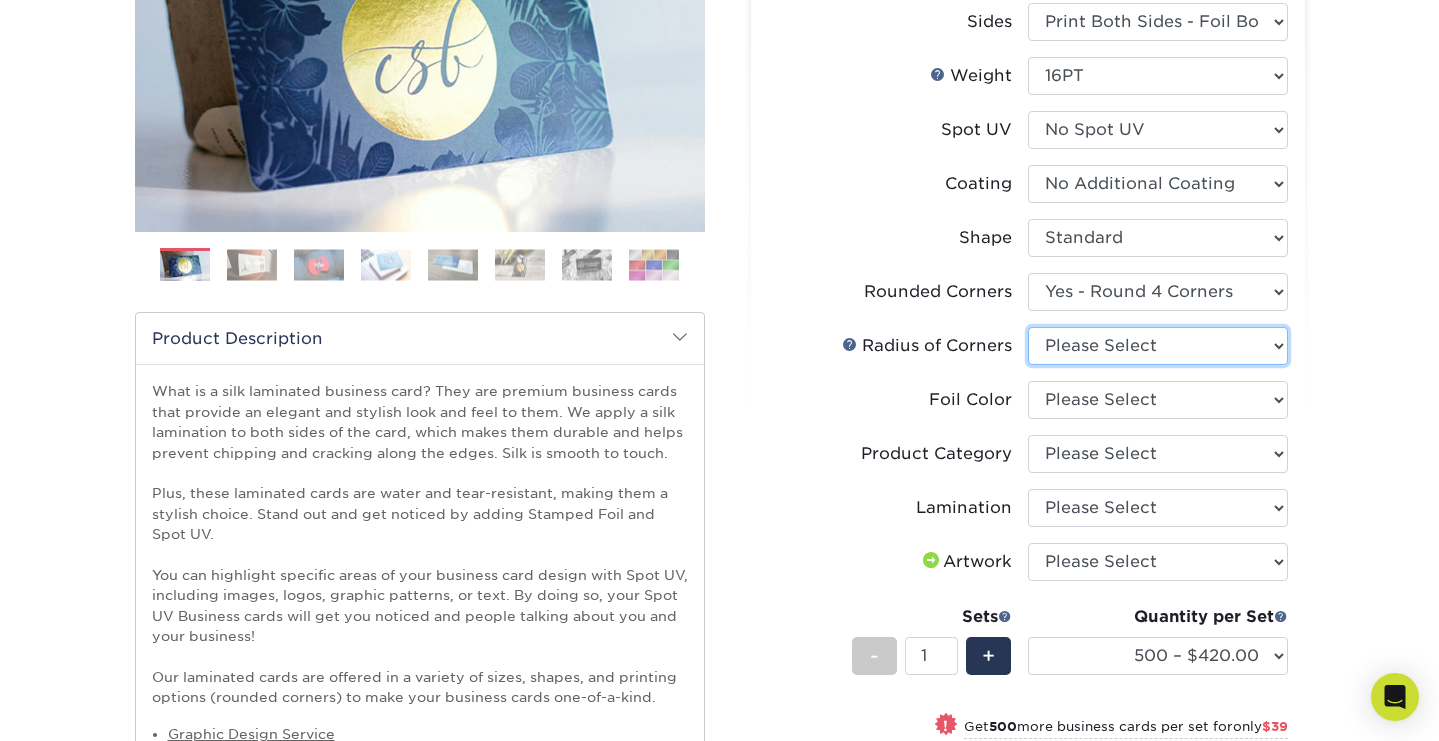 select on "479fbfe7-6a0c-4895-8c9a-81739b7486c9" 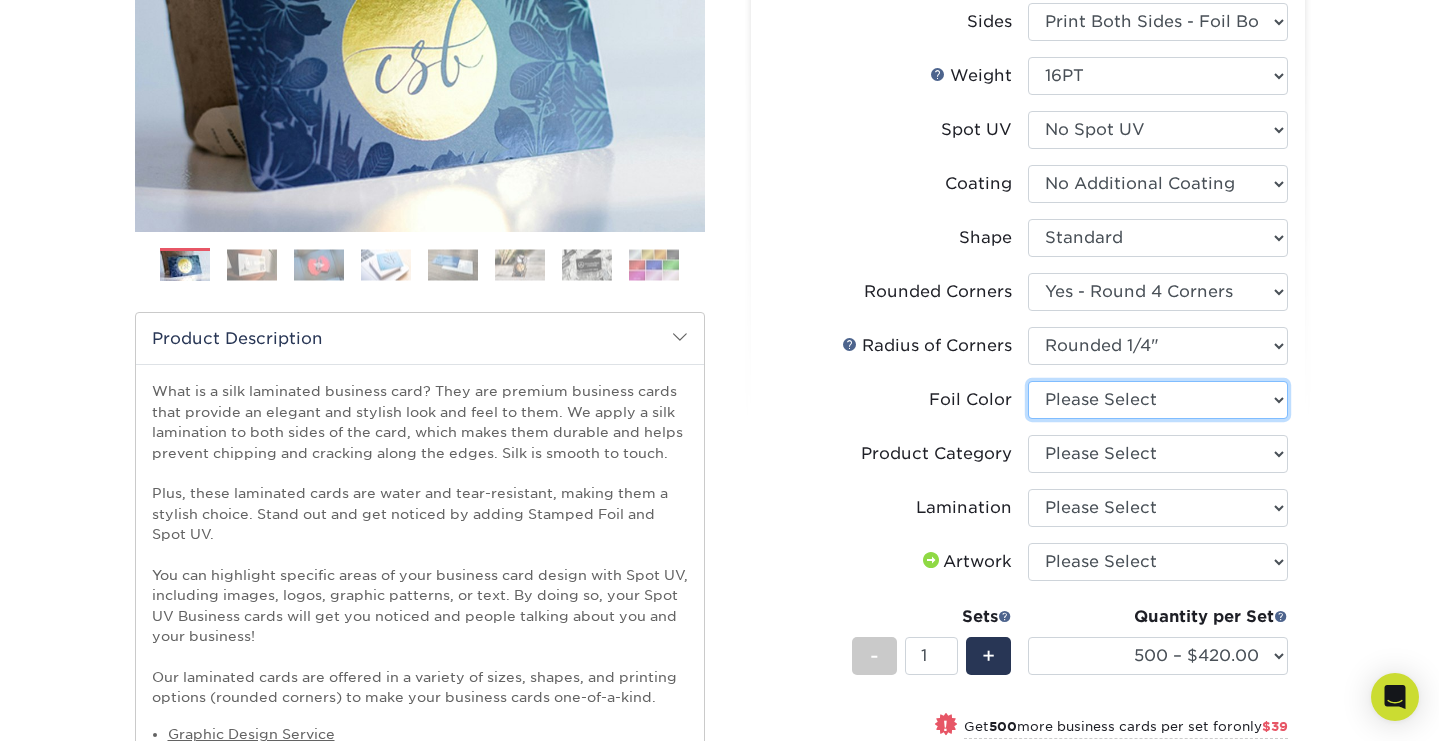 click on "Please Select Silver Foil Black Foil Blue Foil Copper Foil Gold Foil Red Foil Rose Gold Foil" at bounding box center (1158, 400) 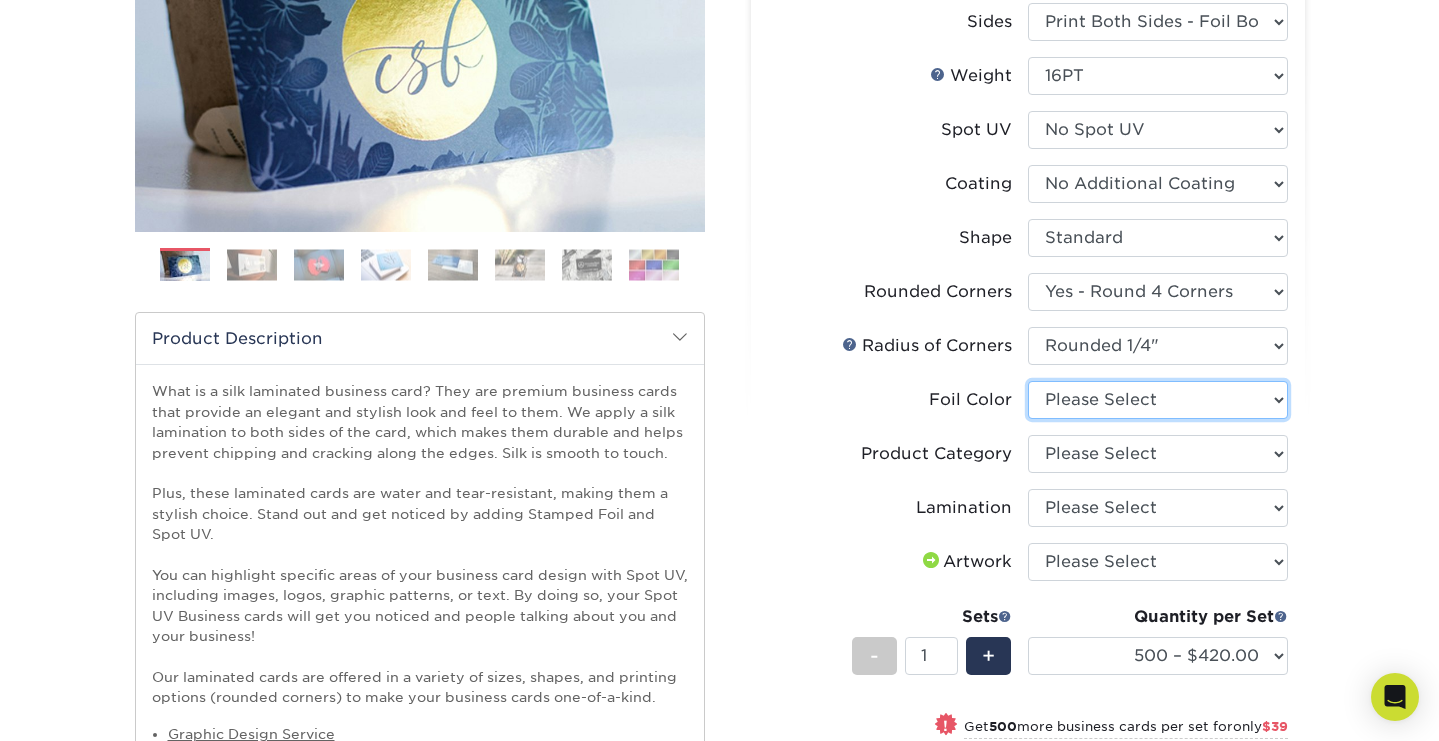 select on "acffa4a5-22f9-4585-ba3f-0adaa54b8c85" 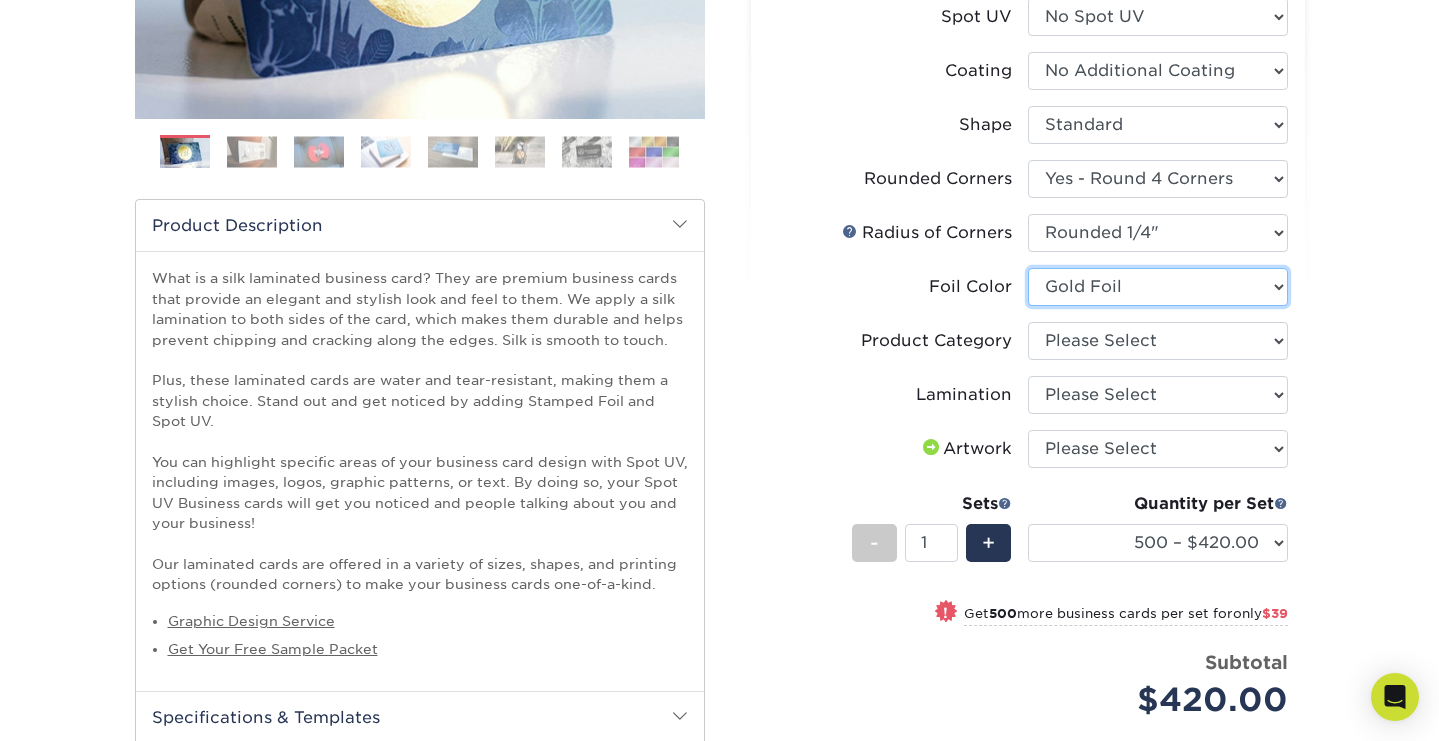 scroll, scrollTop: 479, scrollLeft: 0, axis: vertical 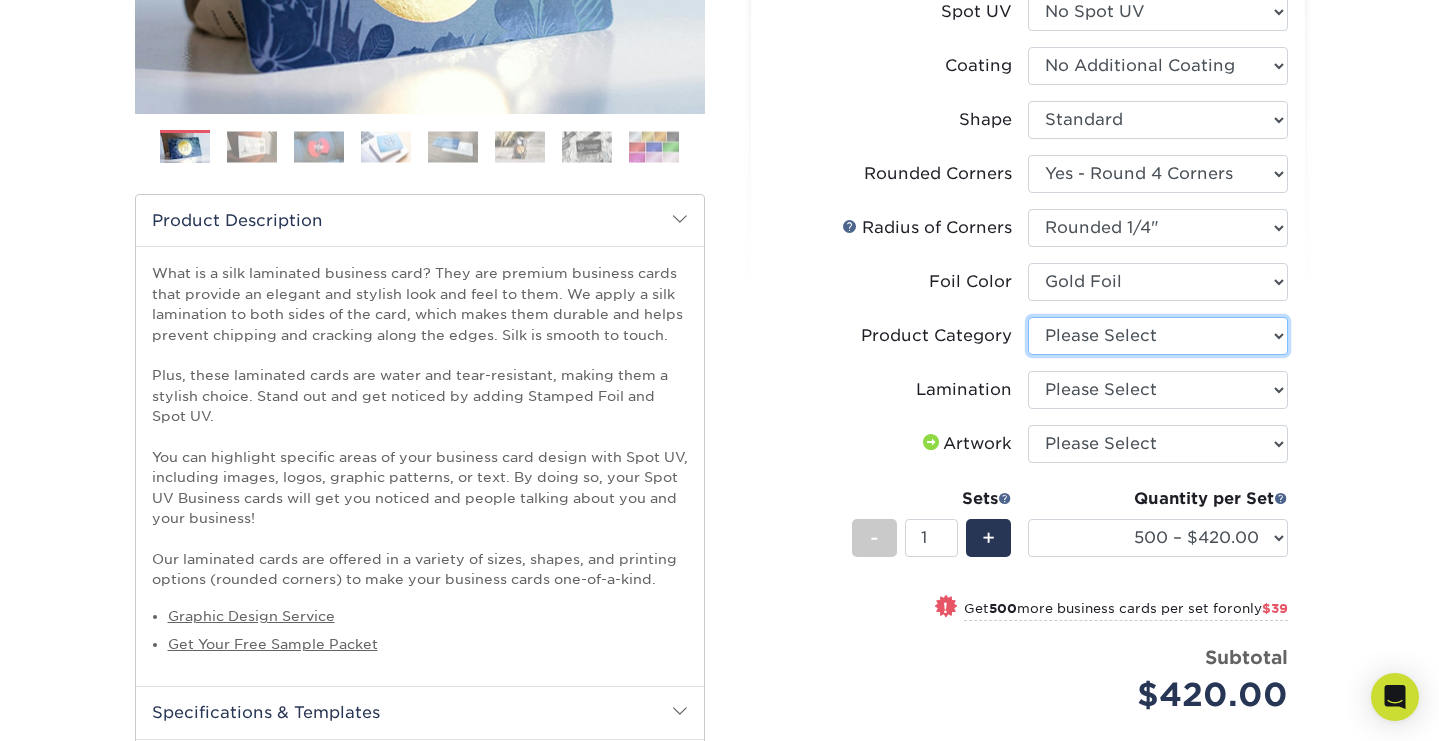 click on "Please Select Business Cards" at bounding box center [1158, 336] 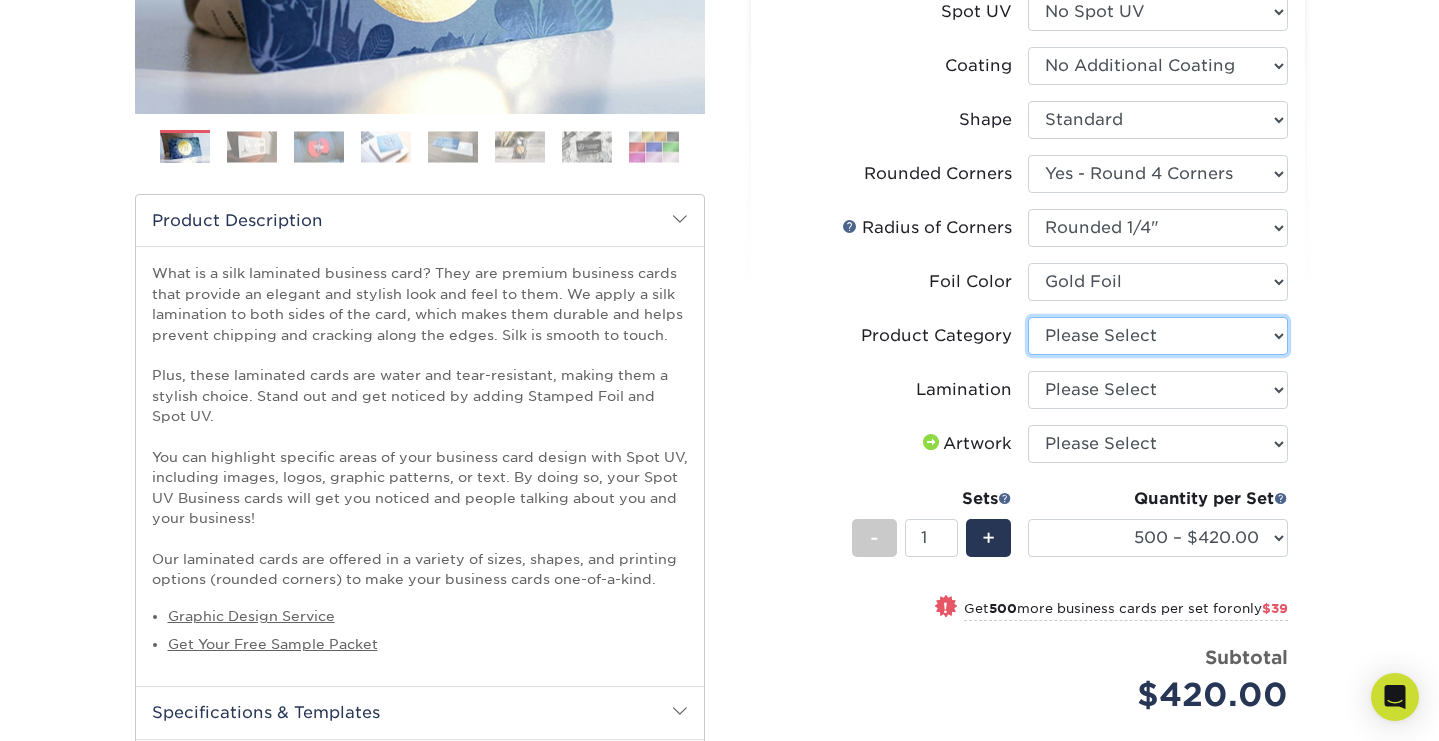 select on "3b5148f1-0588-4f88-a218-97bcfdce65c1" 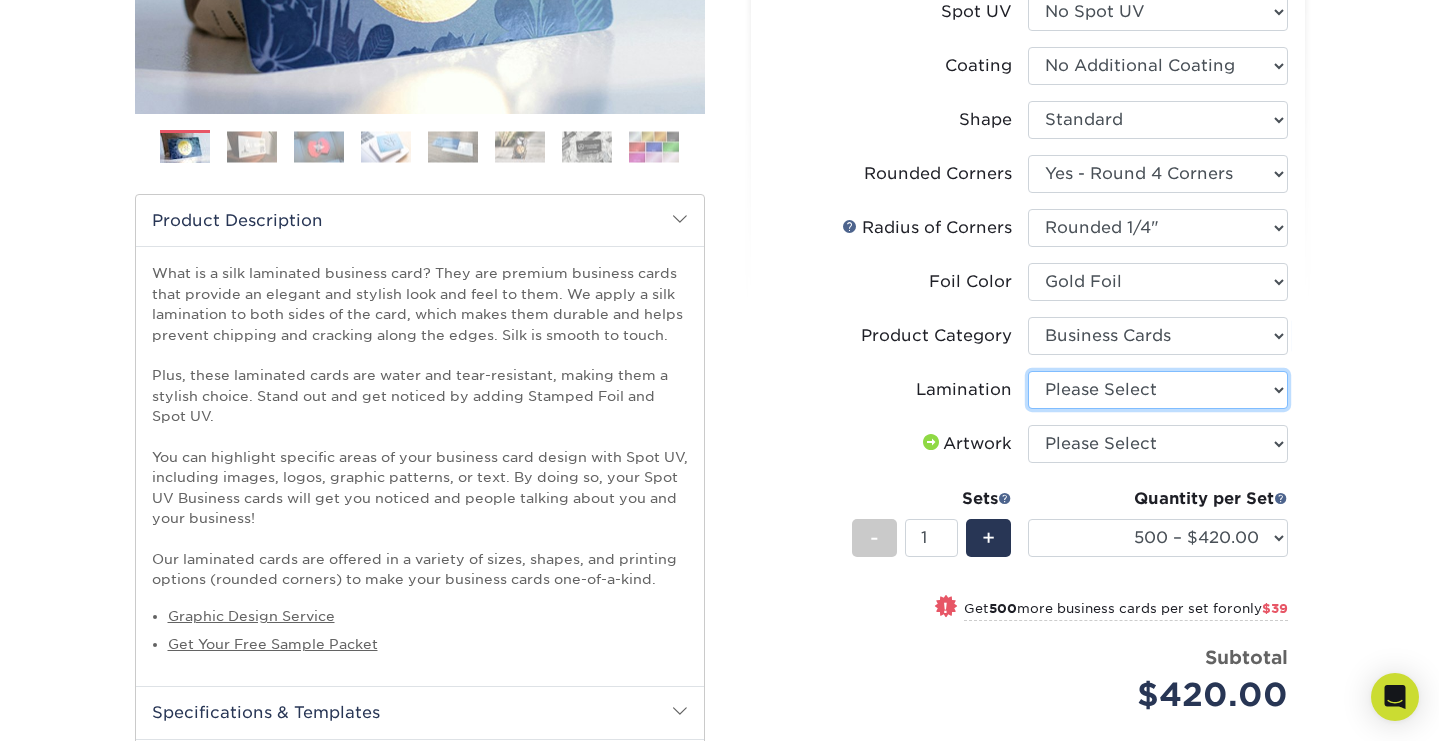 click on "Please Select Silk" at bounding box center (1158, 390) 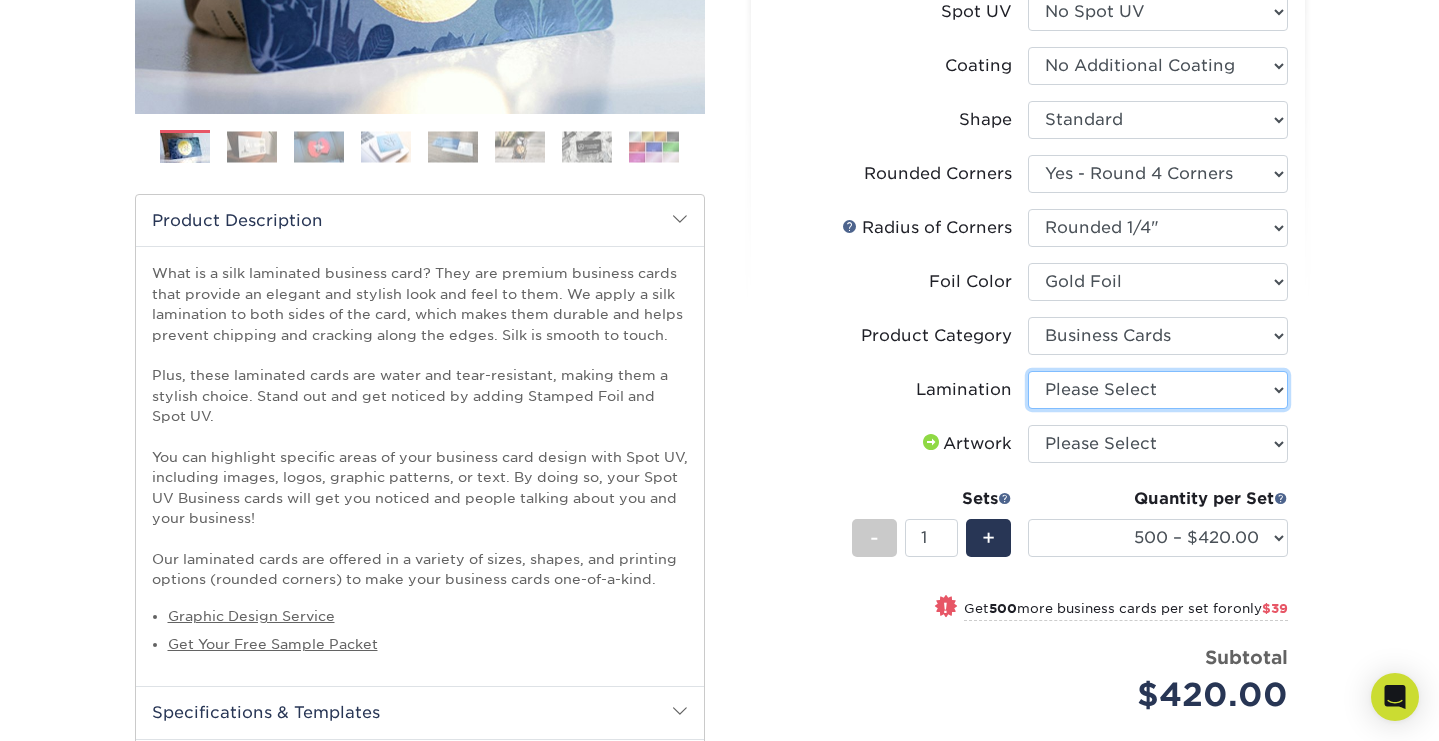 select on "ccacb42f-45f7-42d3-bbd3-7c8421cf37f0" 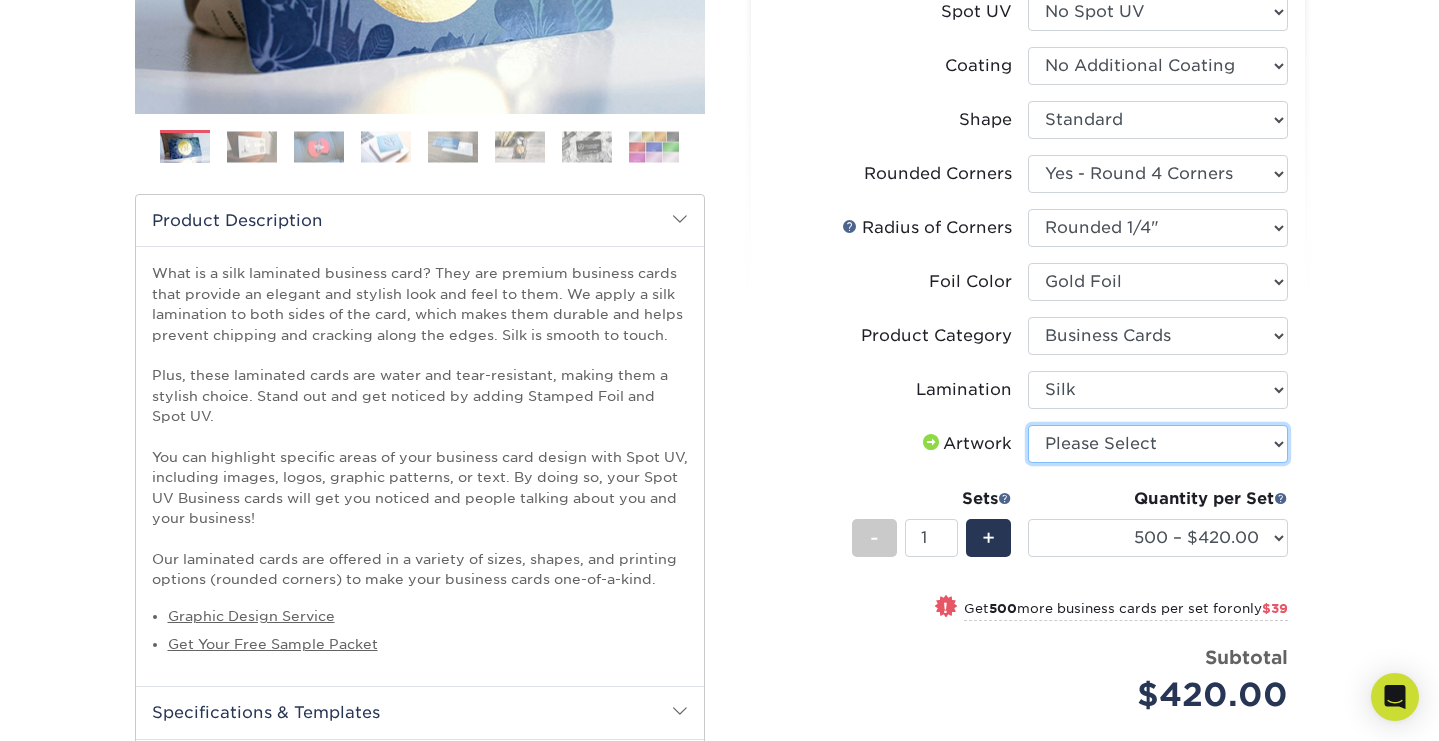 click on "Please Select I will upload files I need a design - $100" at bounding box center (1158, 444) 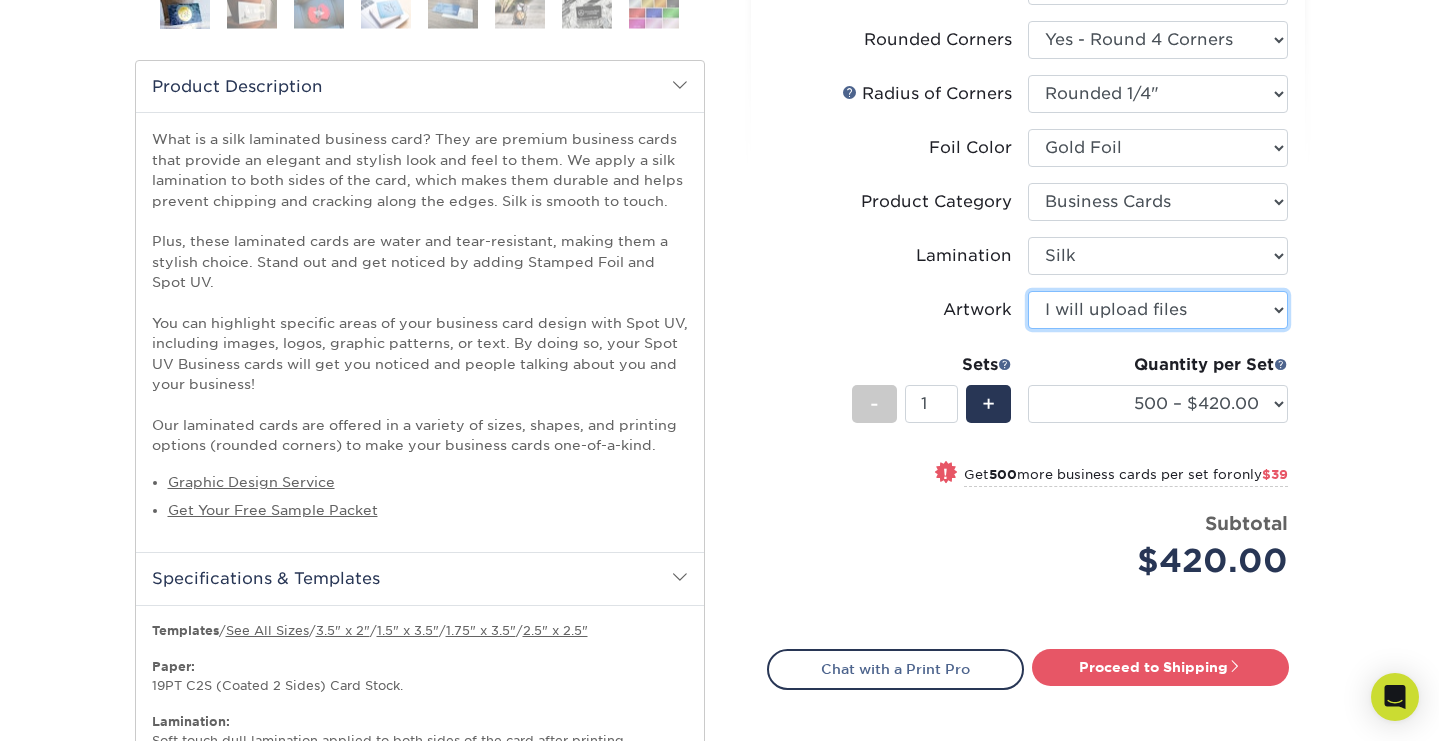 scroll, scrollTop: 612, scrollLeft: 0, axis: vertical 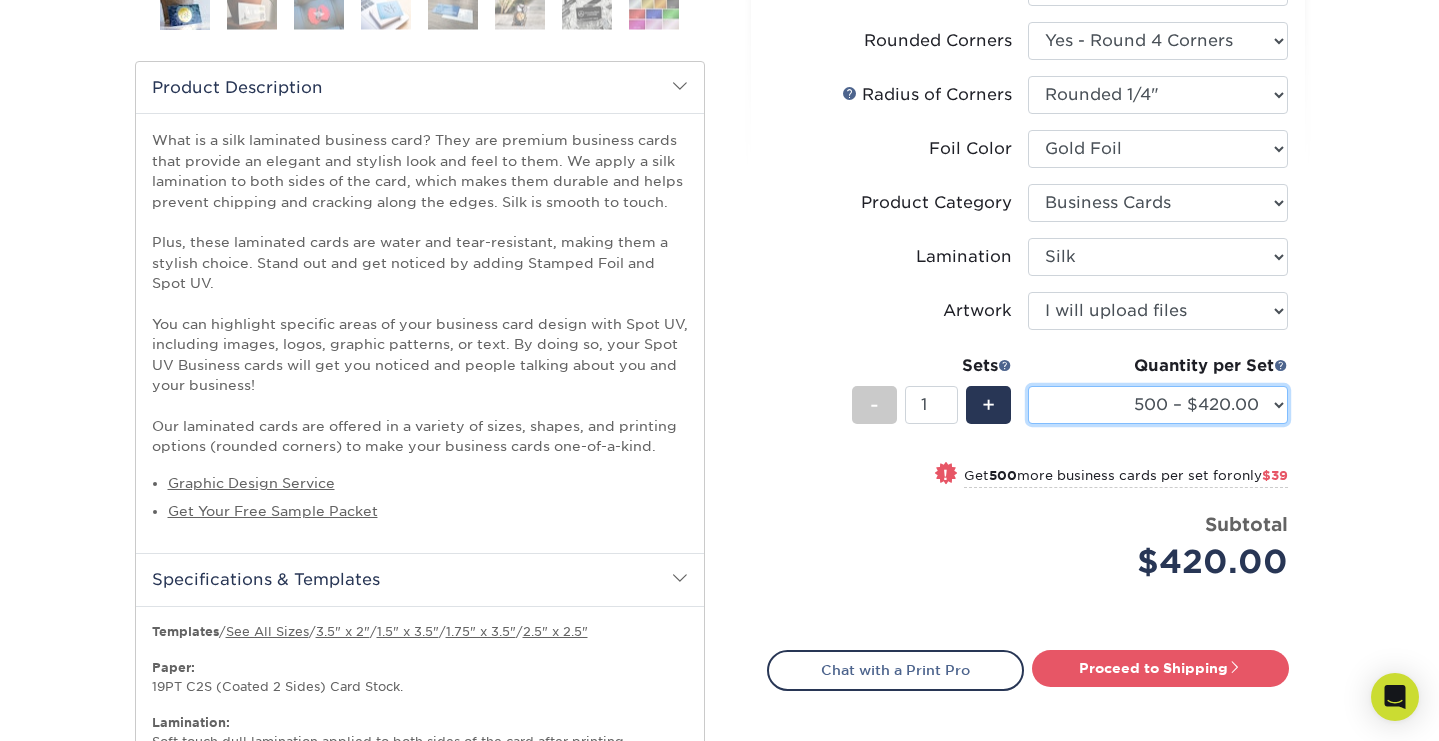 click on "500 – $420.00 1000 – $459.00 2500 – $1025.00 5000 – $1914.00" at bounding box center (1158, 405) 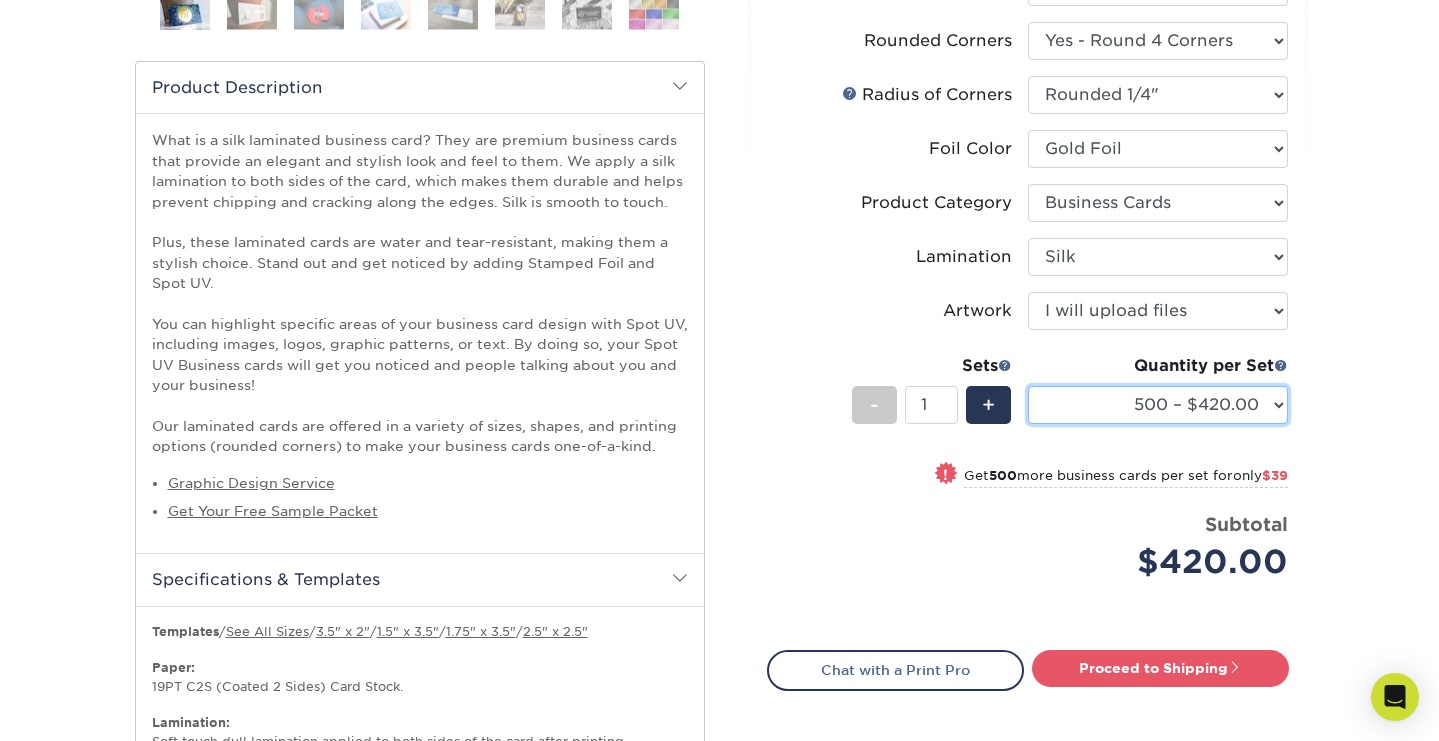 select on "1000 – $459.00" 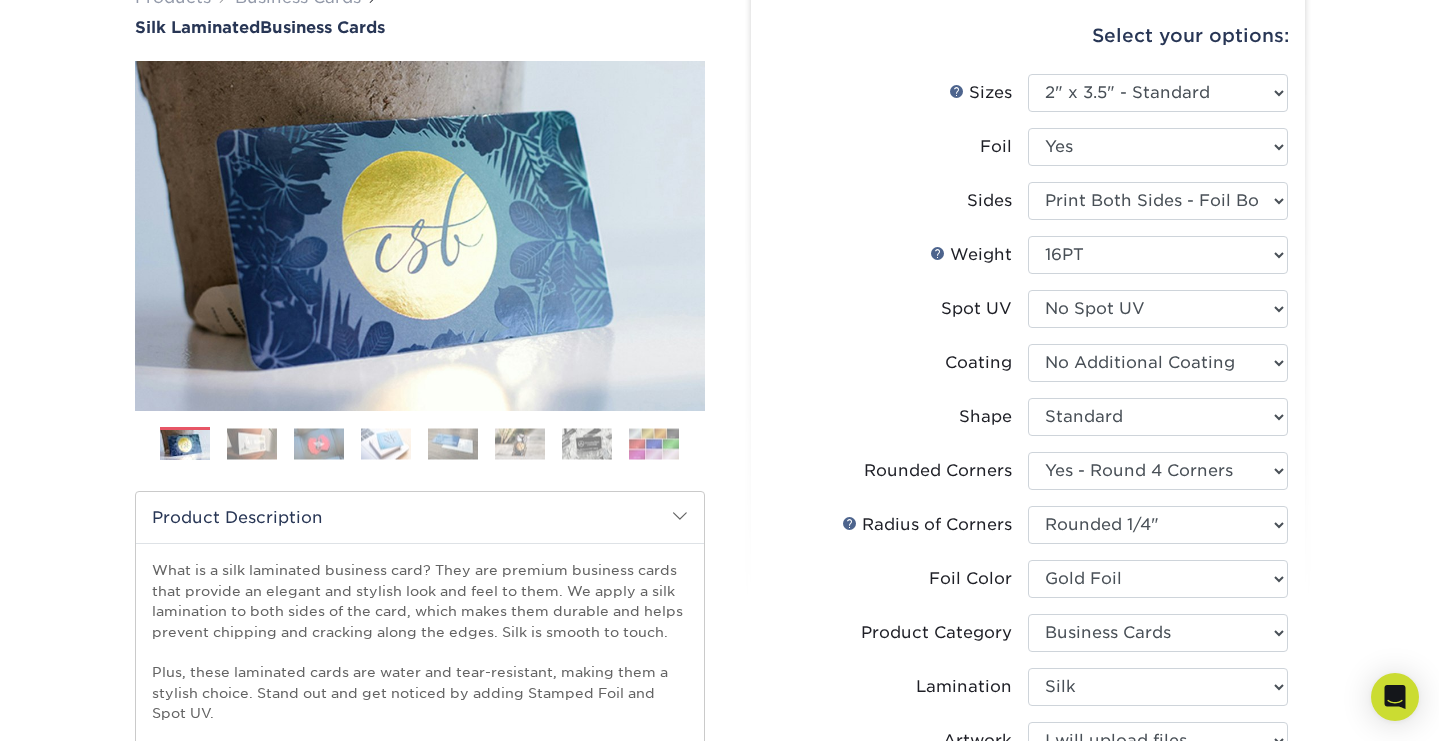 scroll, scrollTop: 0, scrollLeft: 0, axis: both 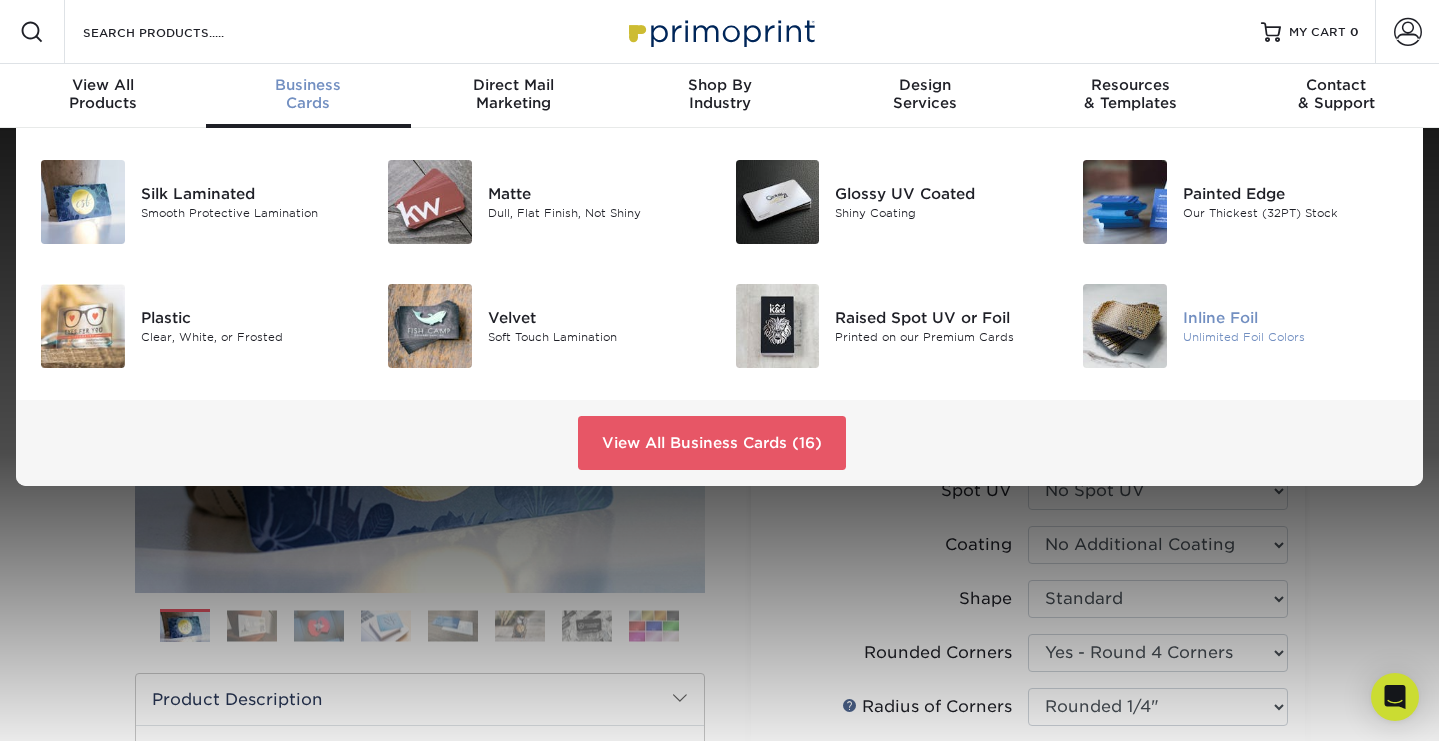 click at bounding box center (1125, 326) 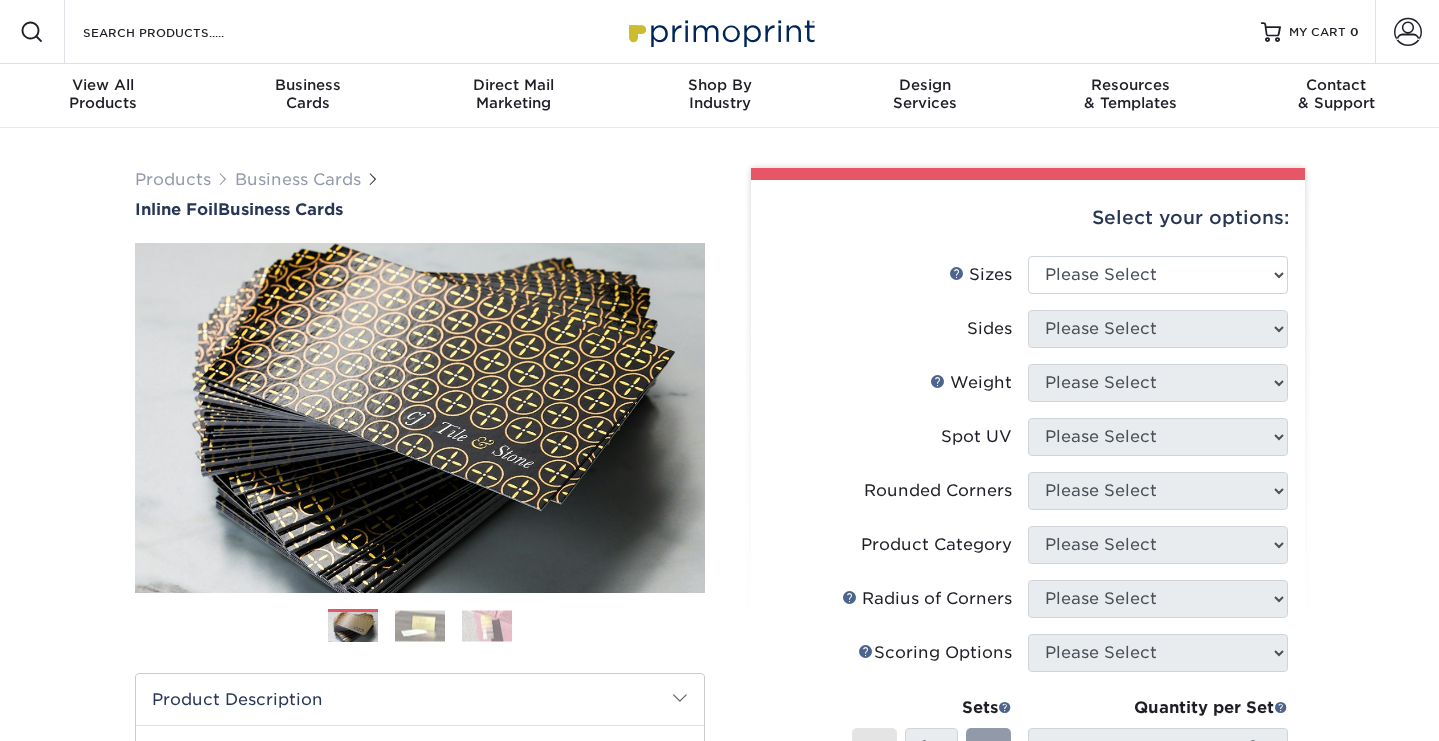 scroll, scrollTop: 0, scrollLeft: 0, axis: both 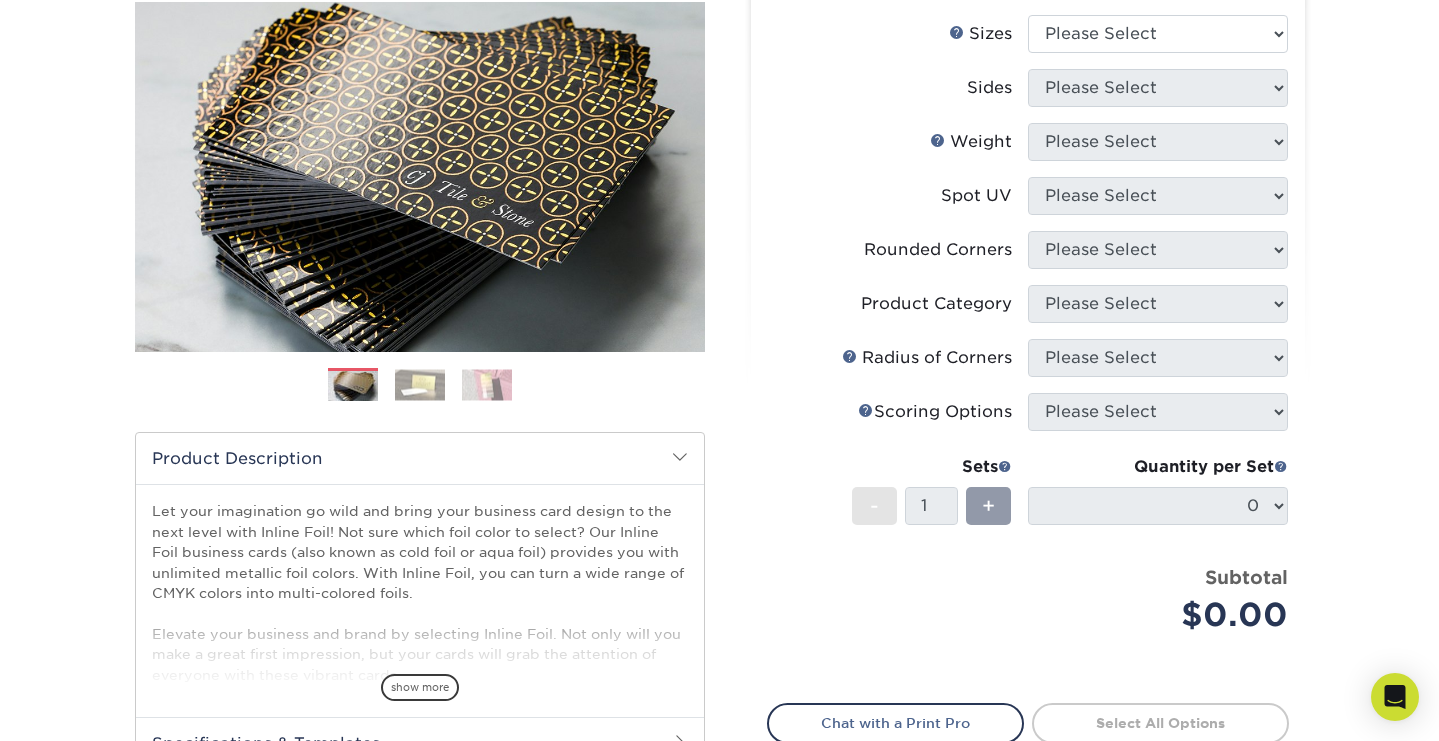 click at bounding box center (420, 384) 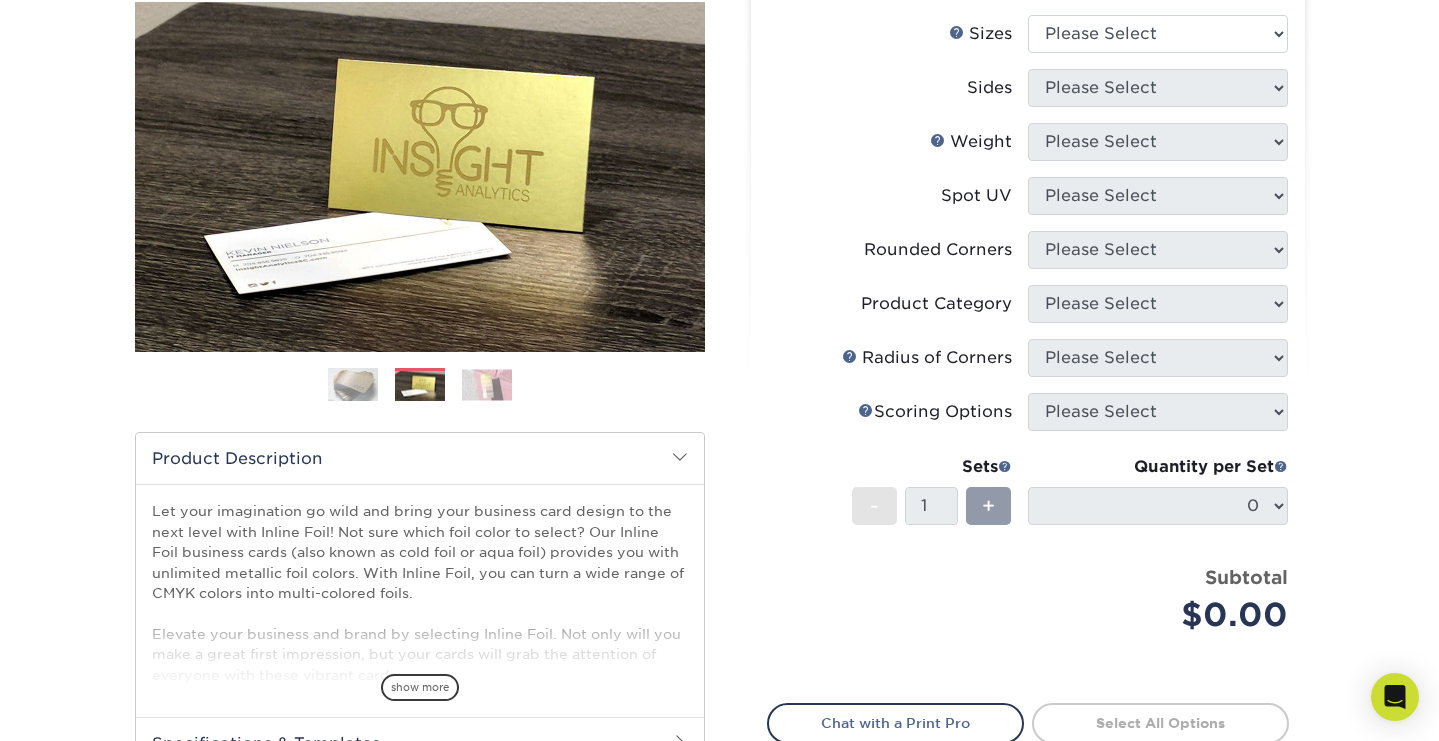 click at bounding box center [487, 384] 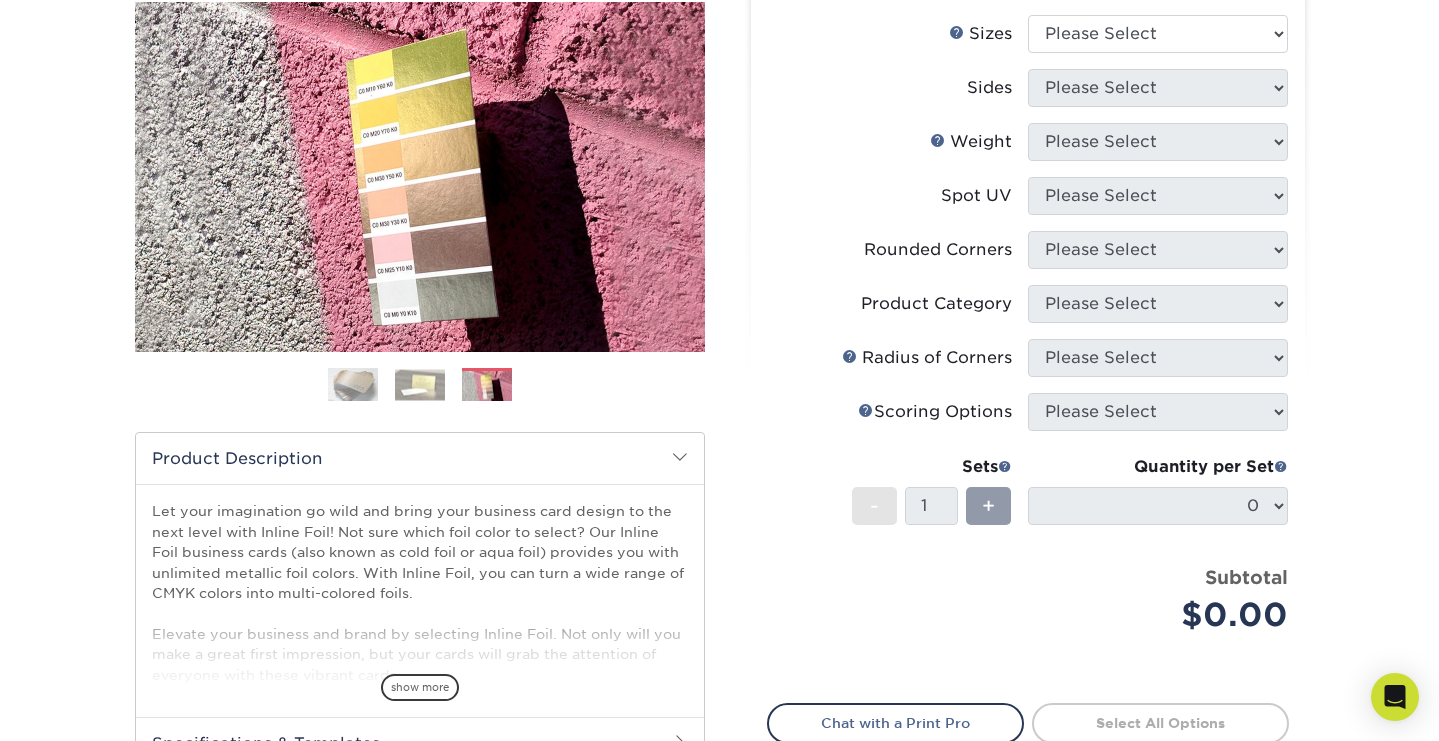 click at bounding box center (420, 384) 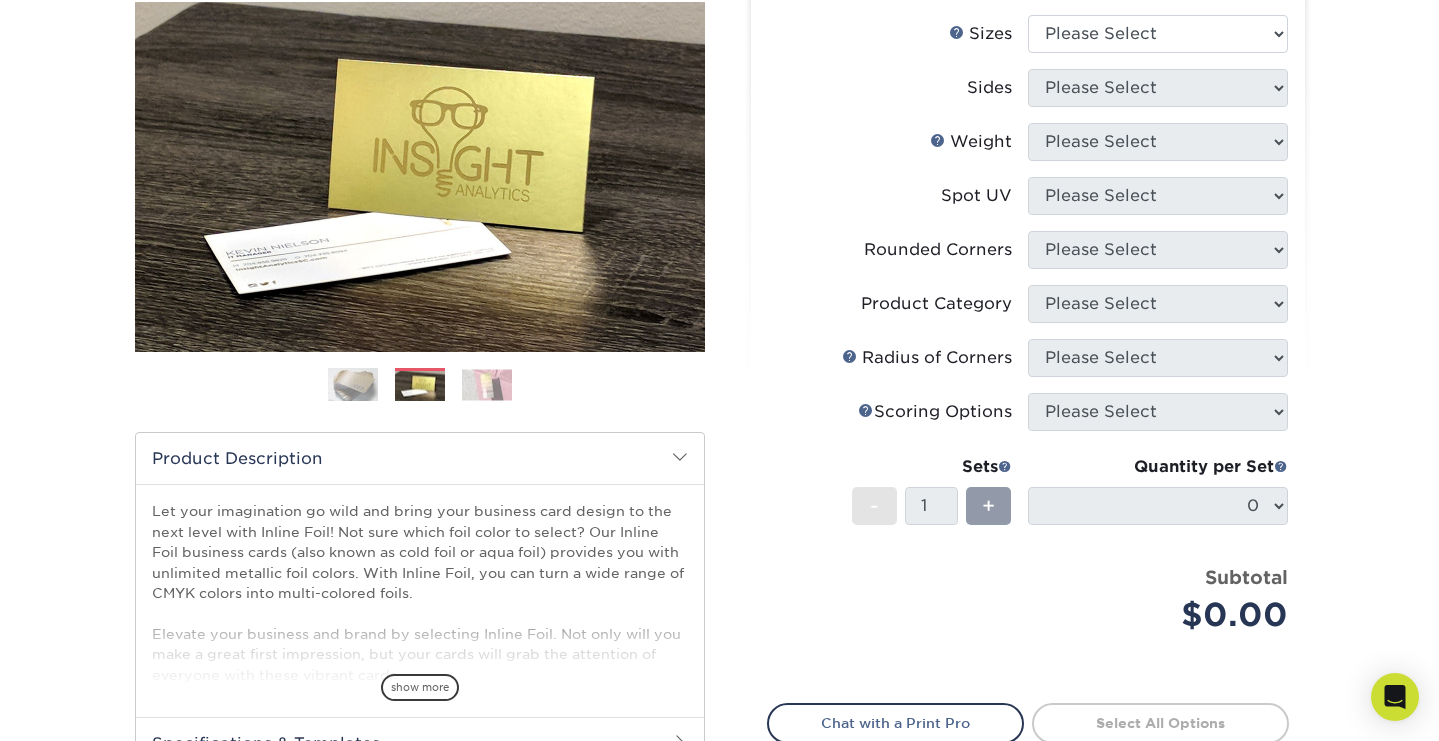 click at bounding box center (353, 385) 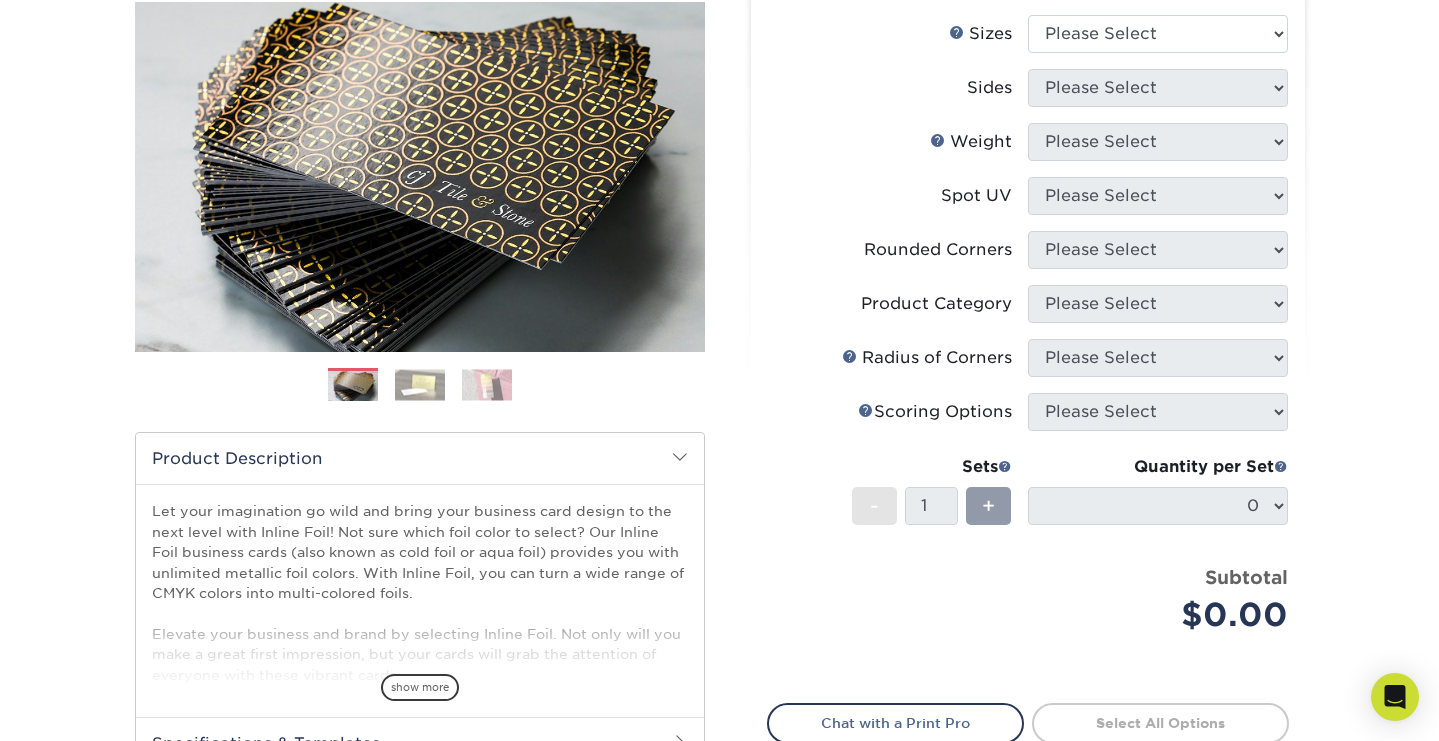 click at bounding box center (420, 384) 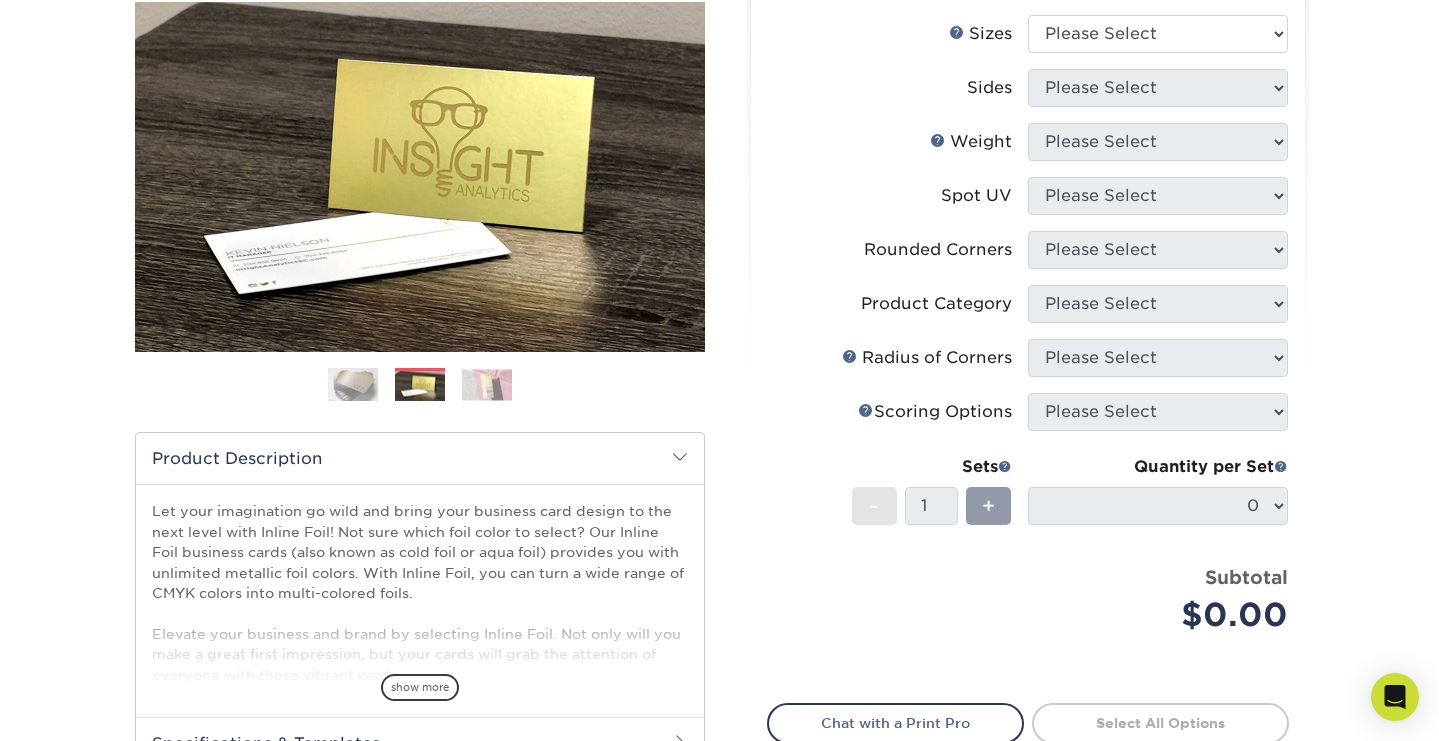 click at bounding box center [487, 384] 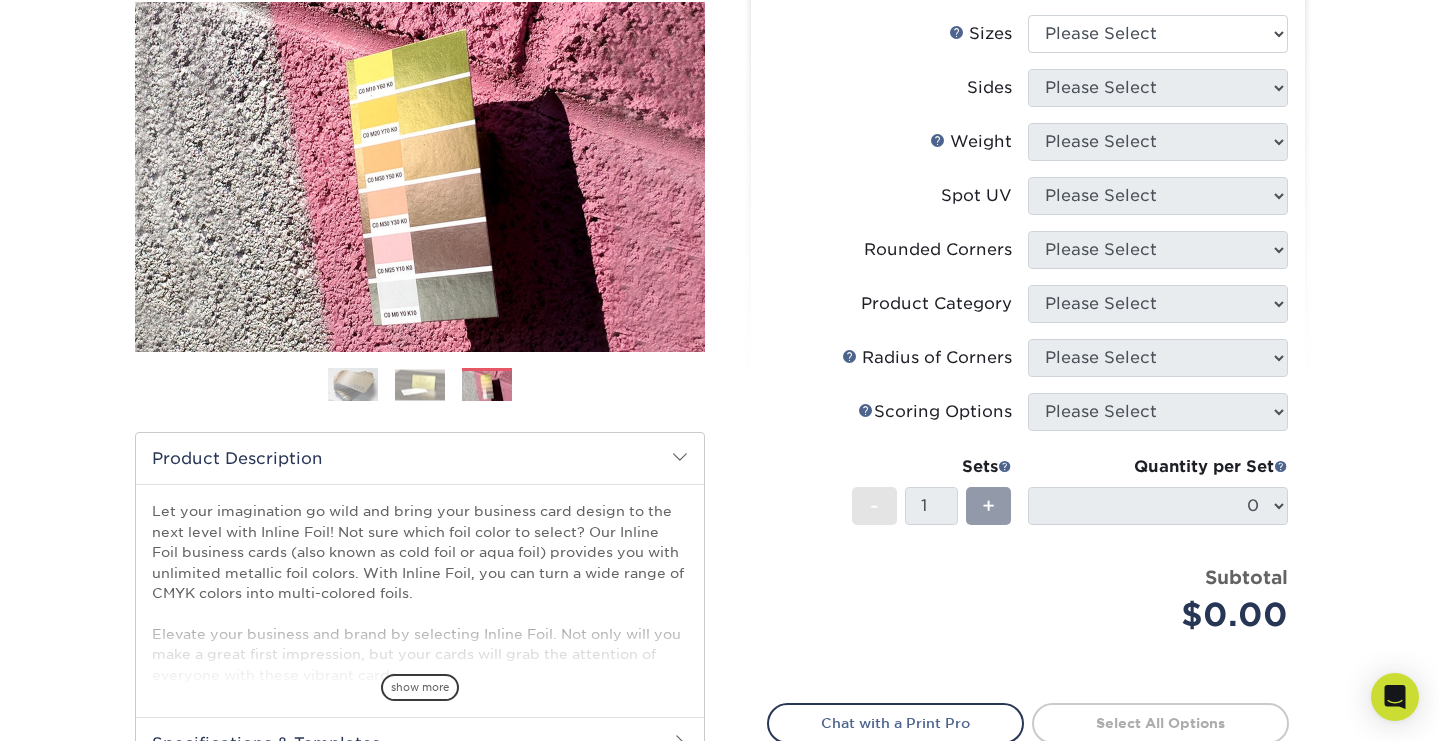 click at bounding box center (353, 385) 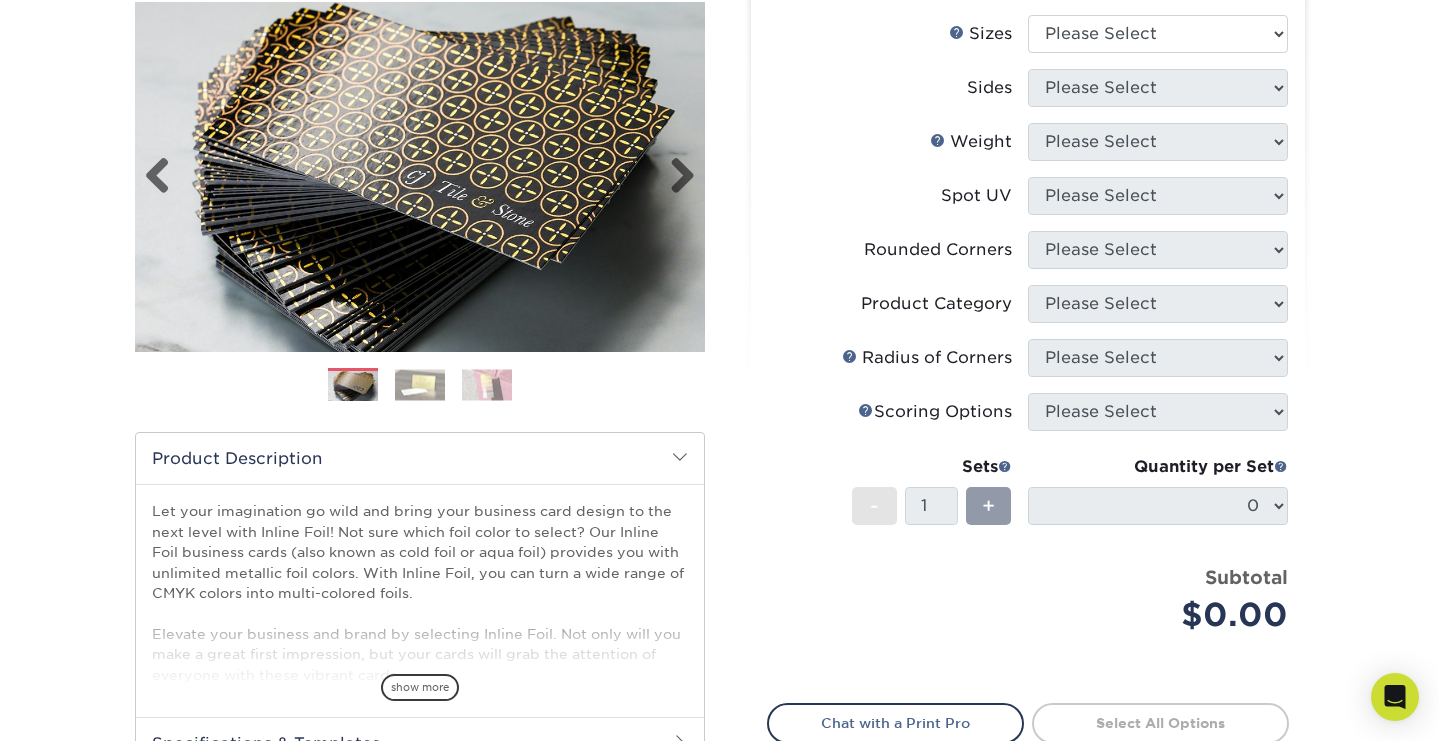 scroll, scrollTop: 101, scrollLeft: 0, axis: vertical 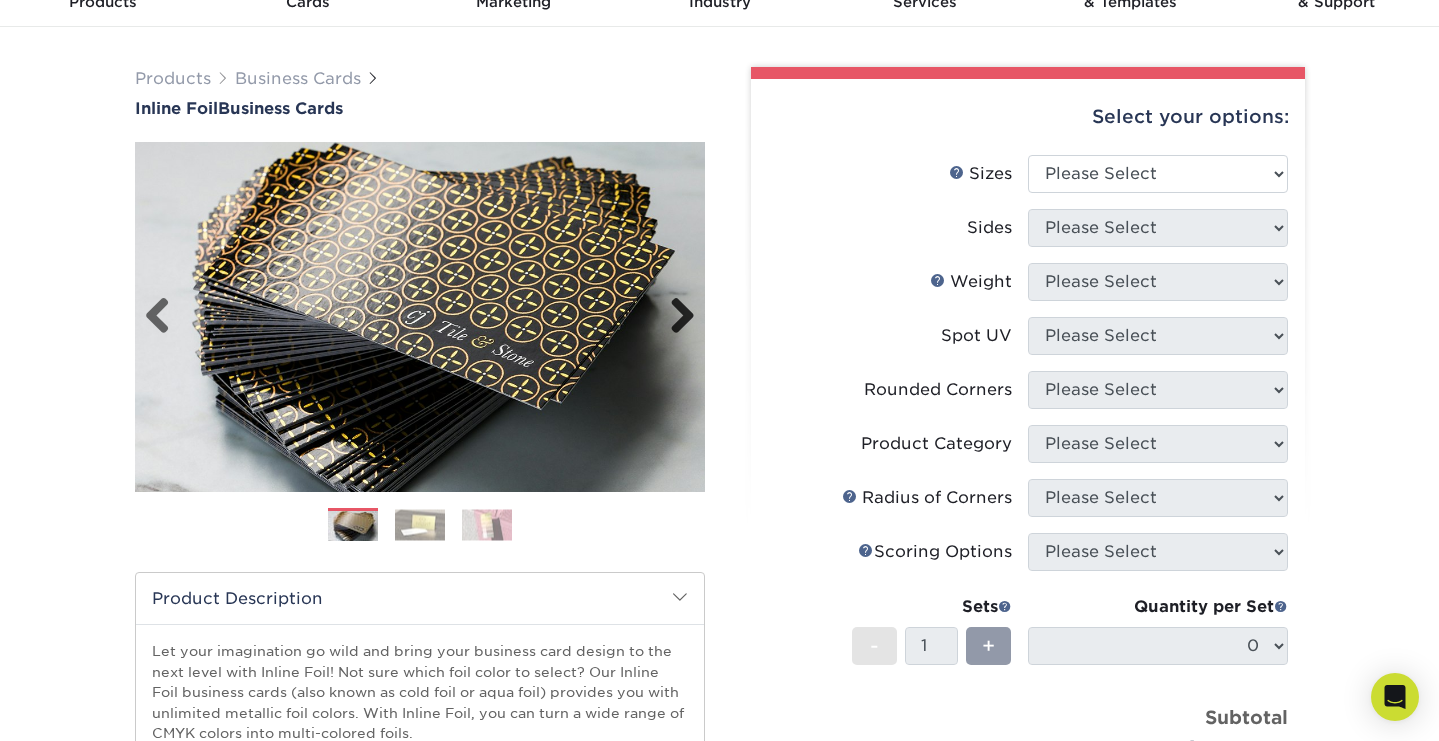 click on "Next" at bounding box center (675, 317) 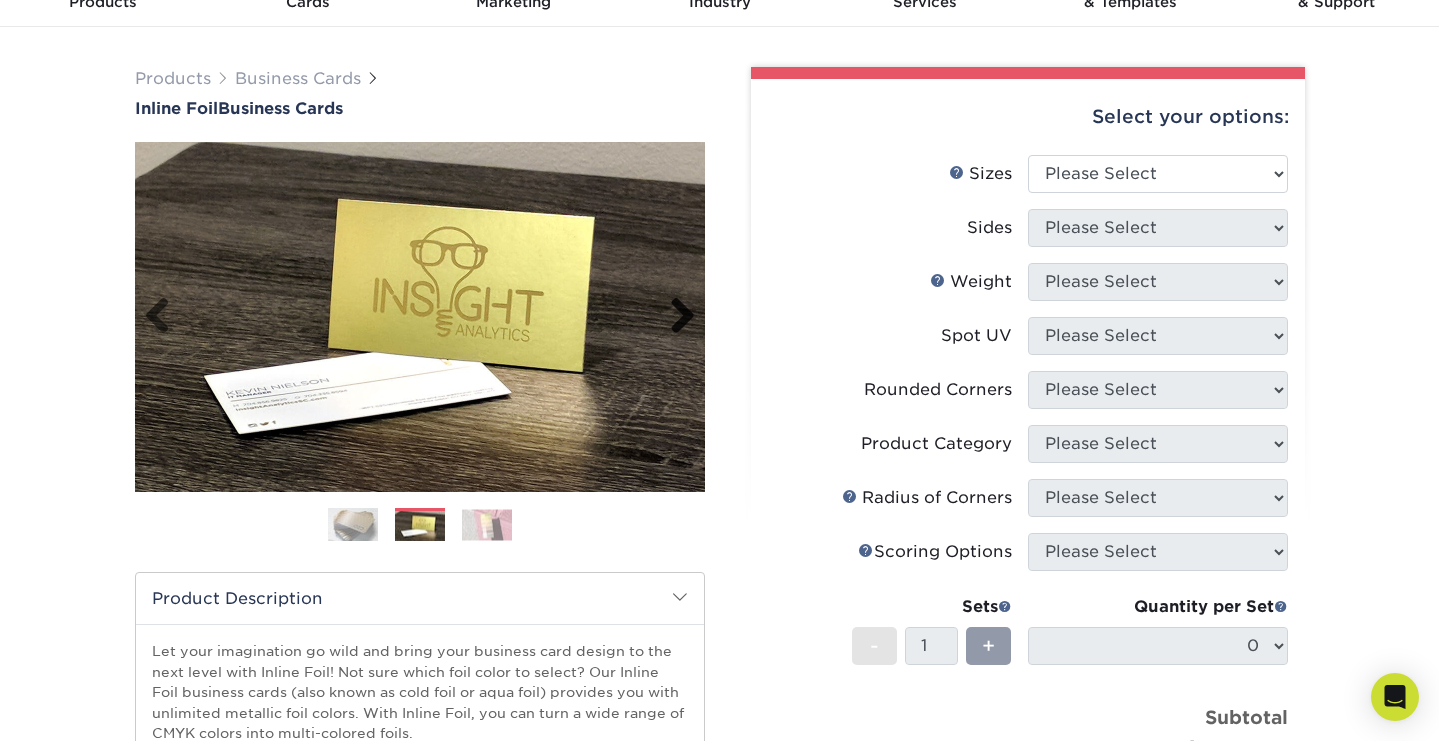 click on "Next" at bounding box center [675, 317] 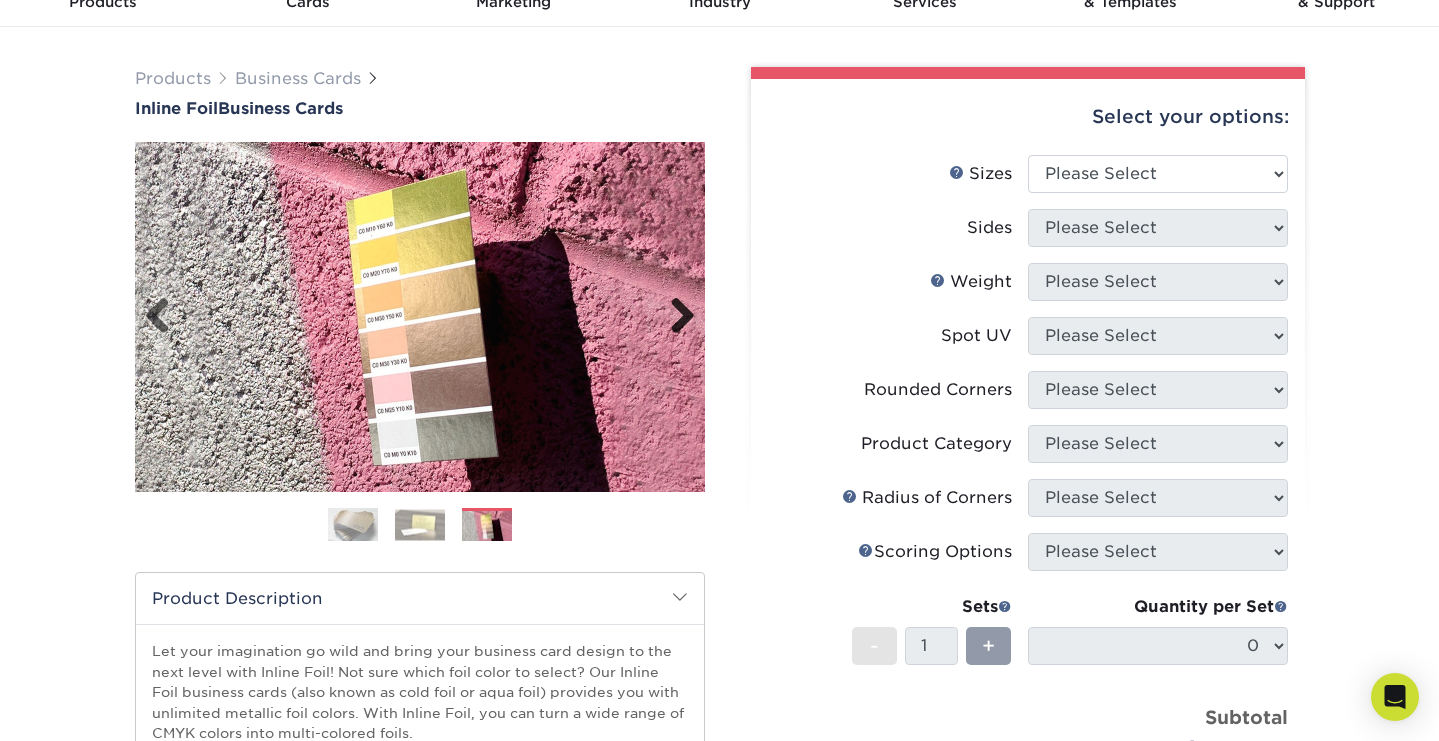 click on "Next" at bounding box center [675, 317] 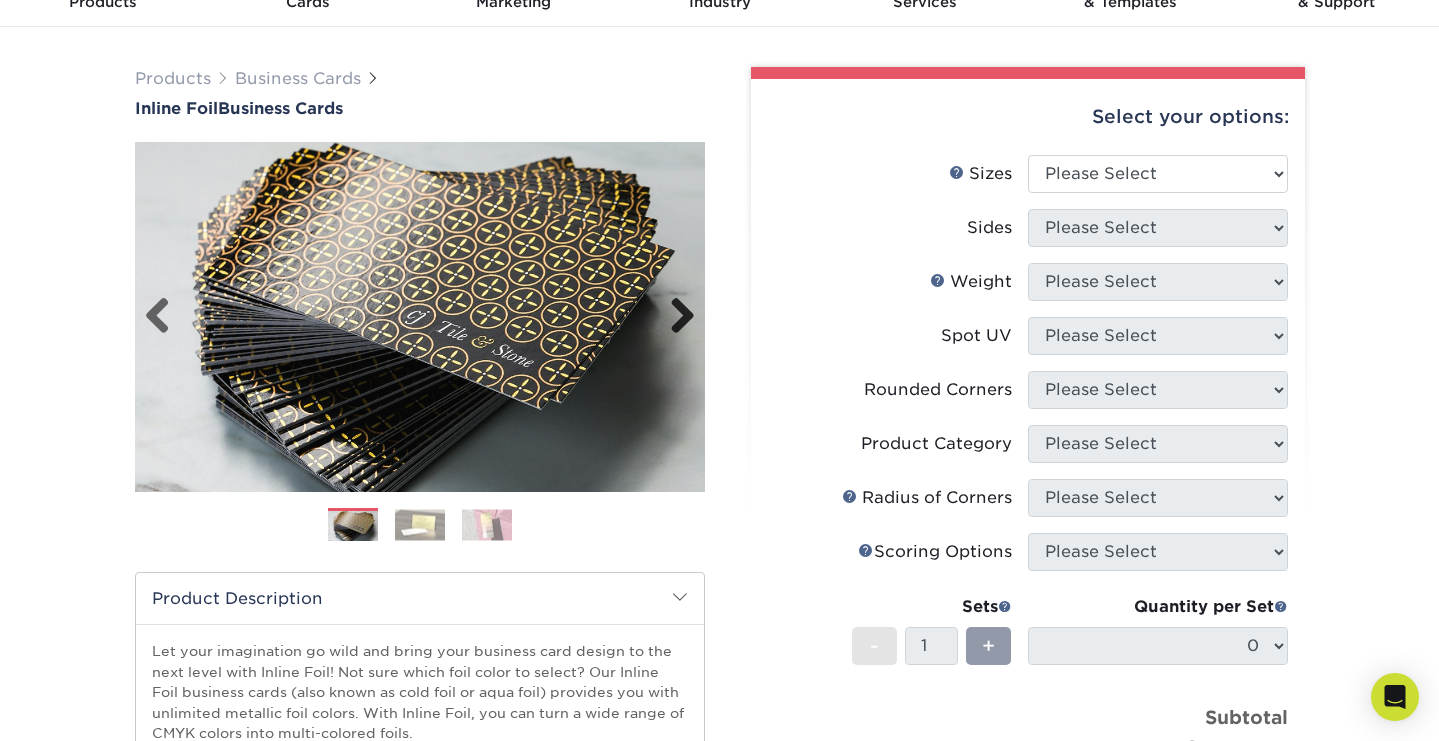 click on "Next" at bounding box center (675, 317) 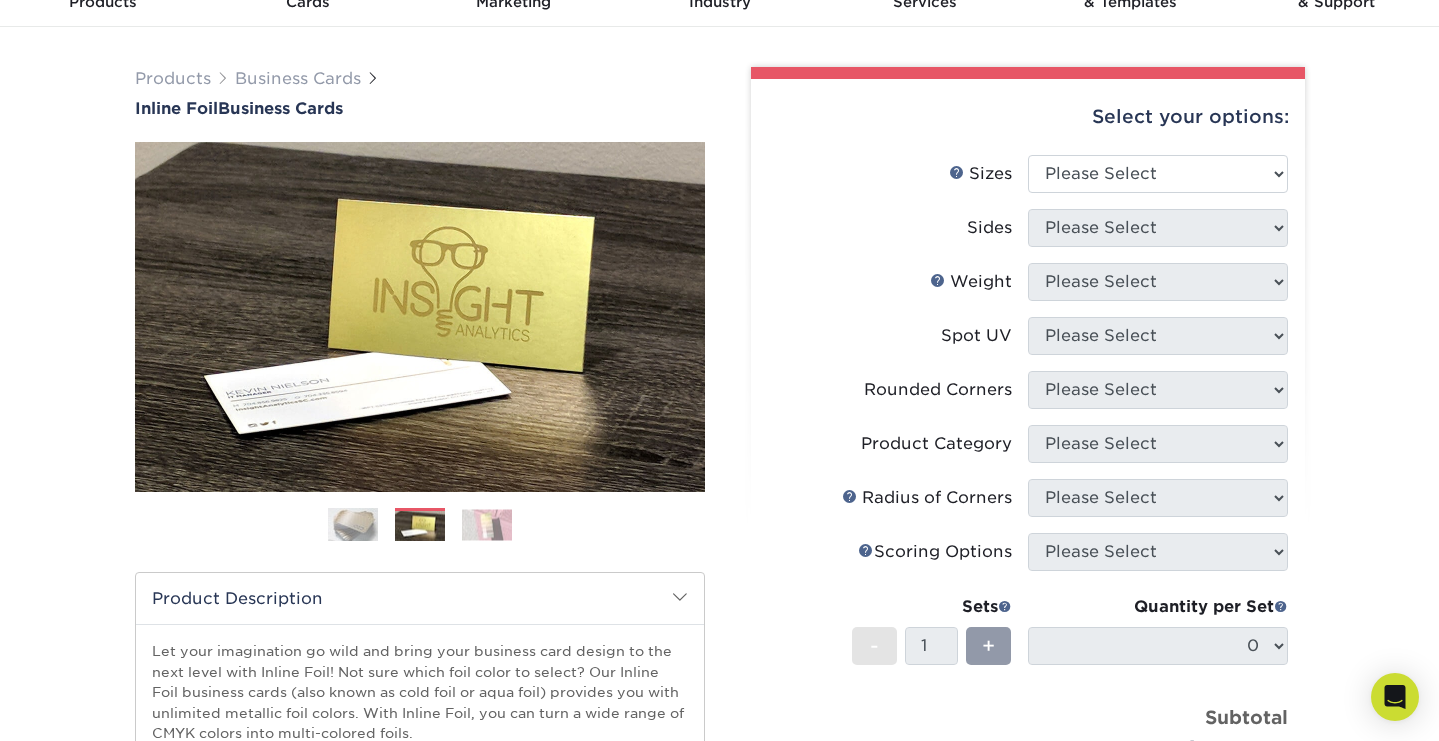 click at bounding box center (353, 525) 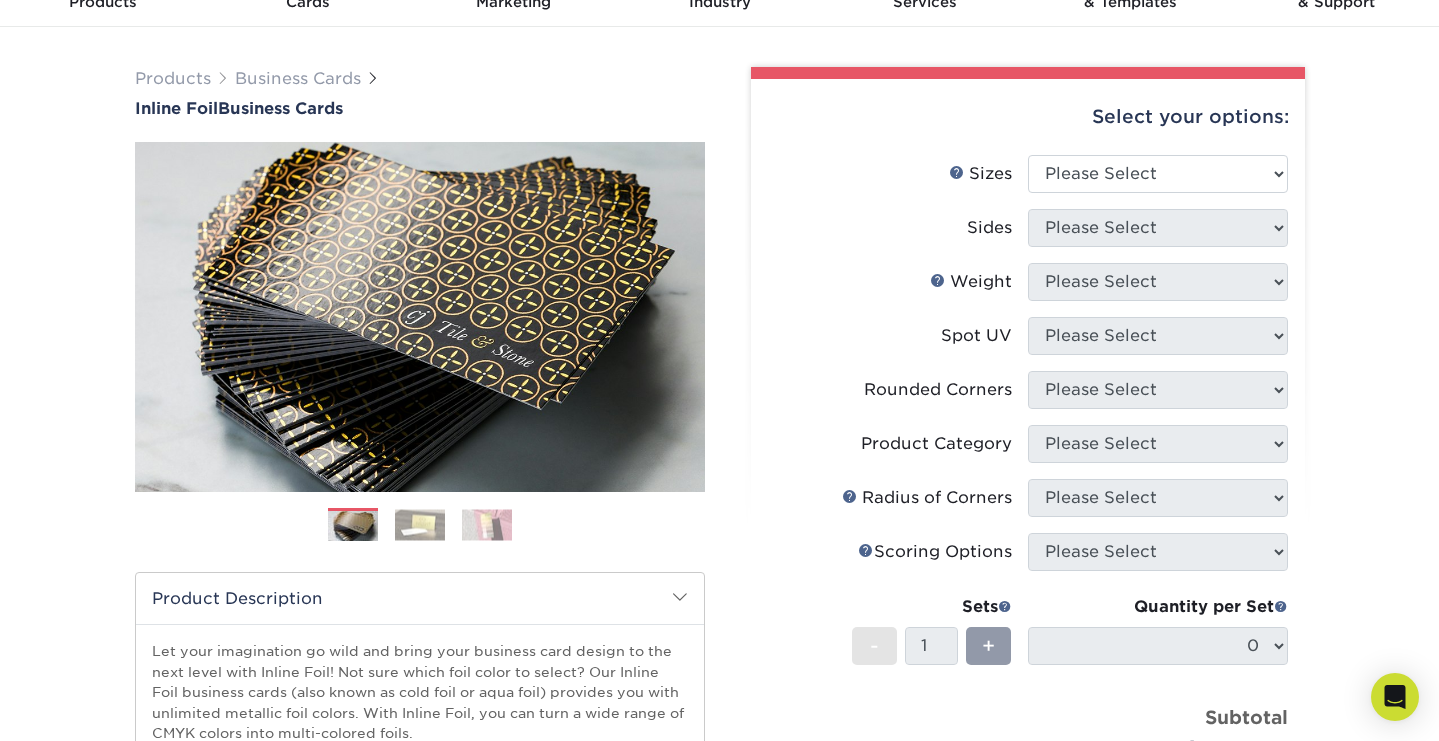 click at bounding box center (487, 524) 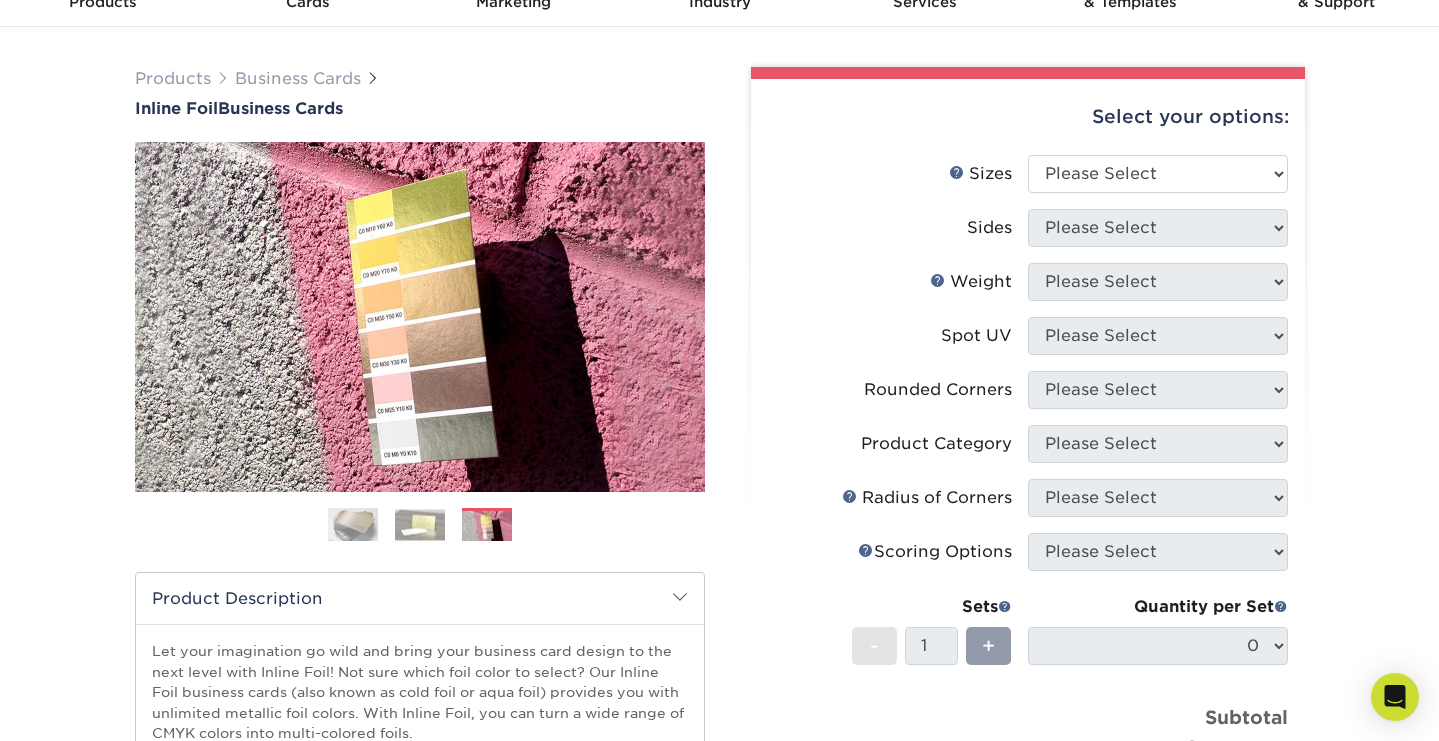 click at bounding box center [420, 524] 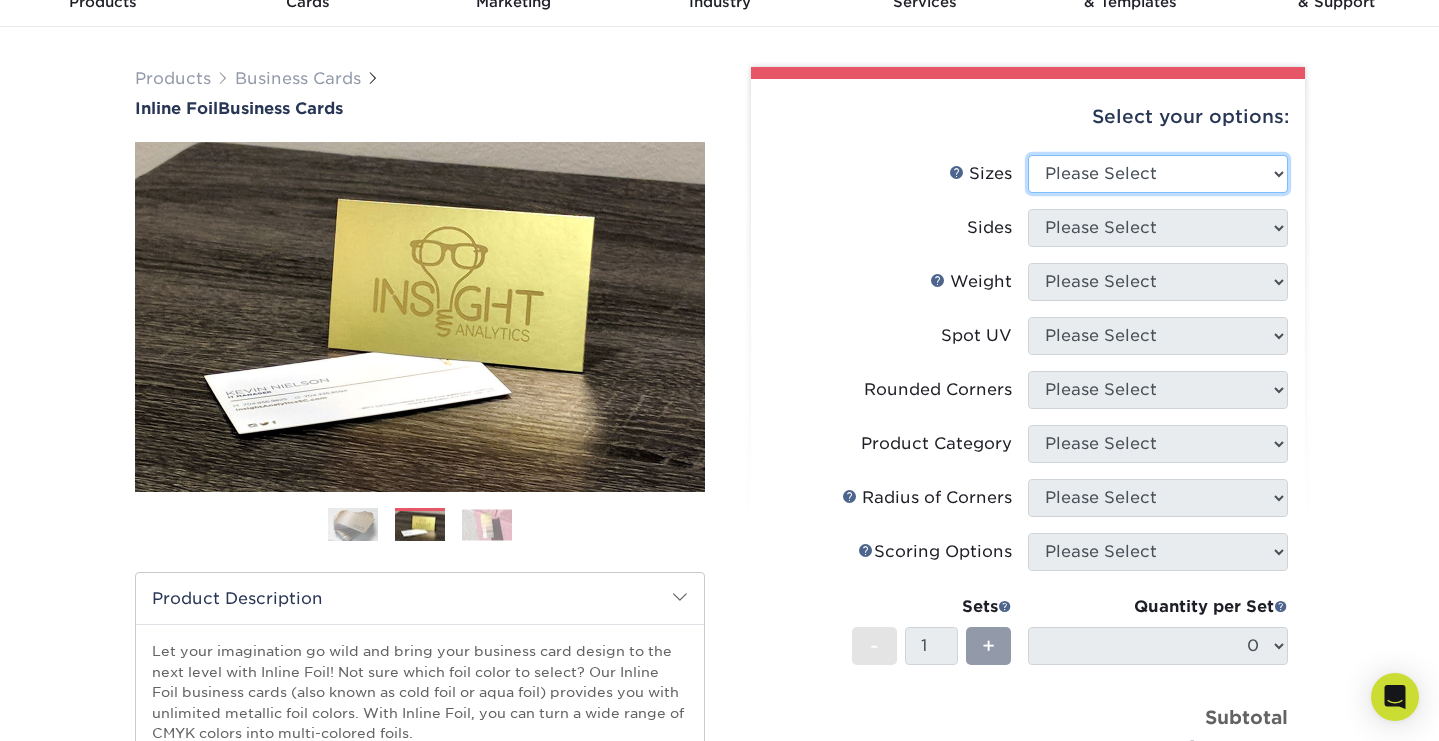 click on "Please Select
1.5" x 3.5"  - Mini
1.75" x 3.5" - Mini
2" x 2" - Square
2" x 3" - Mini
2" x 3.5" - Standard
2" x 4"
2" x 7" - Foldover Card
2.125" x 3.375" - European 2.5" x 2.5" - Square 2.5" x 4"" at bounding box center (1158, 174) 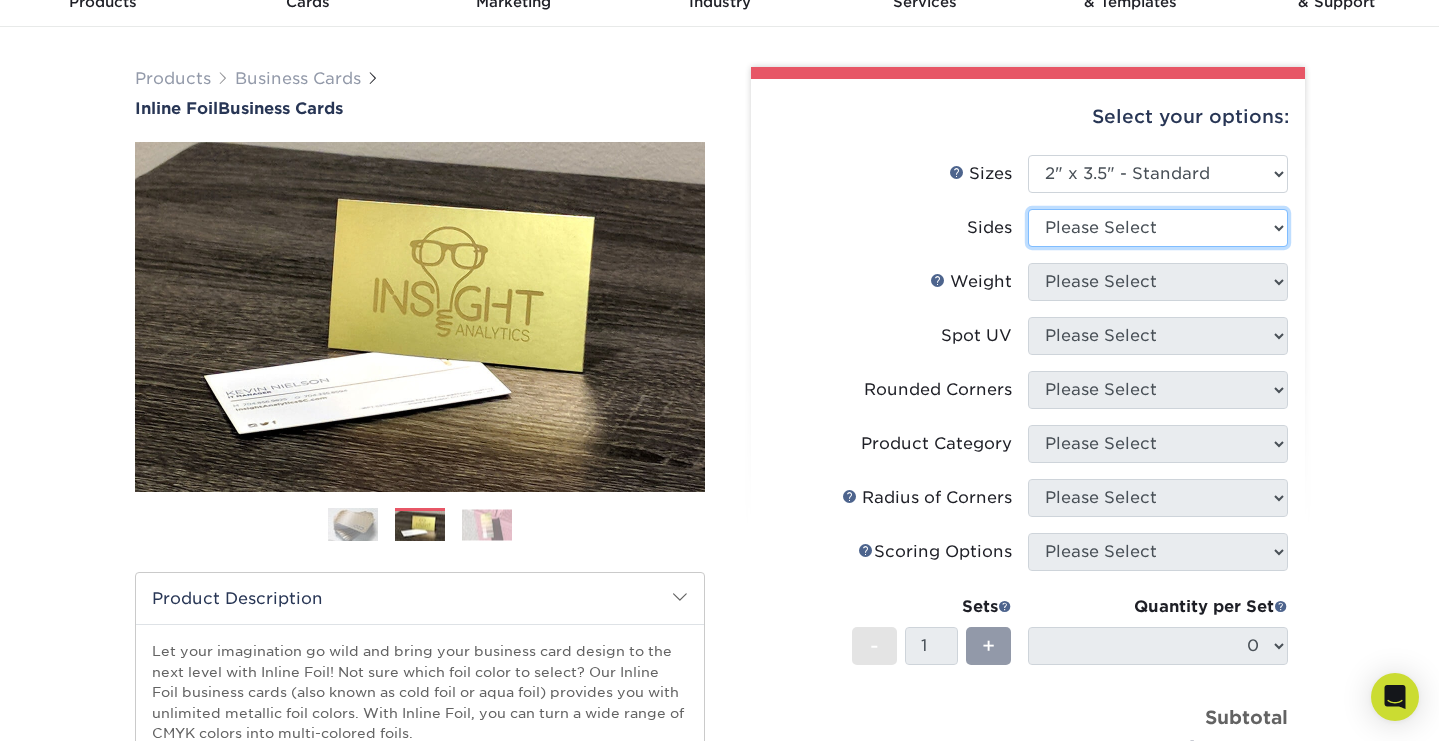 click on "Please Select Print Both Sides - Foil Back Only Print Both Sides - Foil Both Sides Print Both Sides - Foil Front Only Print Front Only - Foil Front Only" at bounding box center (1158, 228) 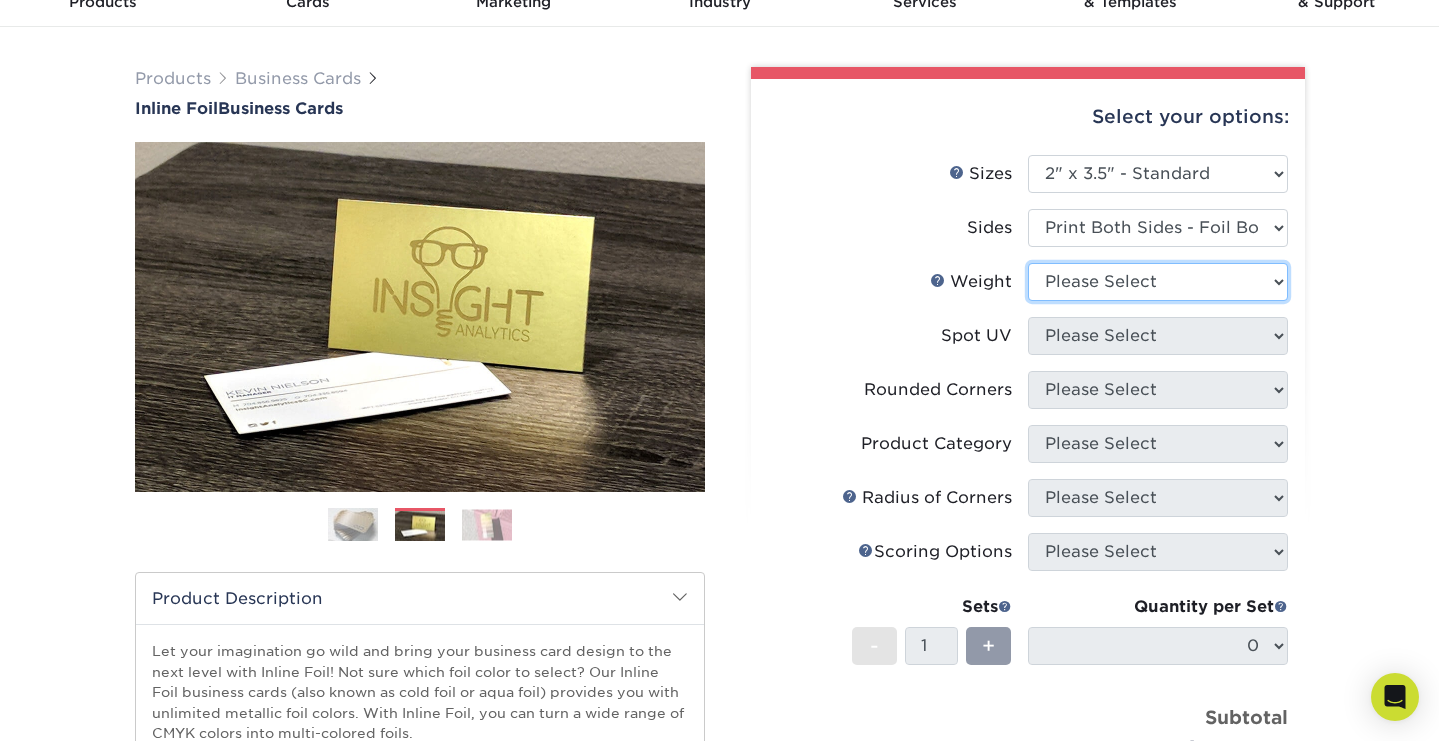 click on "Please Select 16PT" at bounding box center (1158, 282) 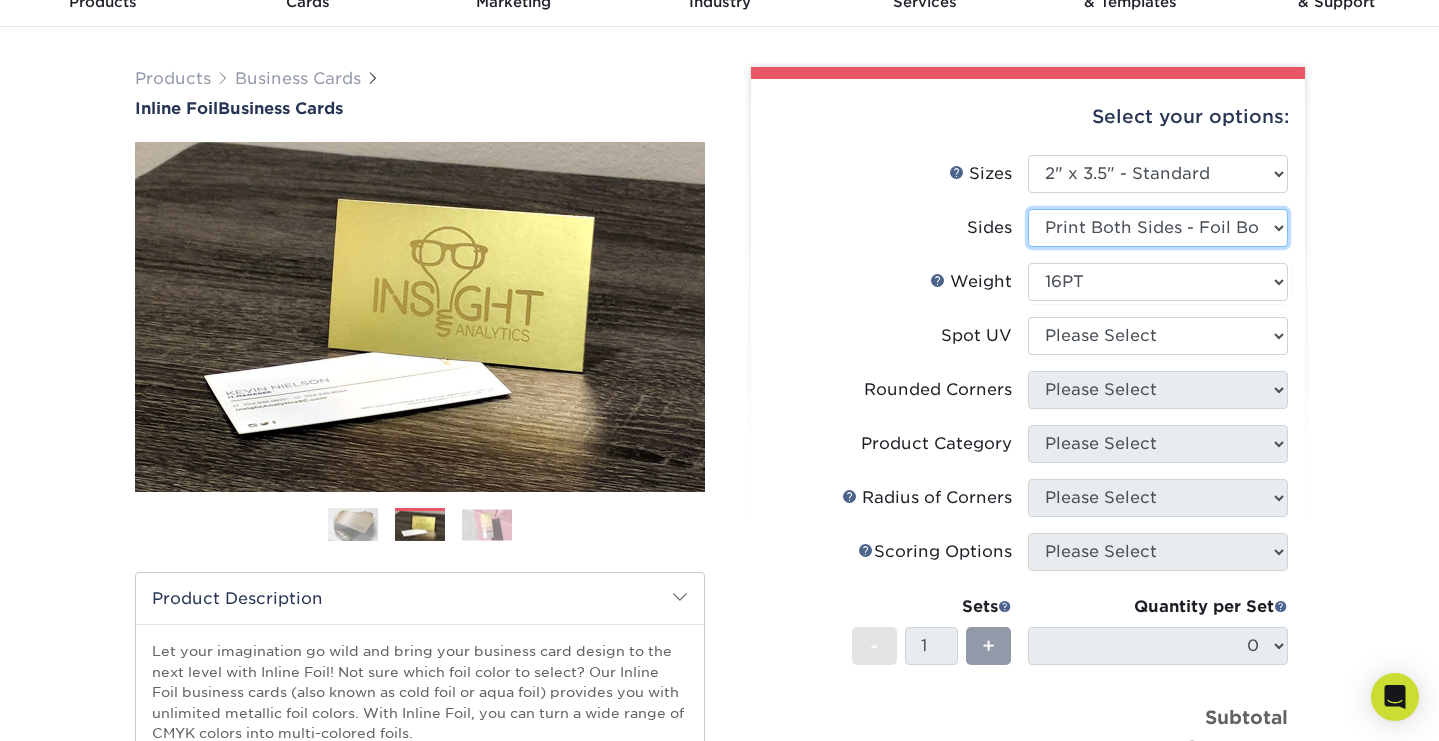click on "Please Select Print Both Sides - Foil Back Only Print Both Sides - Foil Both Sides Print Both Sides - Foil Front Only Print Front Only - Foil Front Only" at bounding box center (1158, 228) 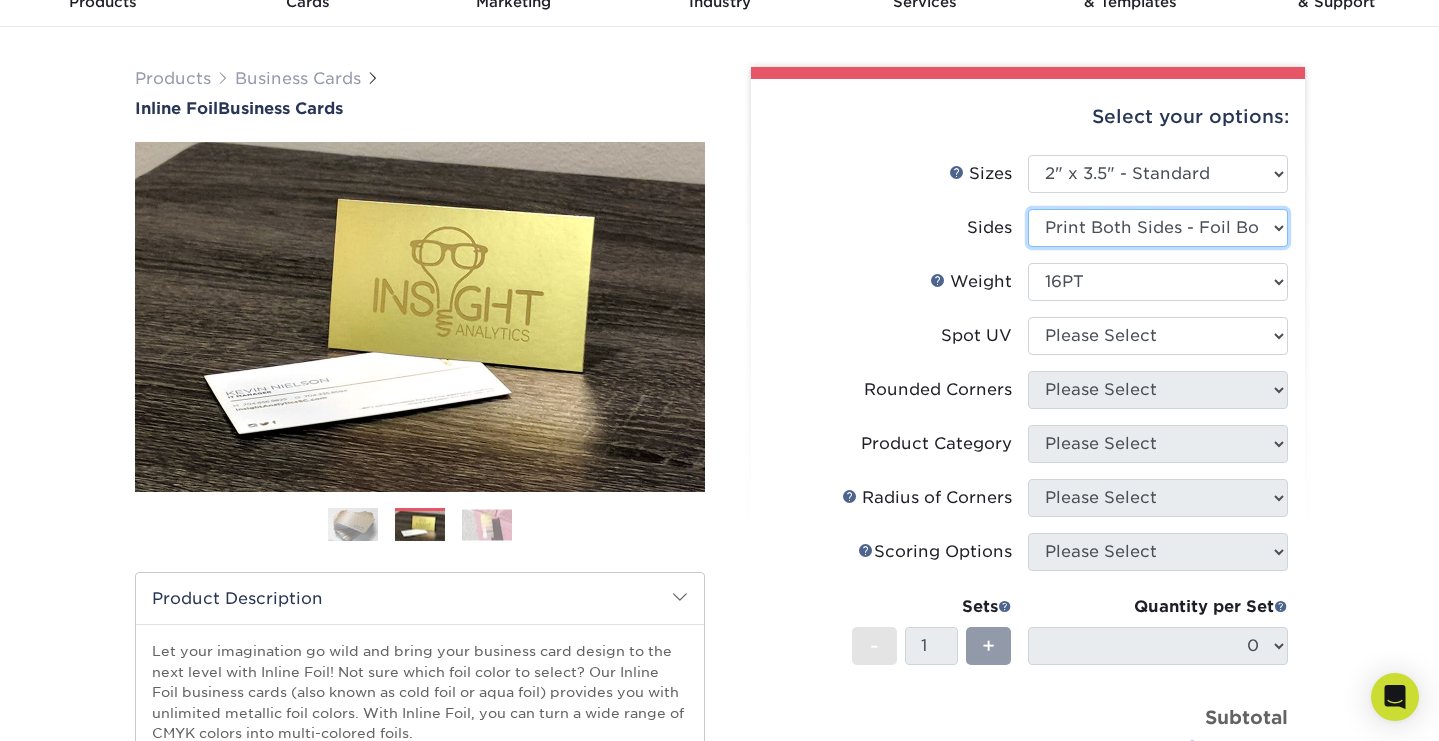 select on "e9e9dfb3-fba1-4d60-972c-fd9ca5904d33" 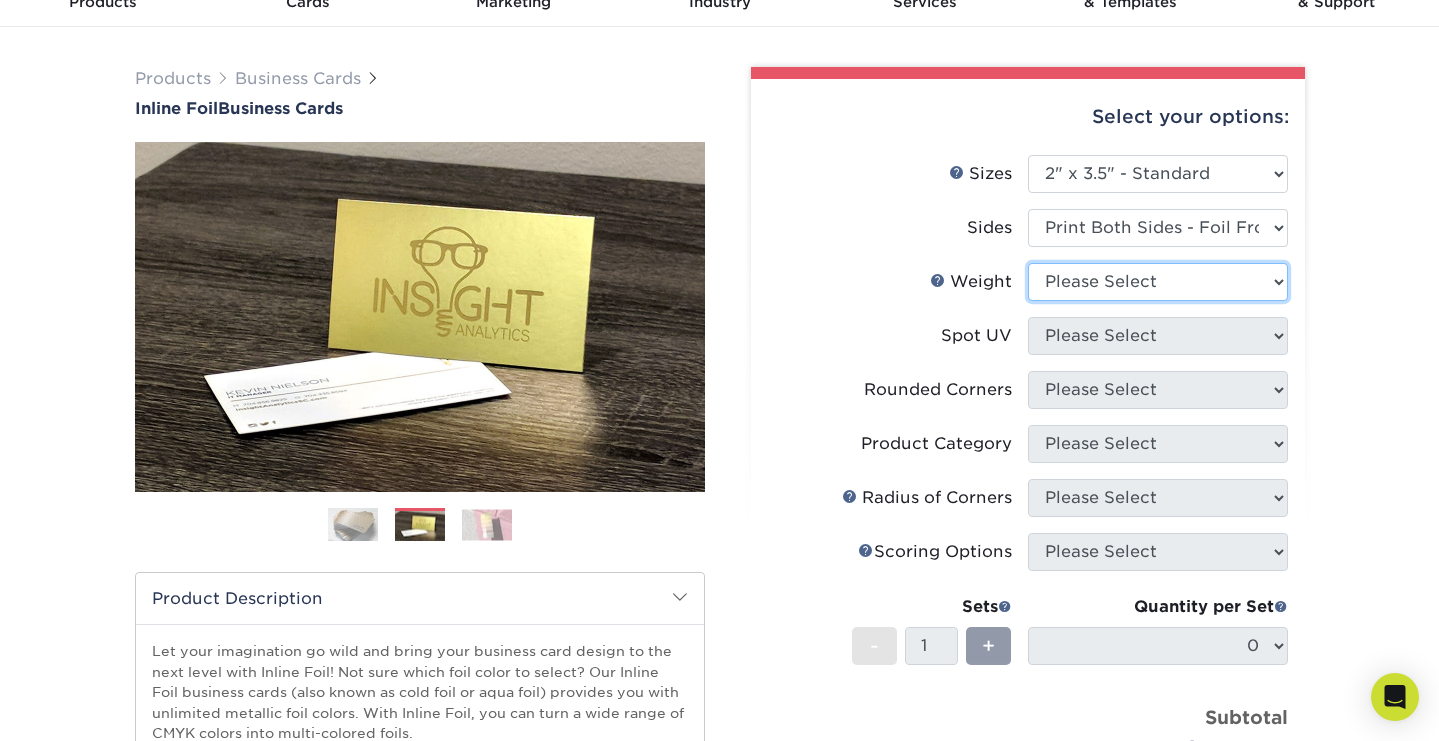 click on "Please Select 16PT" at bounding box center [1158, 282] 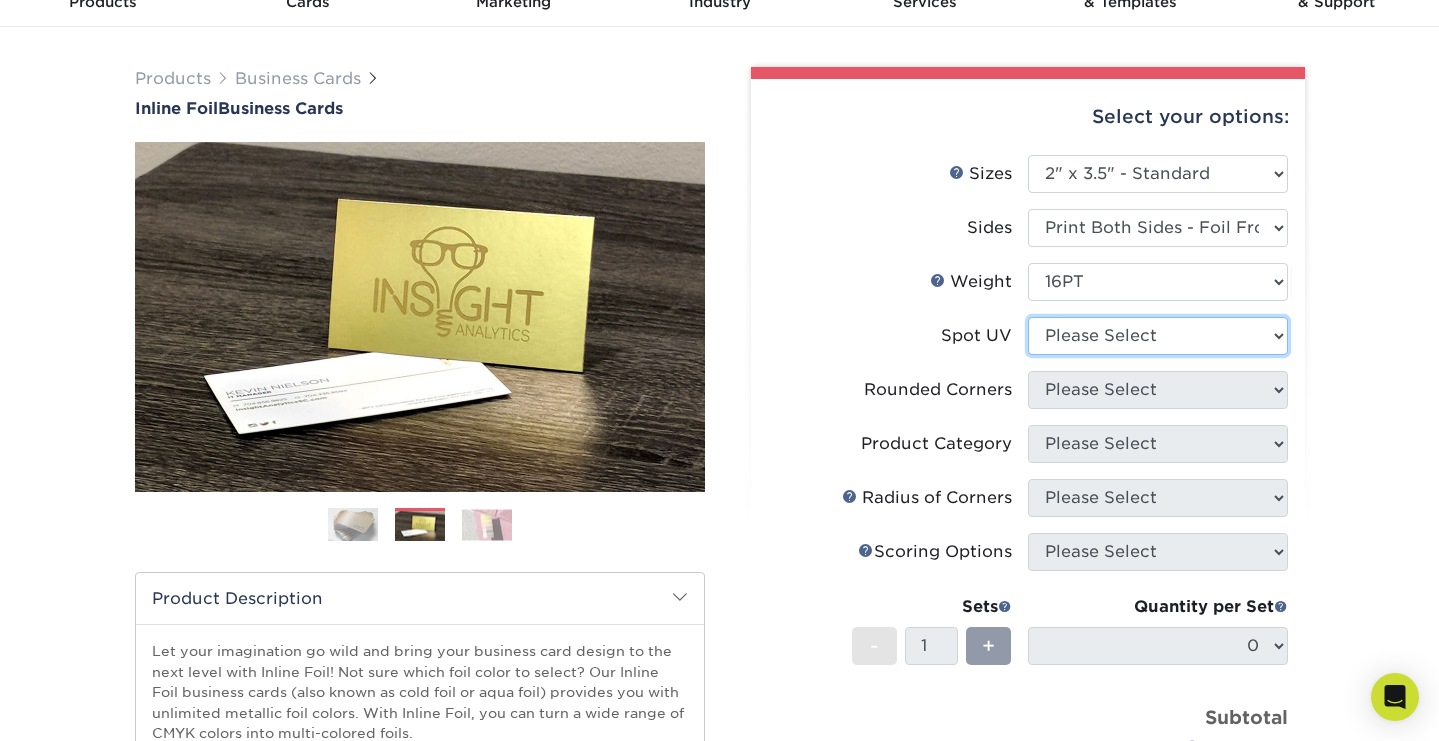 click on "Please Select No Spot UV Front and Back (Both Sides) Front Only Back Only" at bounding box center (1158, 336) 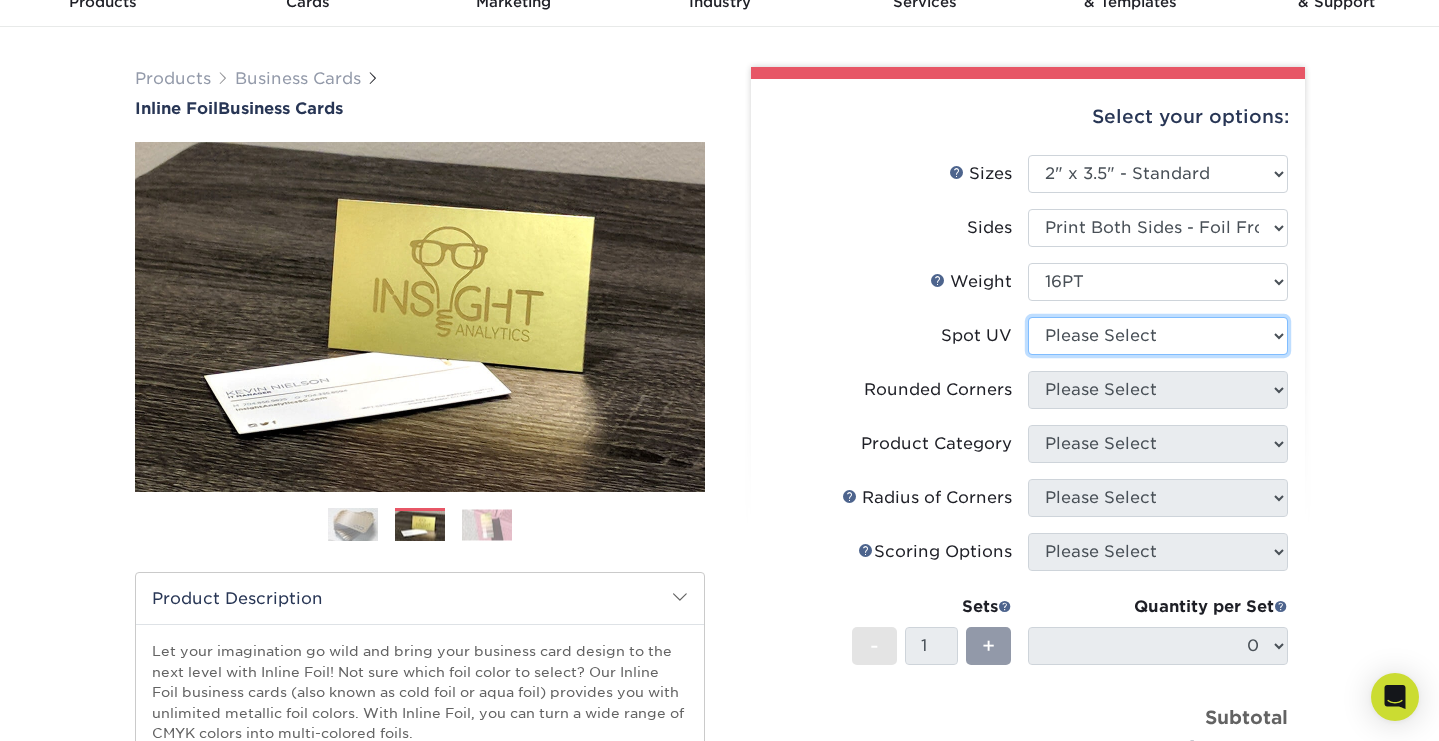 select on "3" 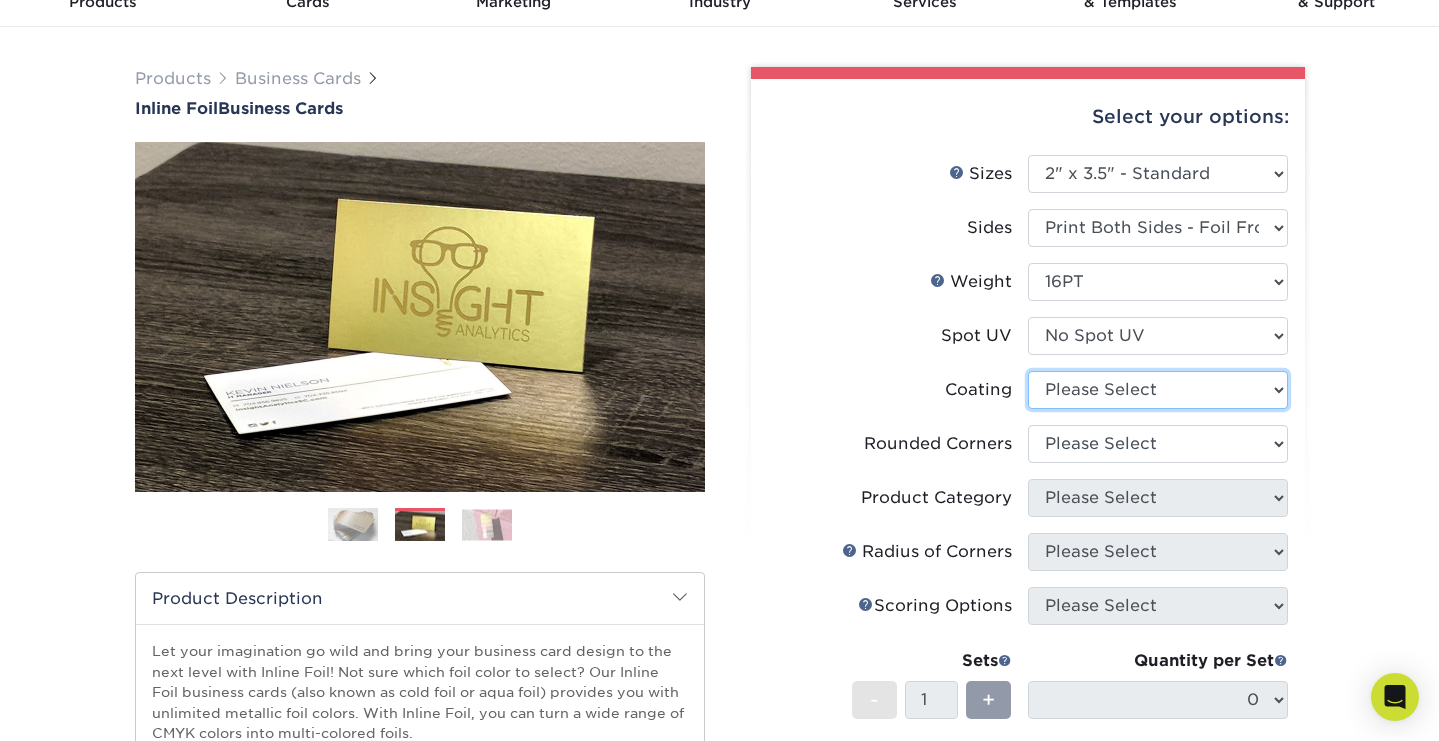 click at bounding box center (1158, 390) 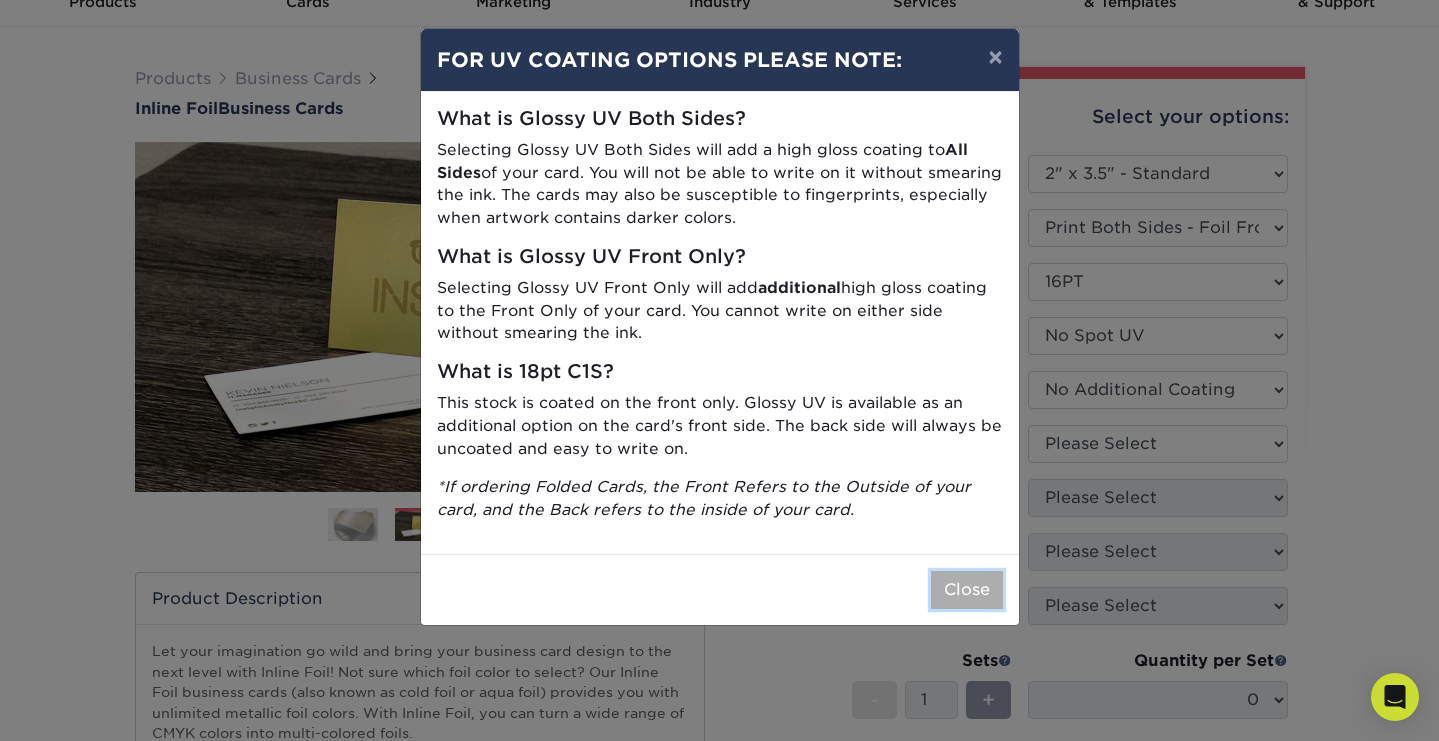 click on "Close" at bounding box center (967, 590) 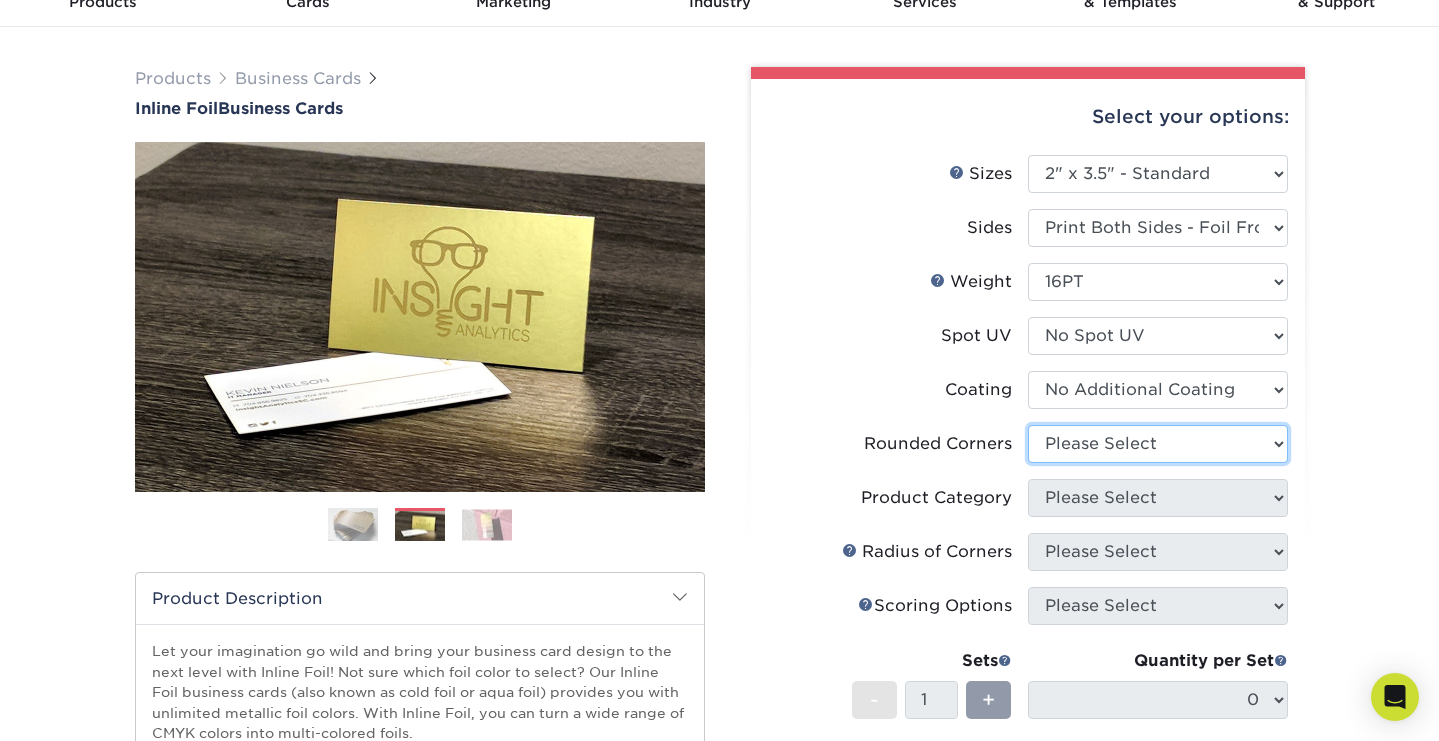 click on "Please Select
Yes - Round 2 Corners                                                    Yes - Round 4 Corners                                                    No" at bounding box center [1158, 444] 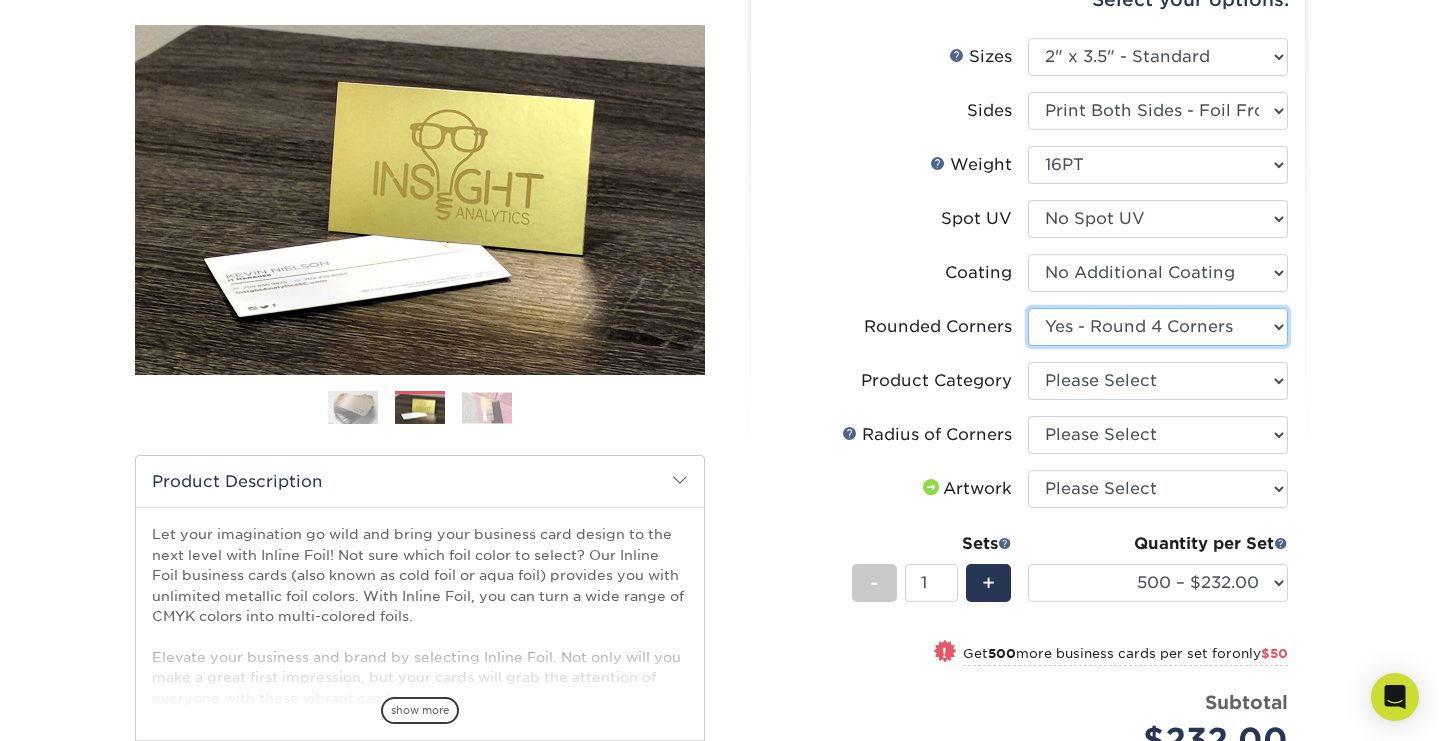 scroll, scrollTop: 221, scrollLeft: 0, axis: vertical 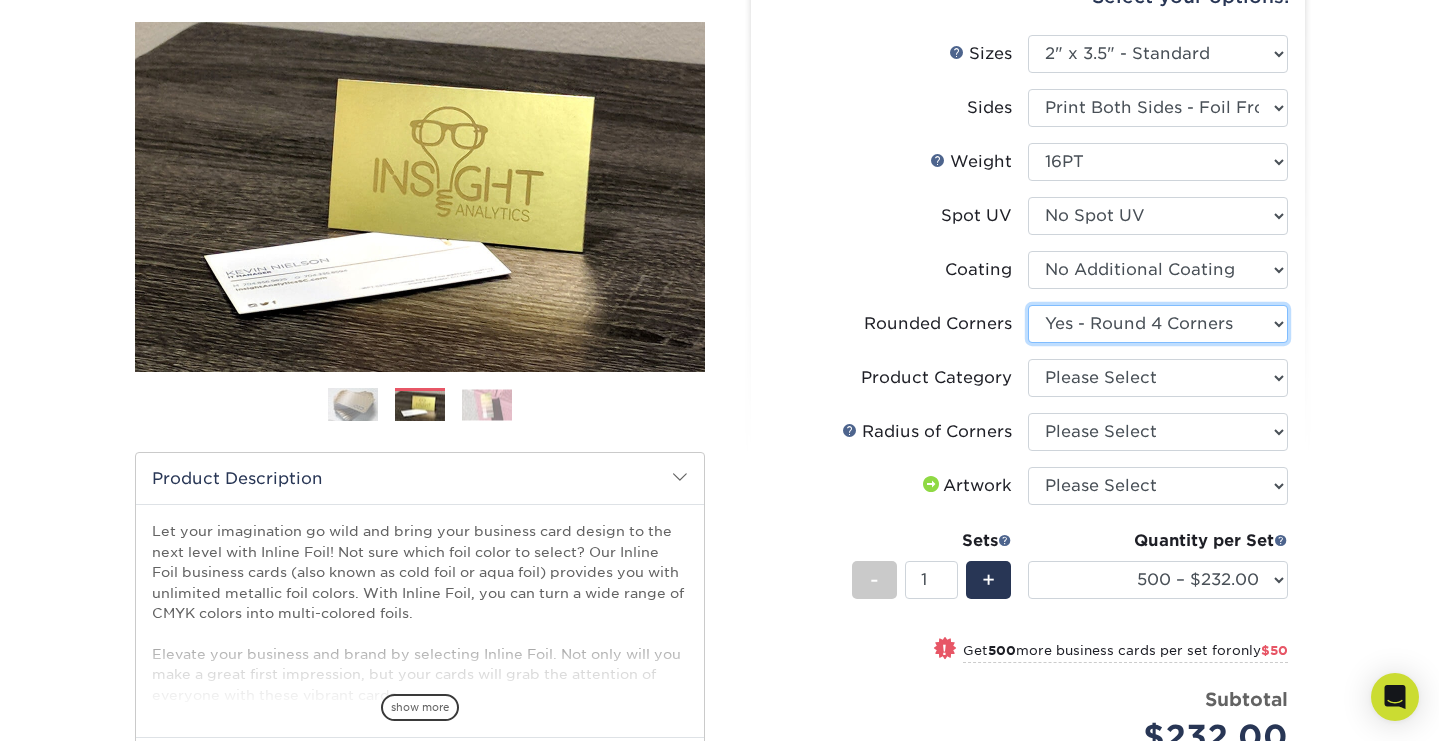 click on "Please Select
Yes - Round 2 Corners                                                    Yes - Round 4 Corners                                                    No" at bounding box center (1158, 324) 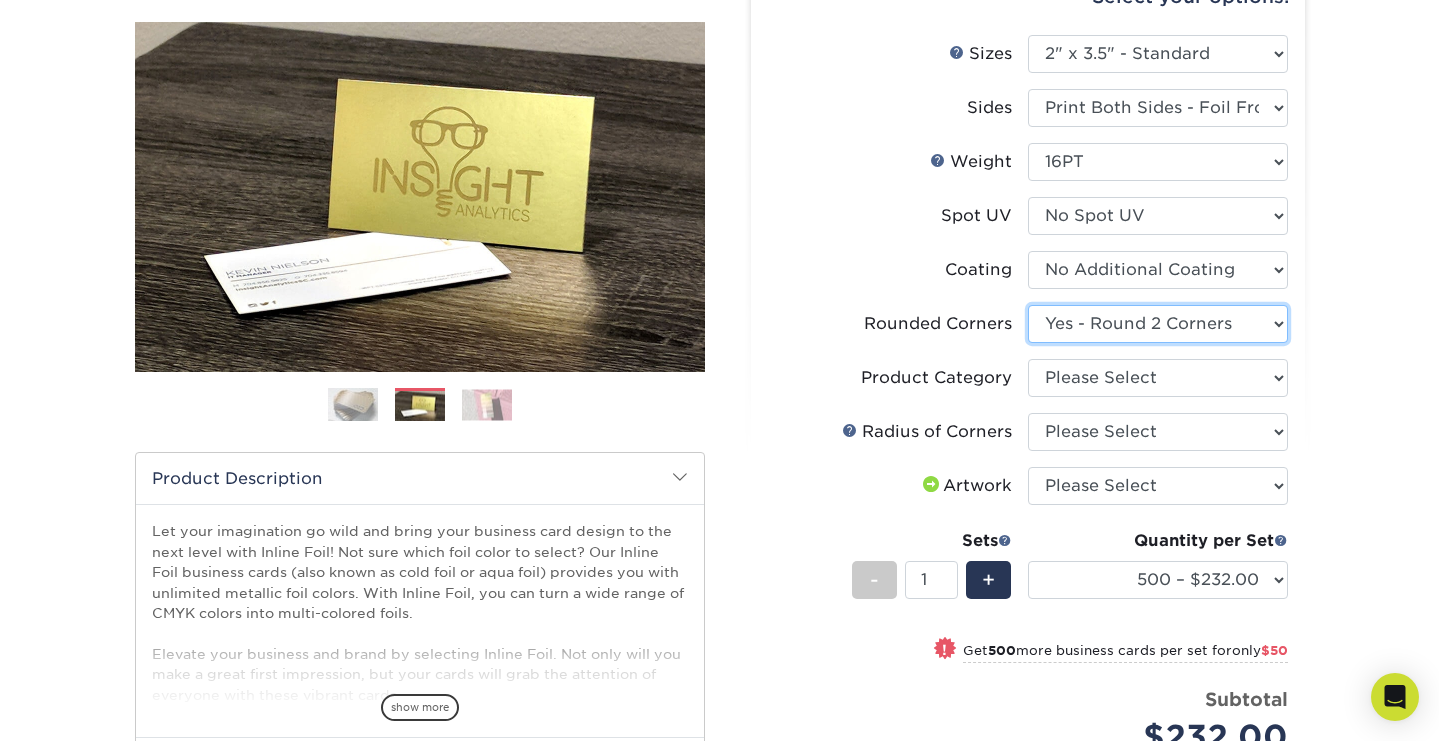 click on "Please Select
Yes - Round 2 Corners                                                    Yes - Round 4 Corners                                                    No" at bounding box center [1158, 324] 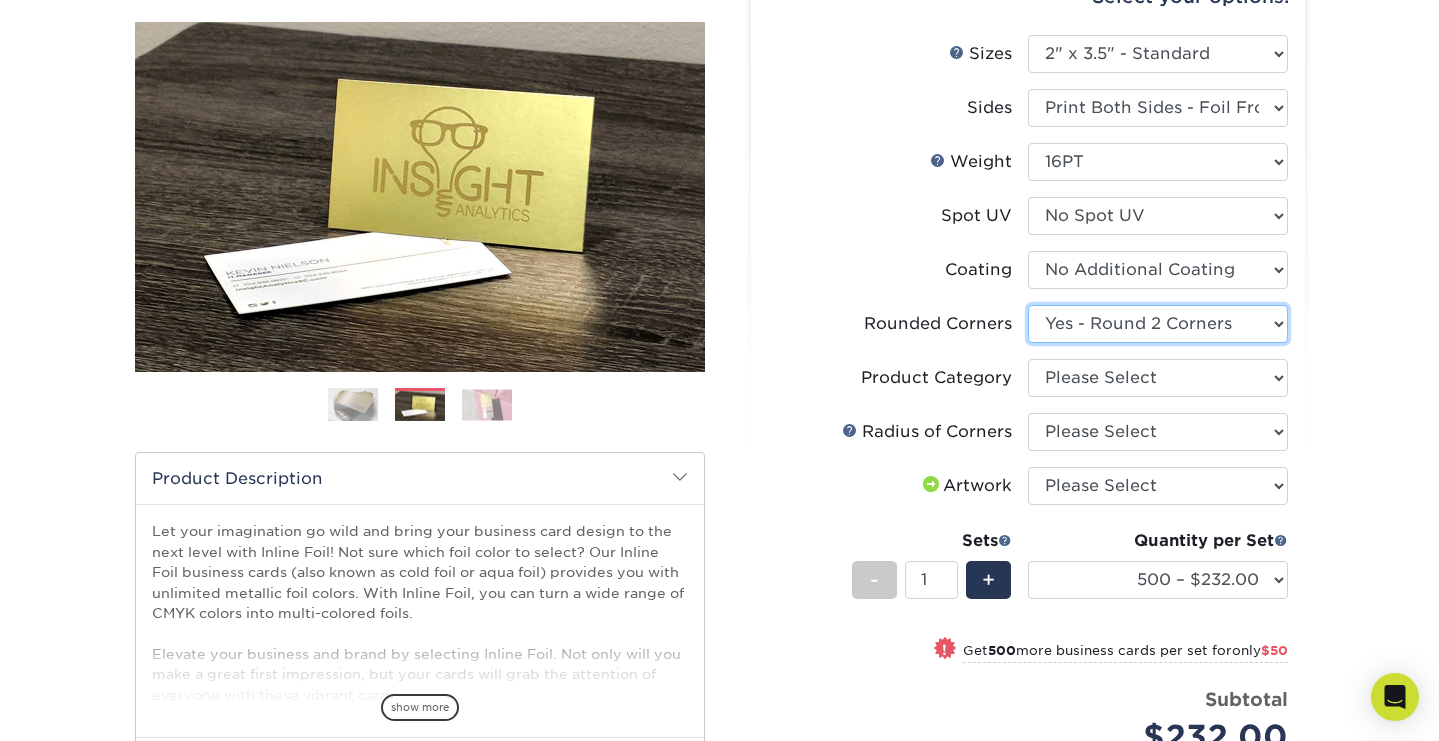 select on "7672df9e-0e0a-464d-8e1f-920c575e4da3" 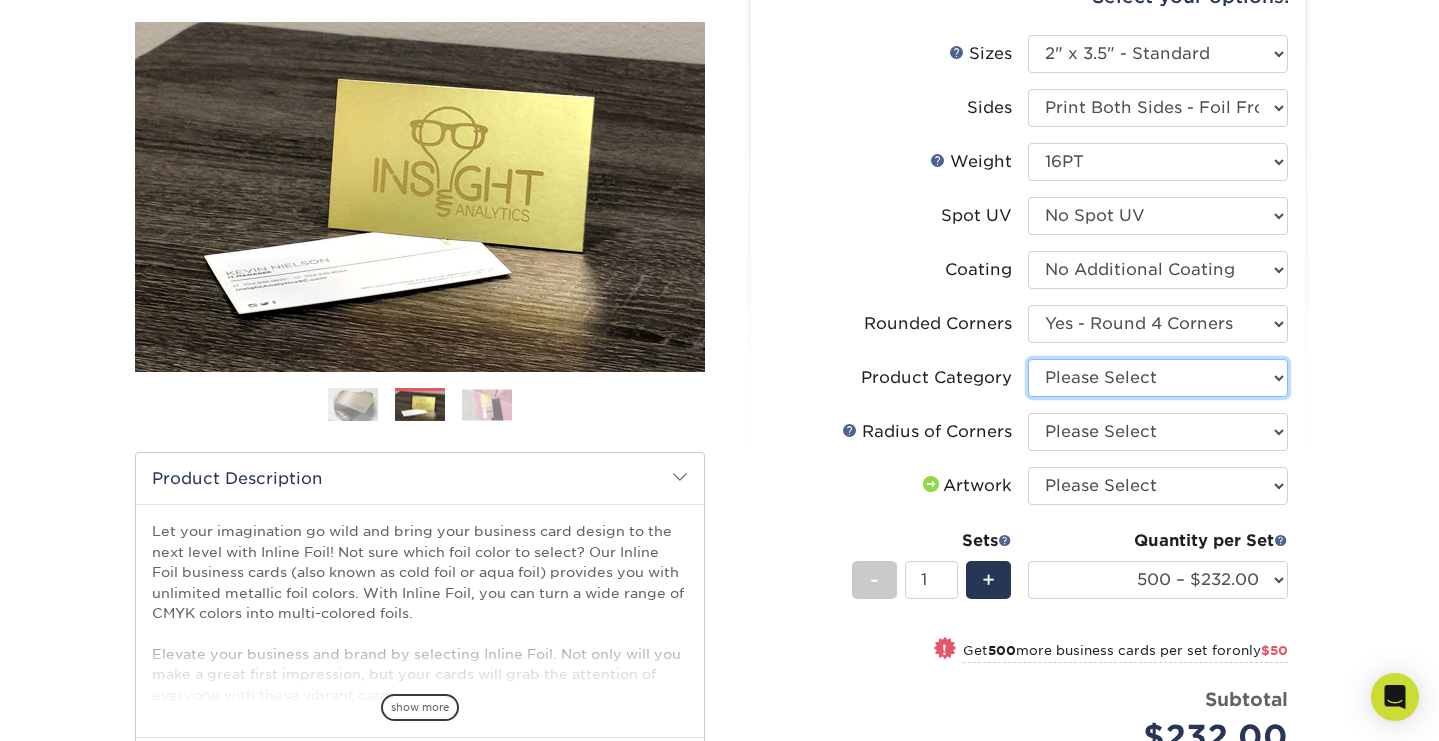 click on "Please Select Business Cards" at bounding box center [1158, 378] 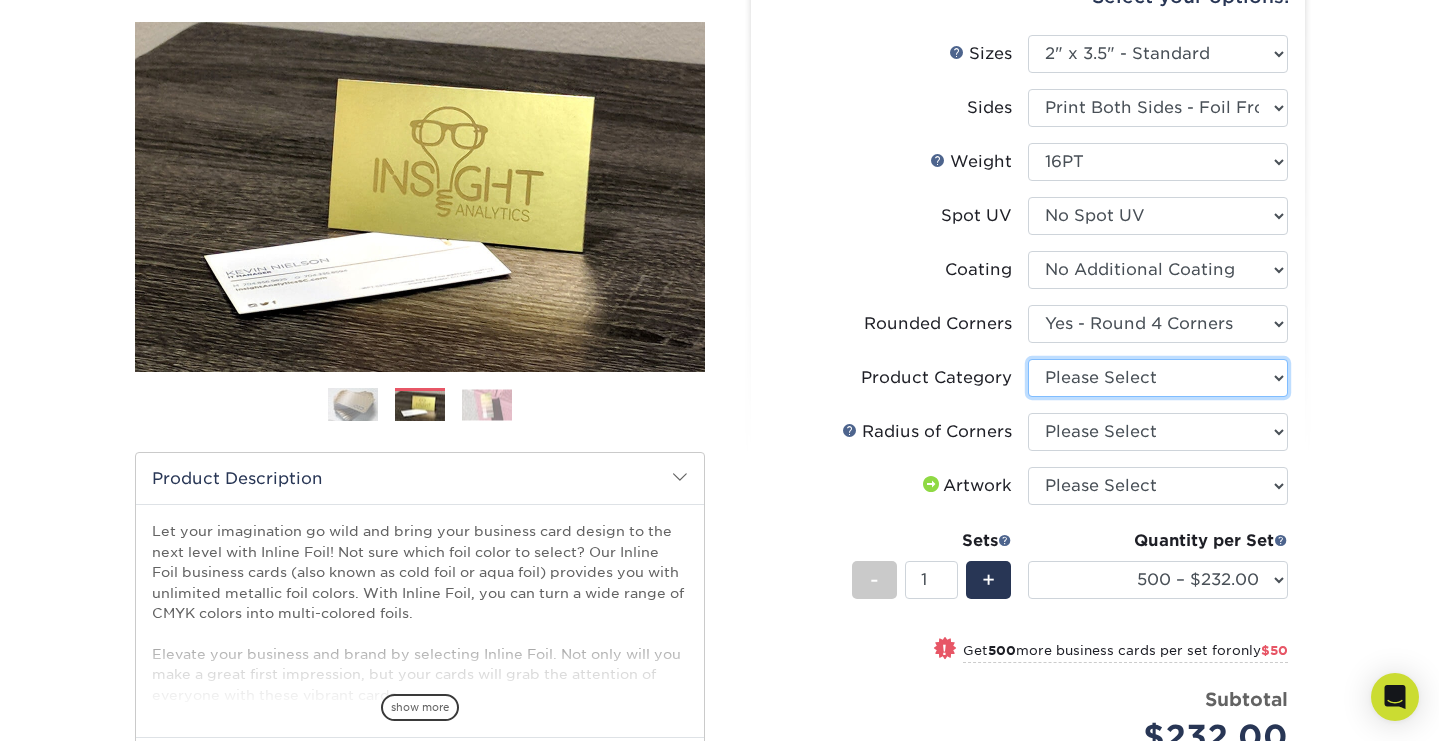 select on "3b5148f1-0588-4f88-a218-97bcfdce65c1" 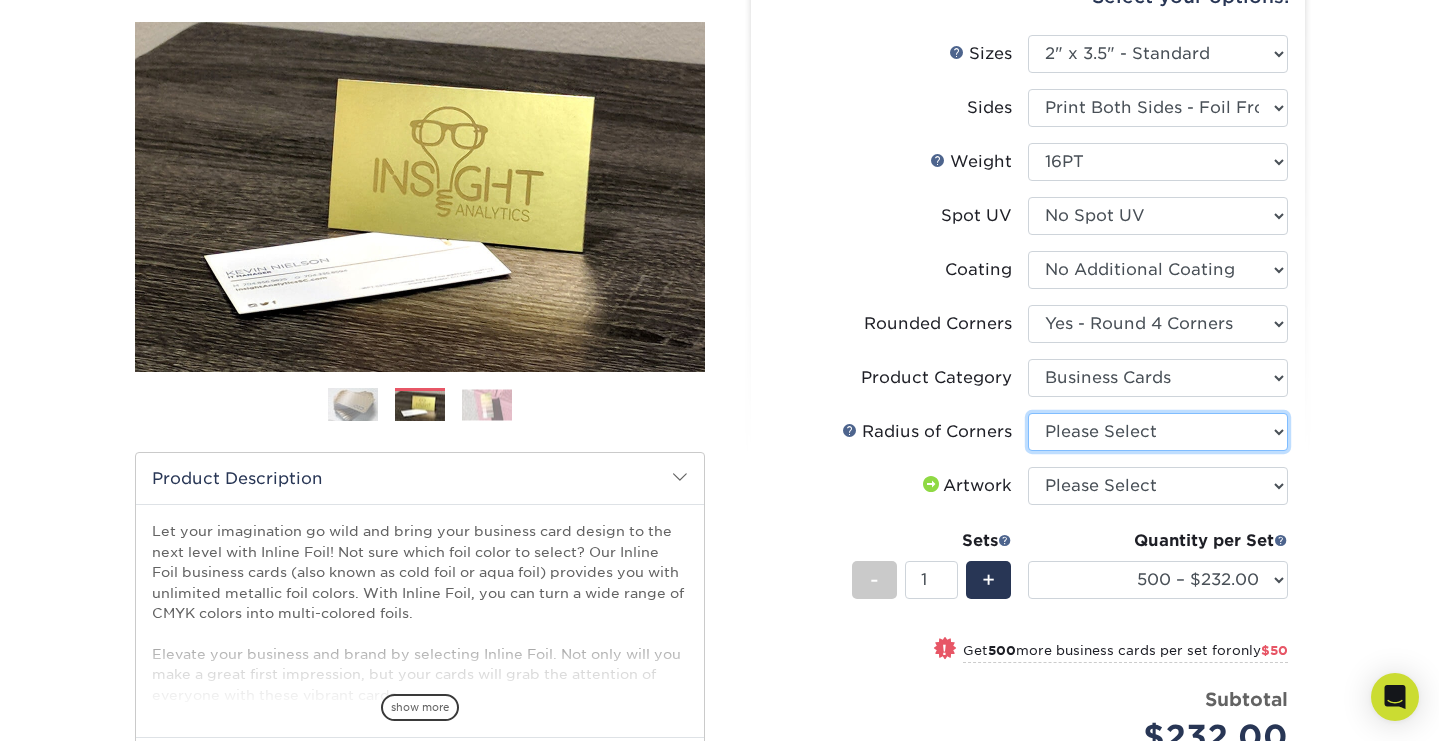 click on "Please Select Rounded 1/8" Rounded 1/4"" at bounding box center [1158, 432] 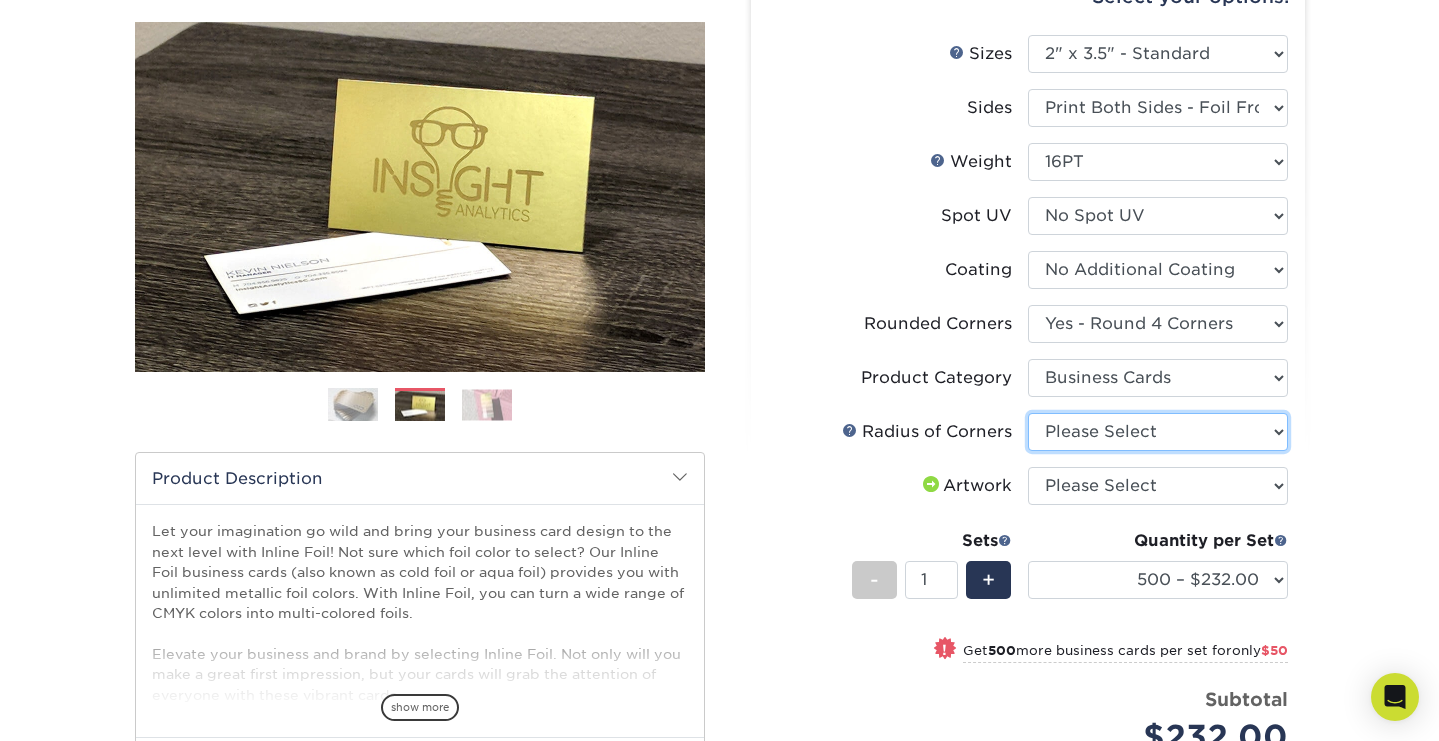 select on "479fbfe7-6a0c-4895-8c9a-81739b7486c9" 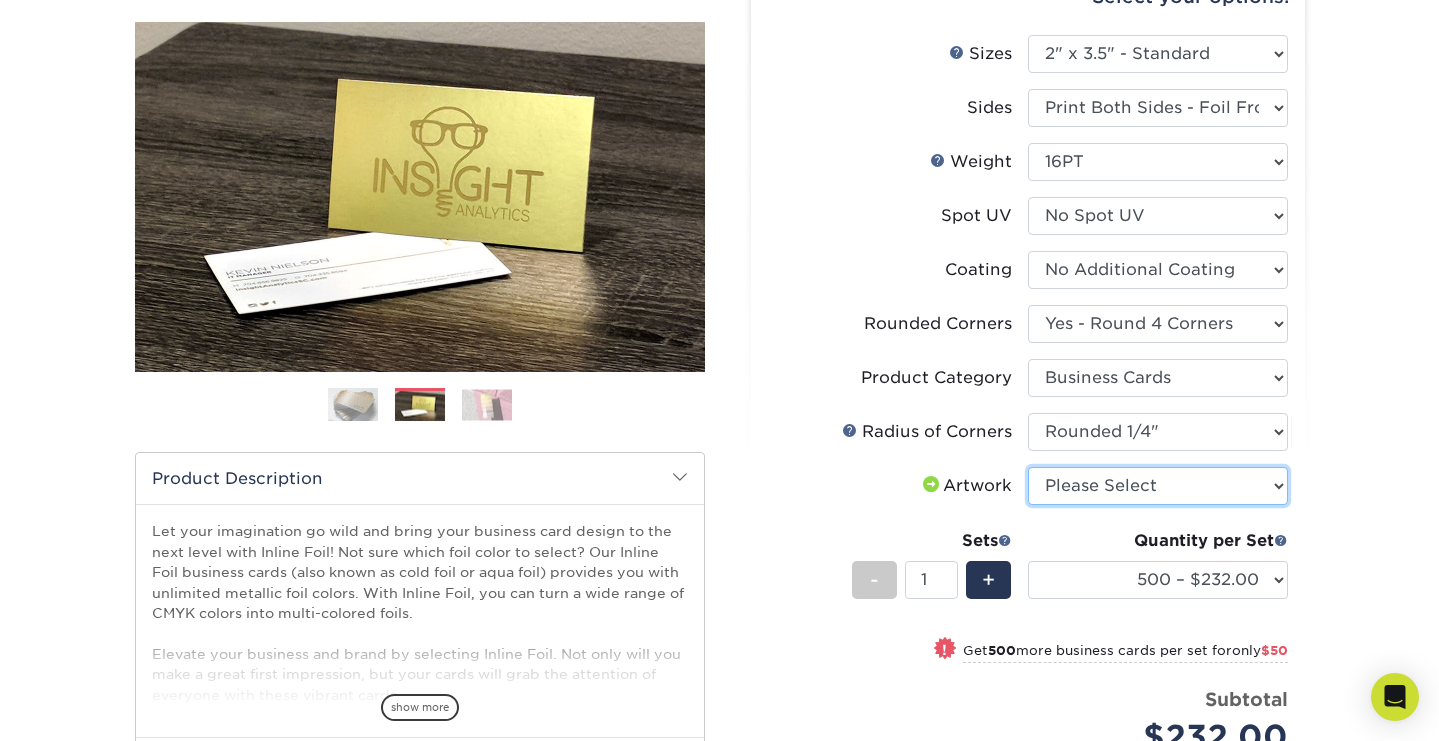 click on "Please Select I will upload files I need a design - $100" at bounding box center [1158, 486] 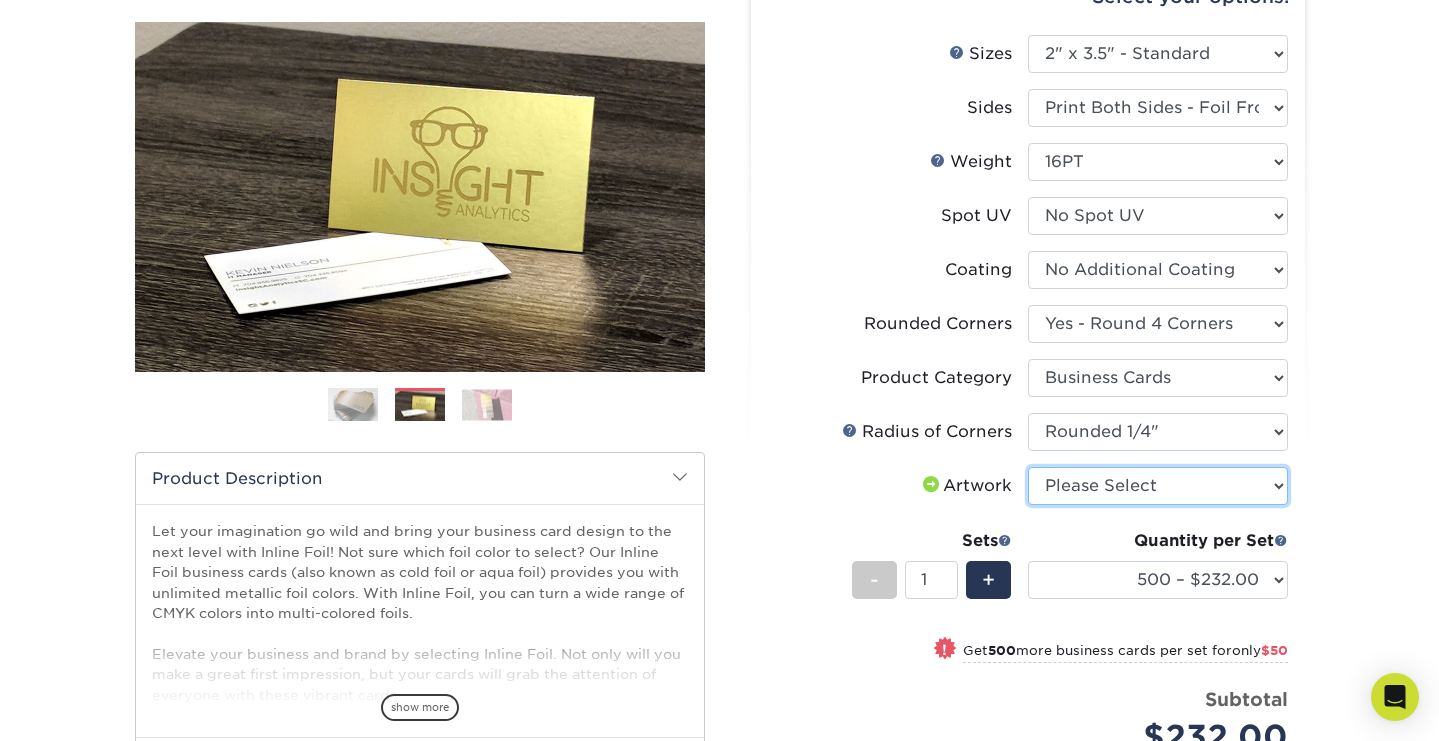 select on "upload" 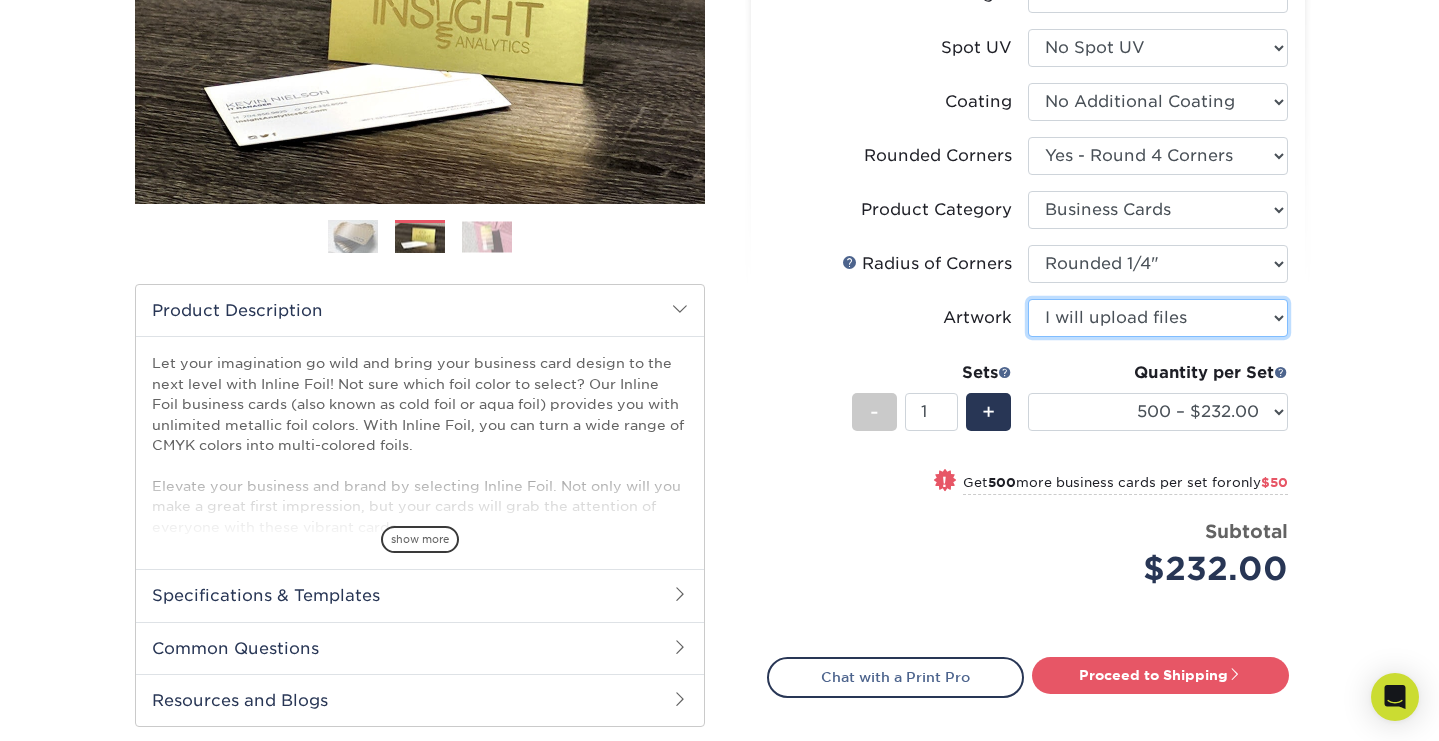 scroll, scrollTop: 406, scrollLeft: 0, axis: vertical 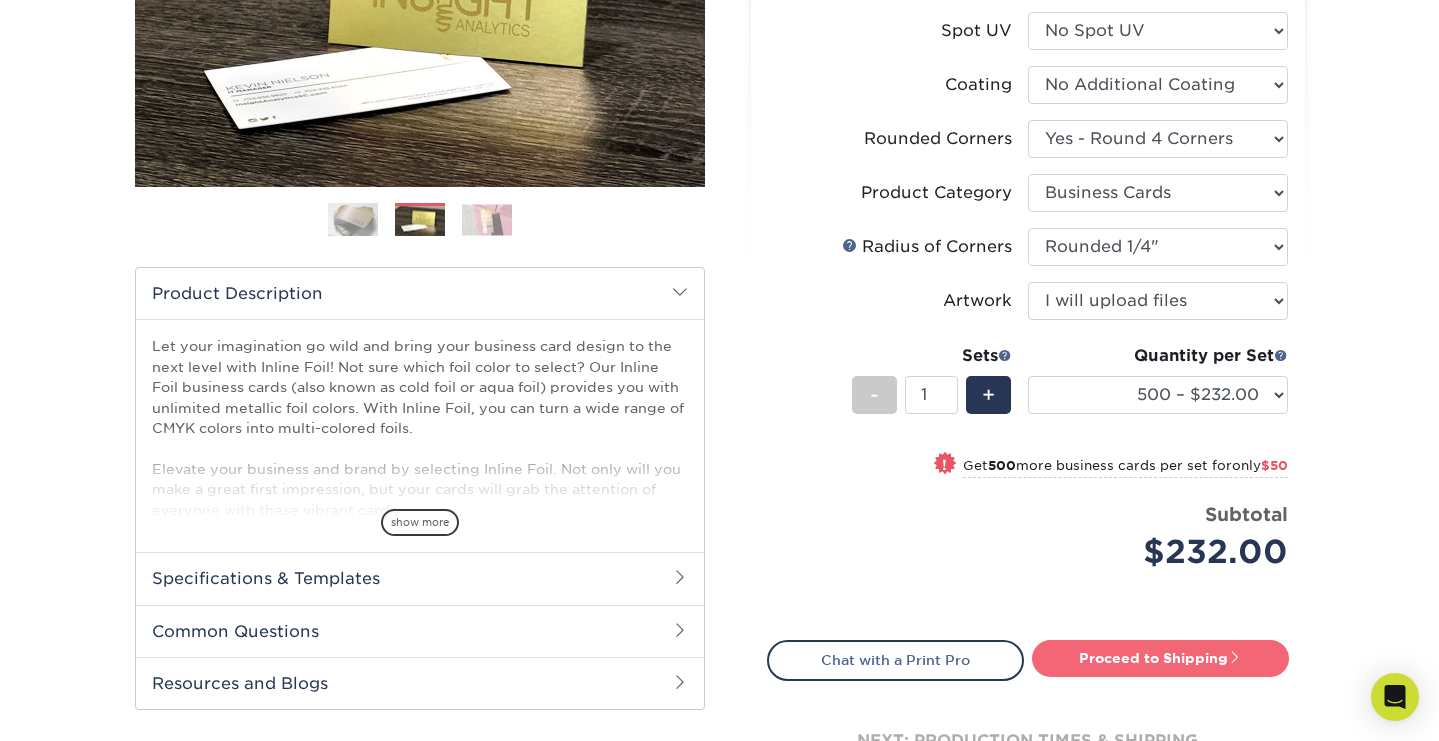 click on "Proceed to Shipping" at bounding box center (1160, 658) 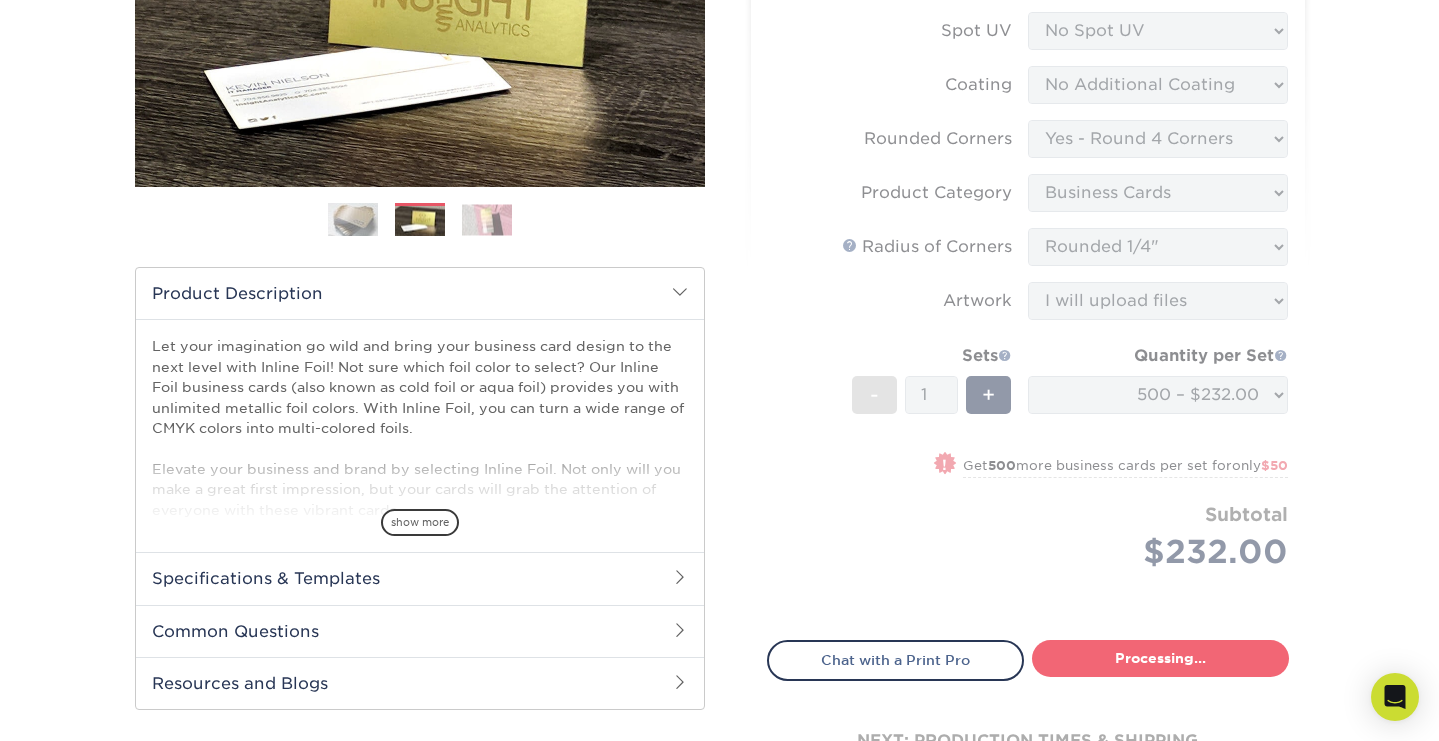 select on "4f6a6220-c6cc-4600-9ba8-ef294a20f607" 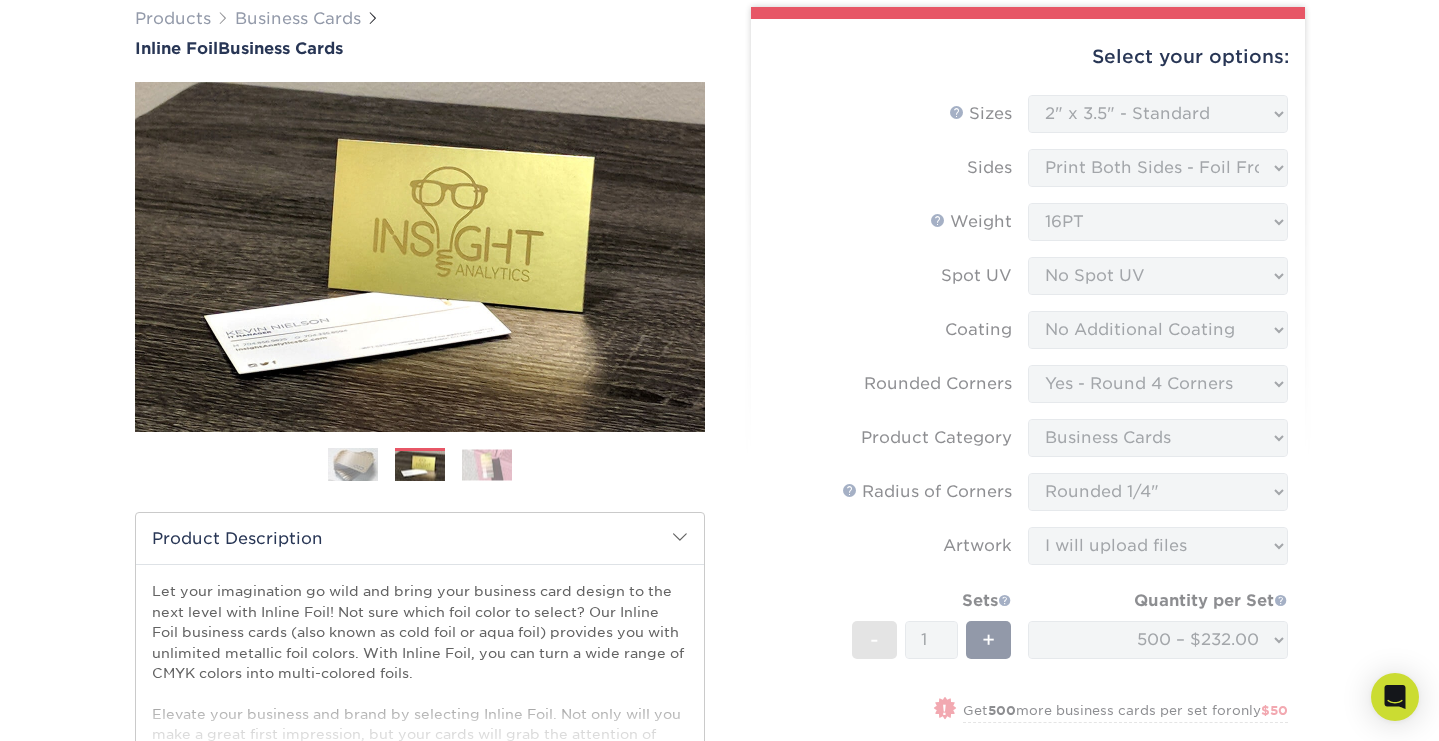 scroll, scrollTop: 162, scrollLeft: 0, axis: vertical 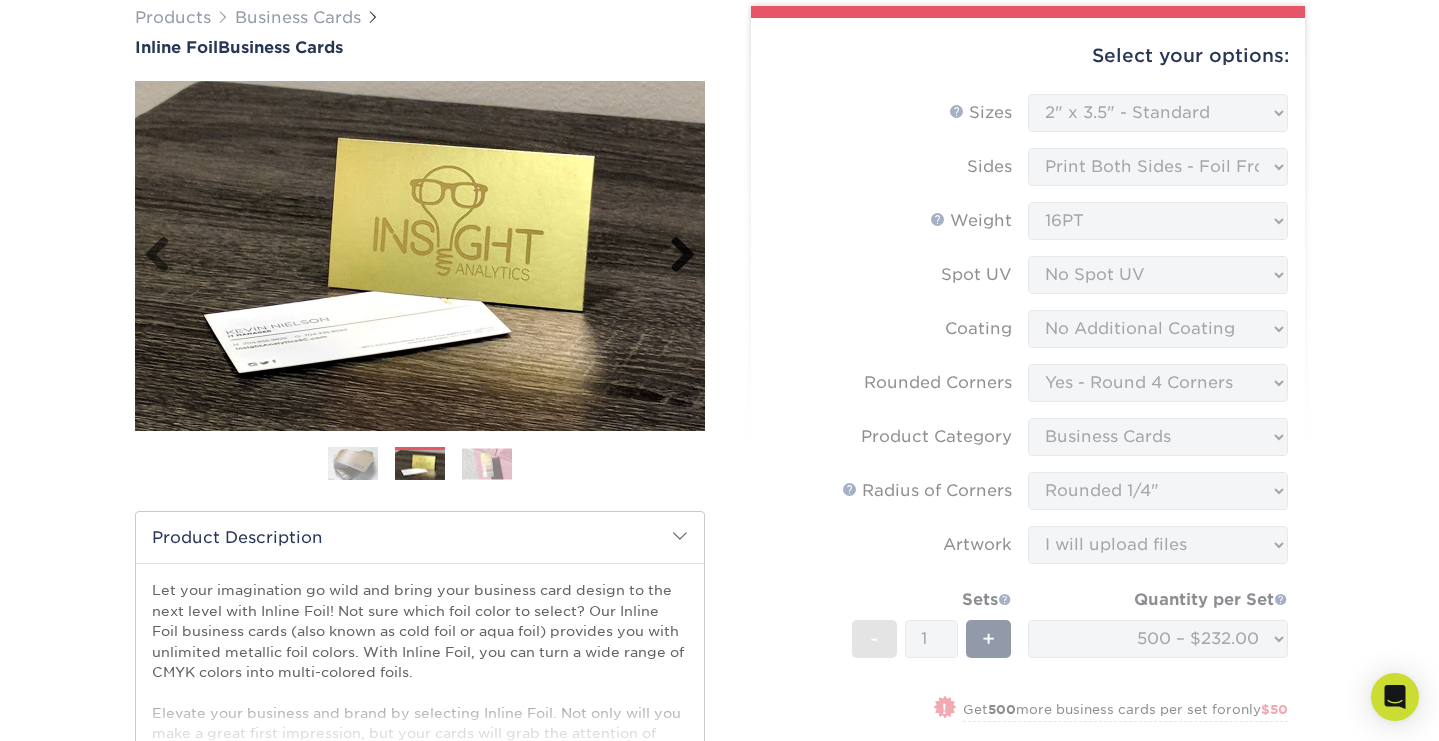 click on "Next" at bounding box center [675, 256] 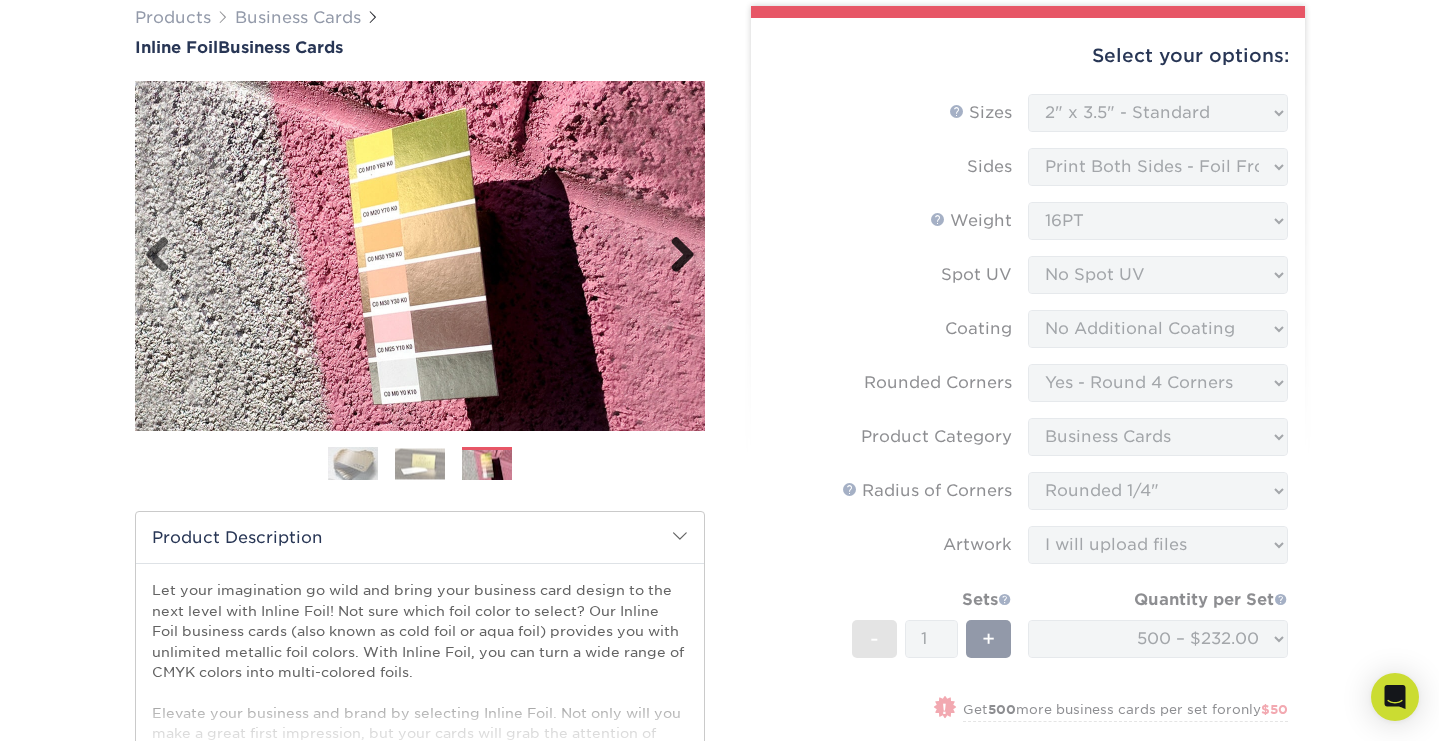 click on "Next" at bounding box center (675, 256) 